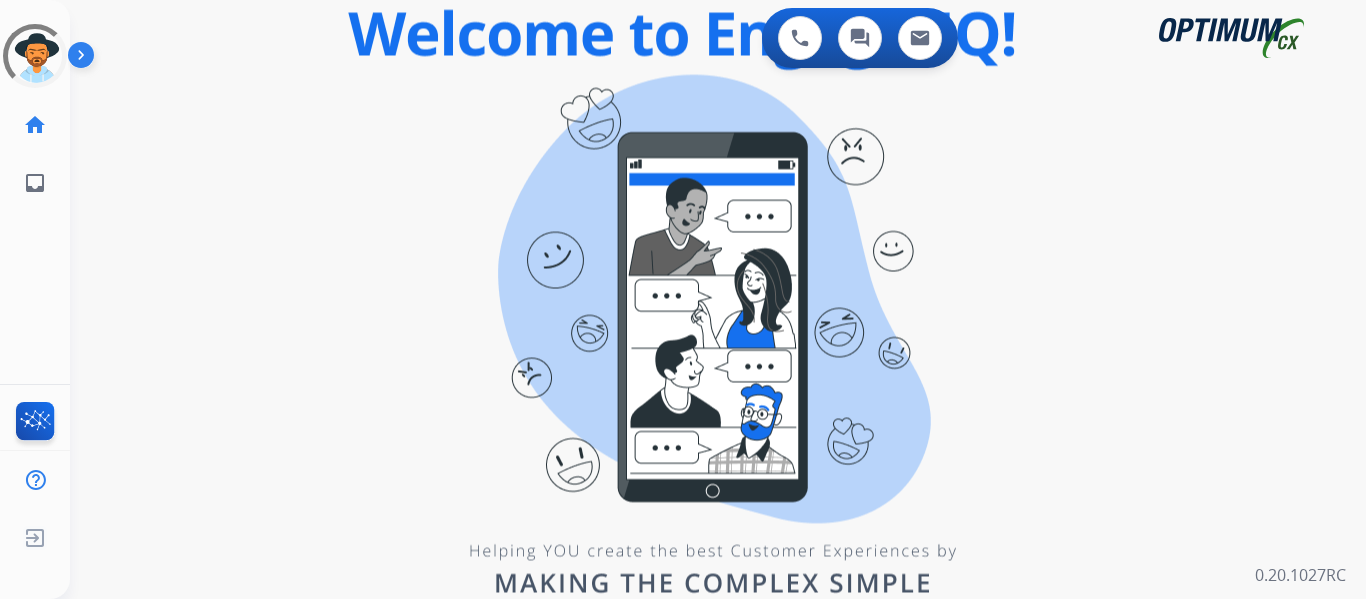 scroll, scrollTop: 0, scrollLeft: 0, axis: both 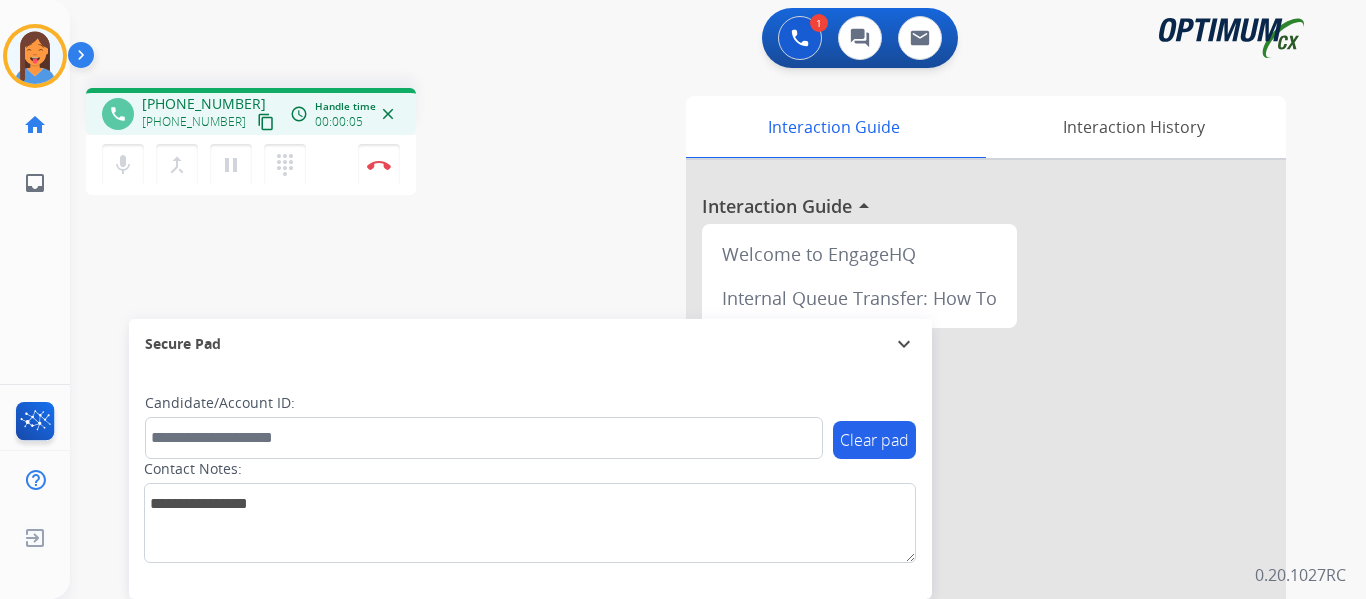click on "content_copy" at bounding box center (266, 122) 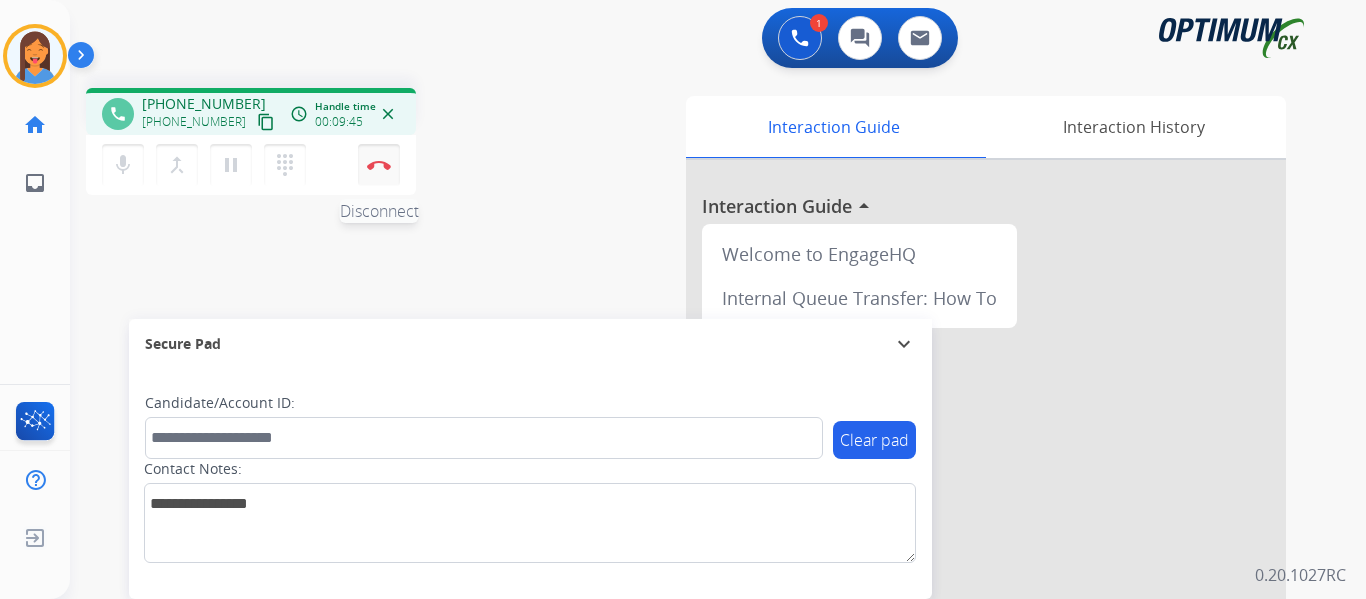 click at bounding box center [379, 165] 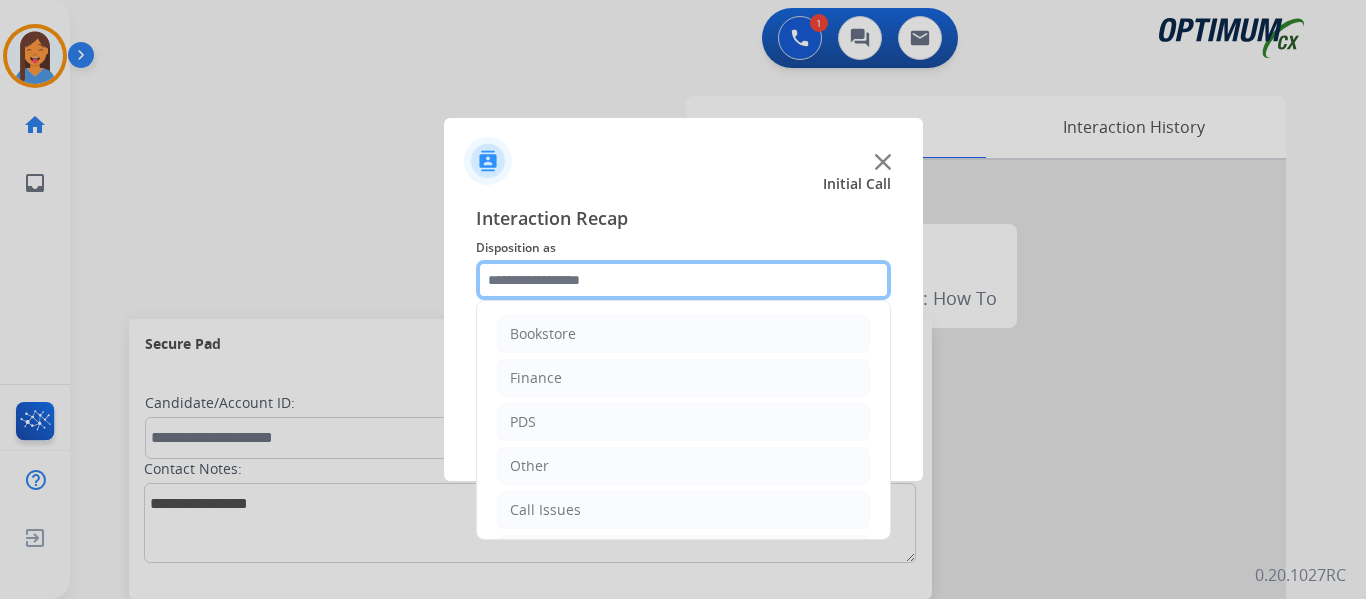 click 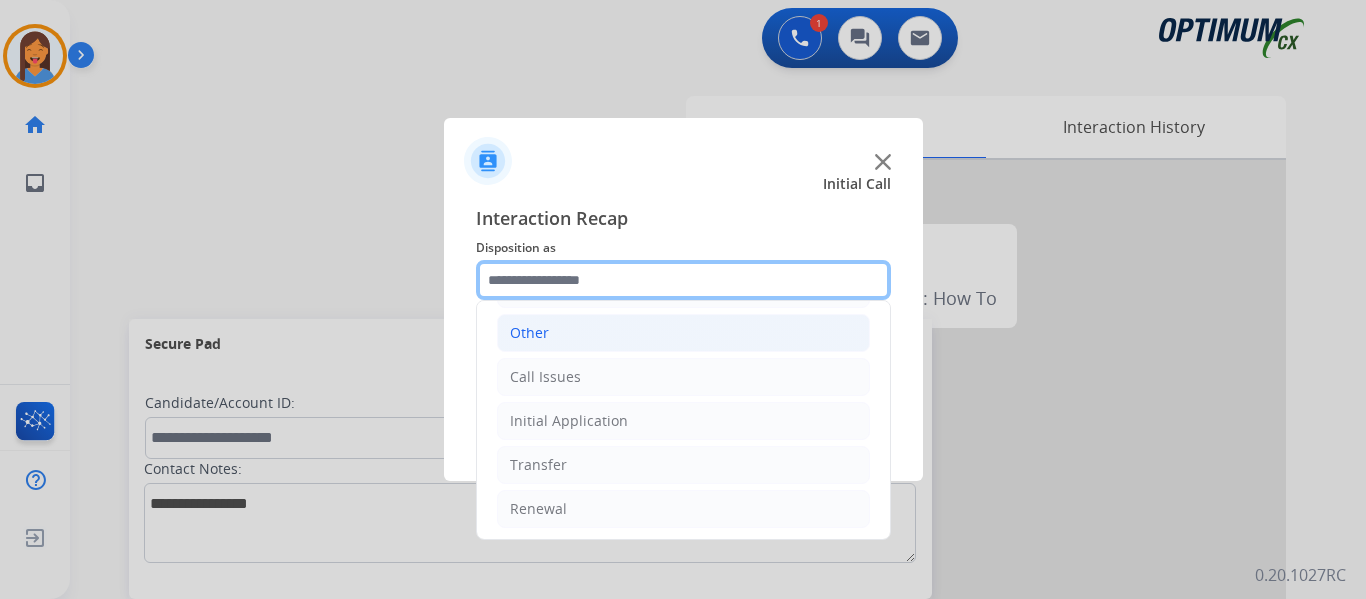 scroll, scrollTop: 136, scrollLeft: 0, axis: vertical 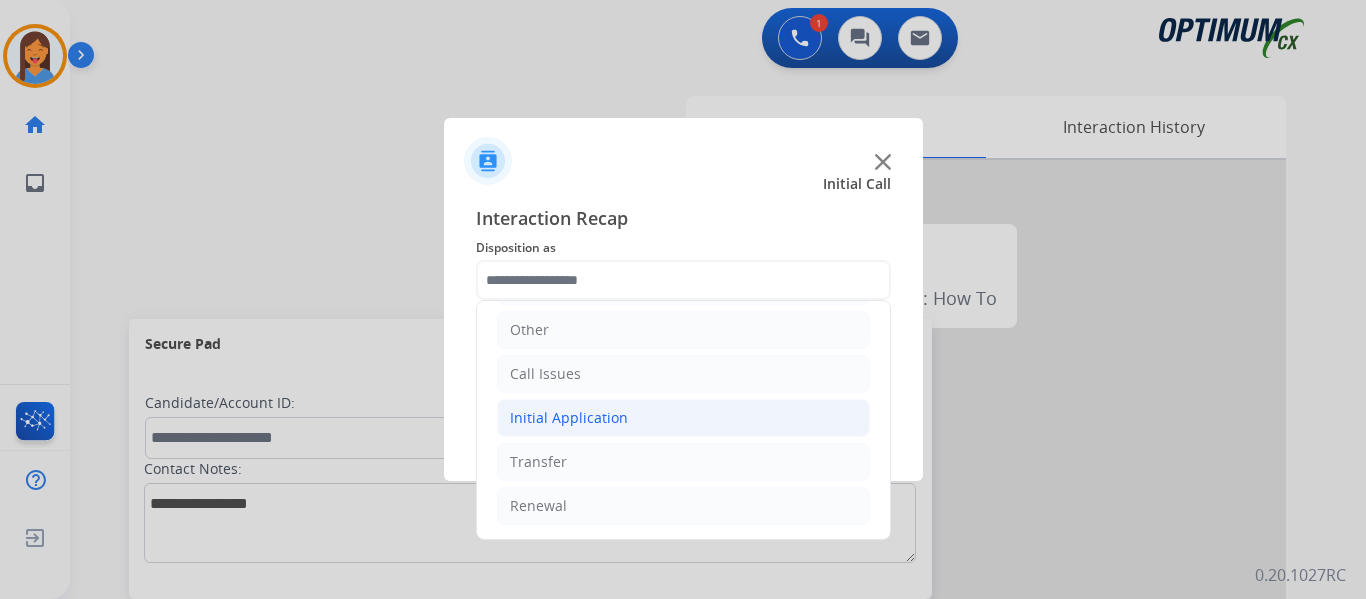 click on "Initial Application" 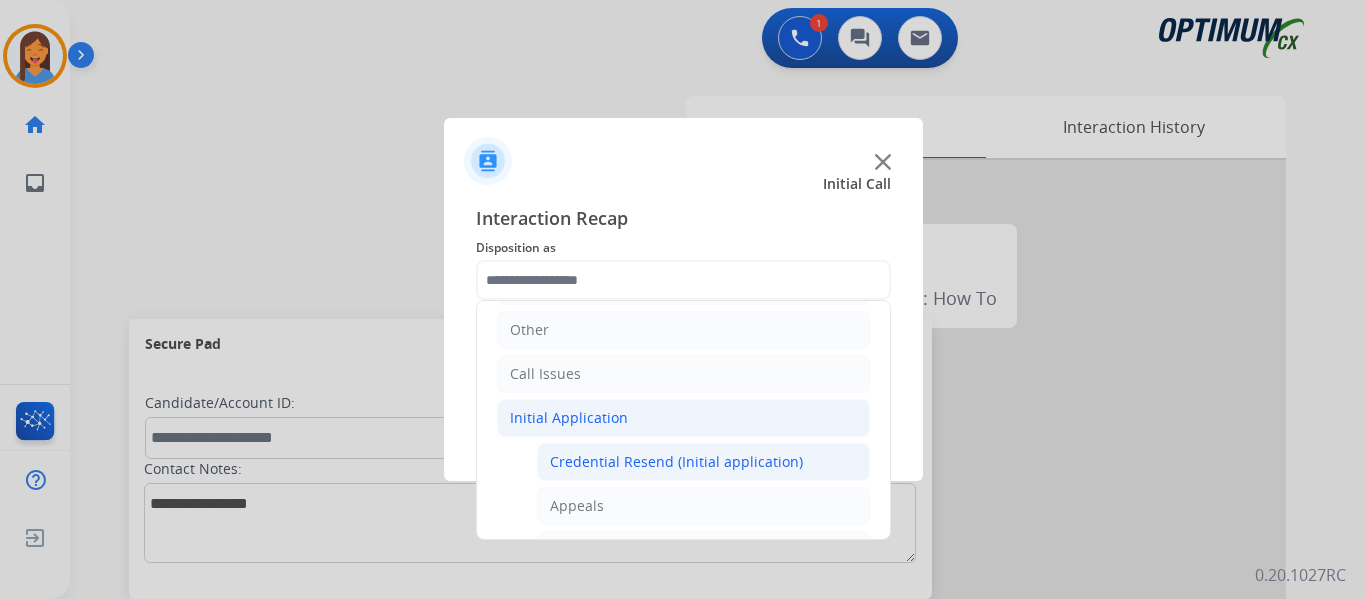 click on "Credential Resend (Initial application)" 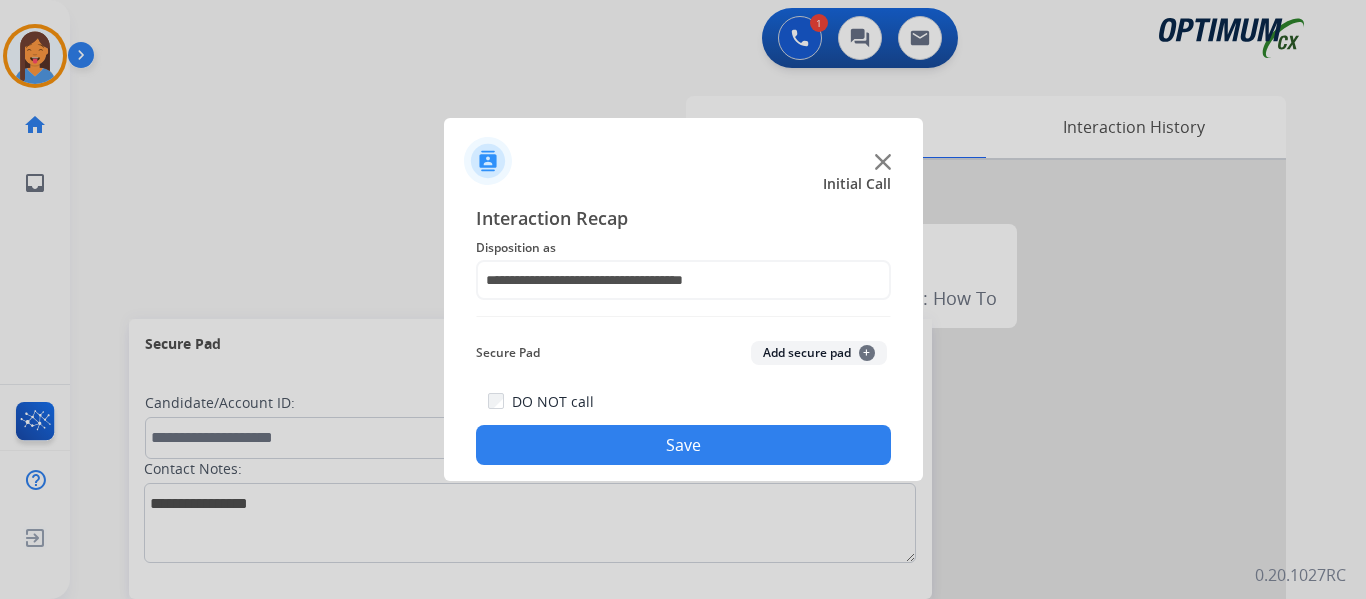 click on "Save" 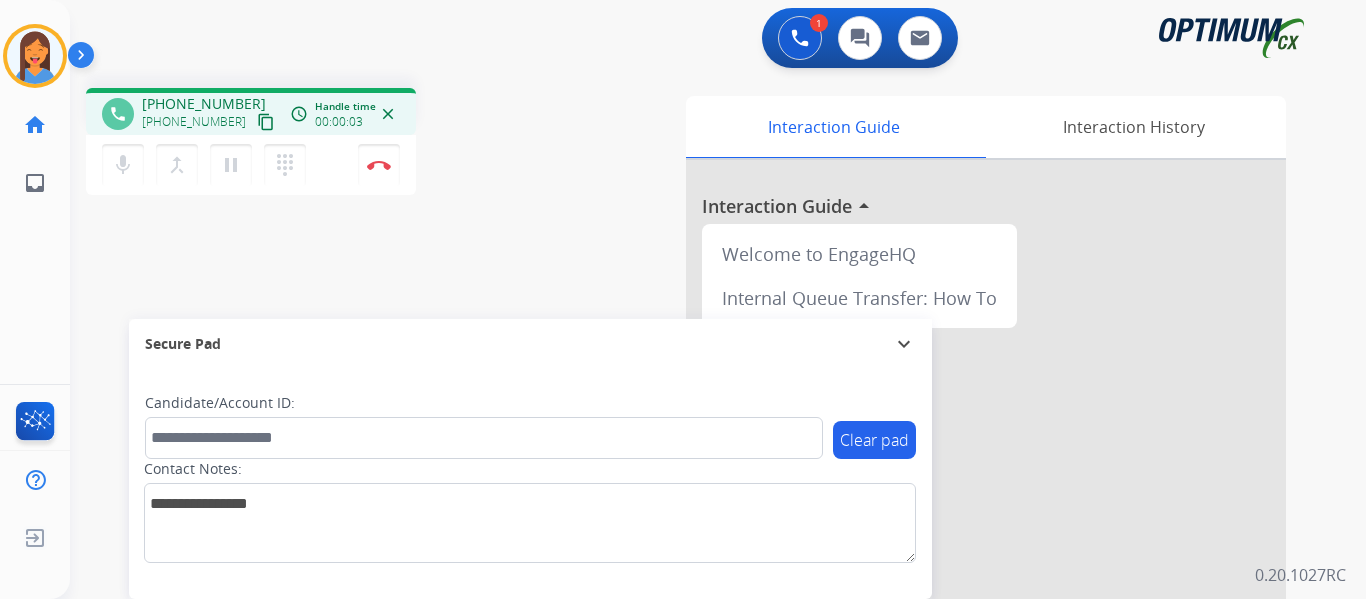 click on "content_copy" at bounding box center (266, 122) 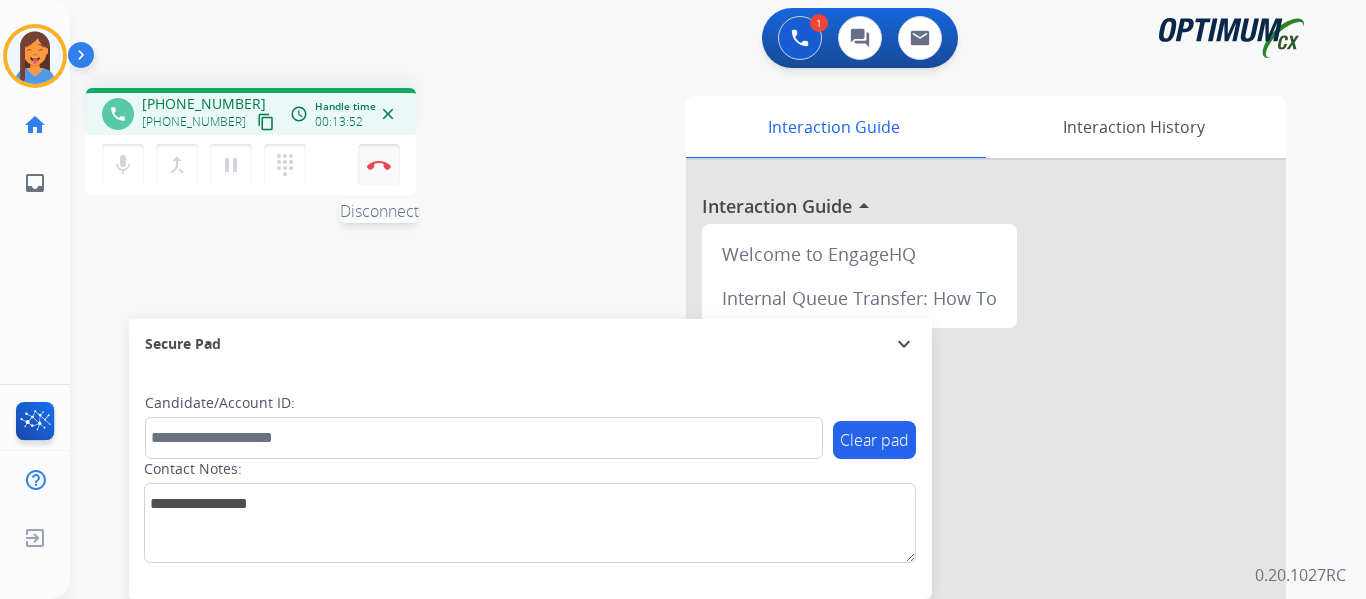 click on "Disconnect" at bounding box center (379, 165) 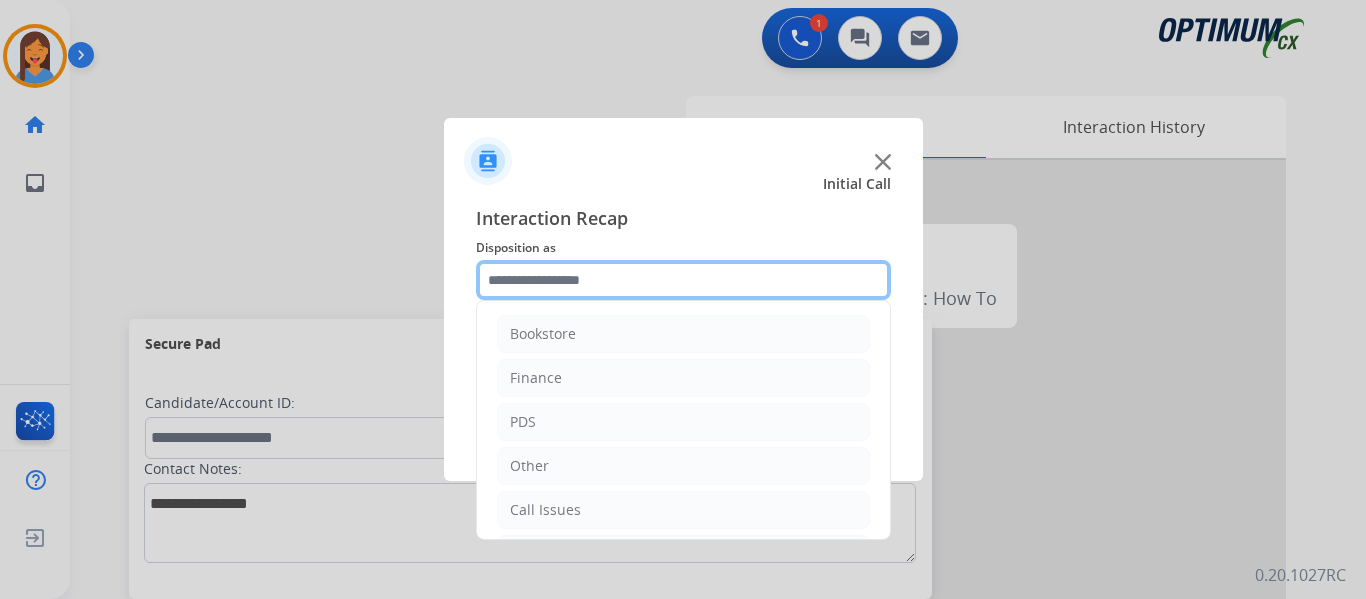 click 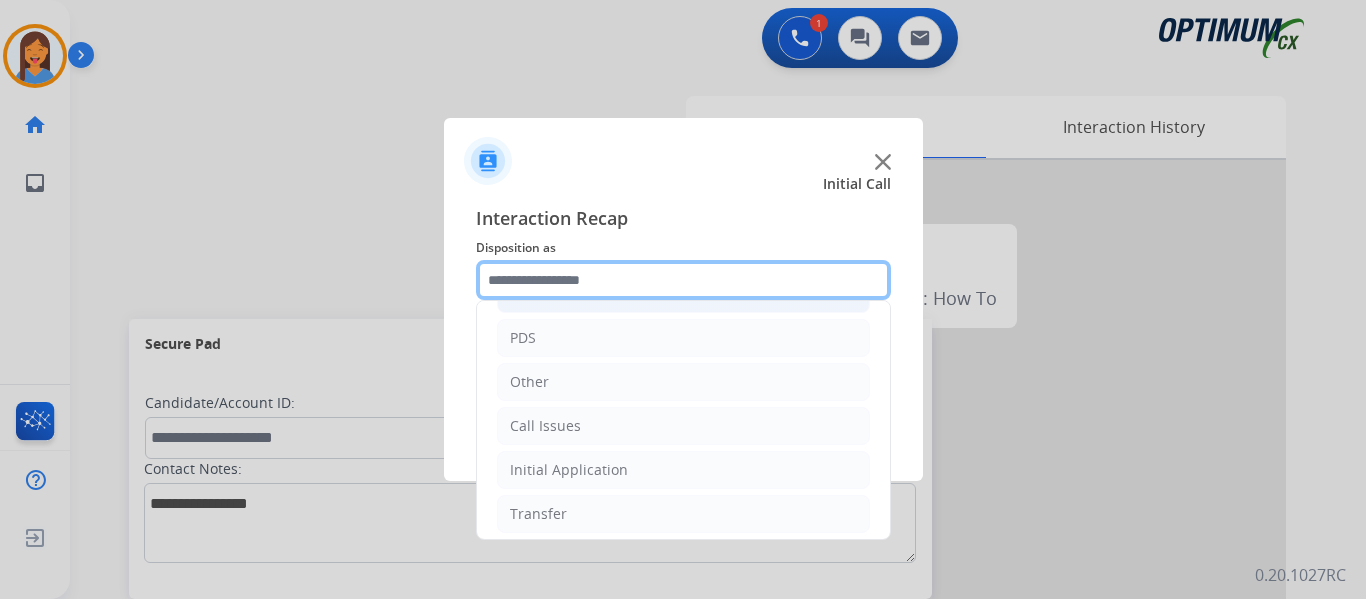 scroll, scrollTop: 36, scrollLeft: 0, axis: vertical 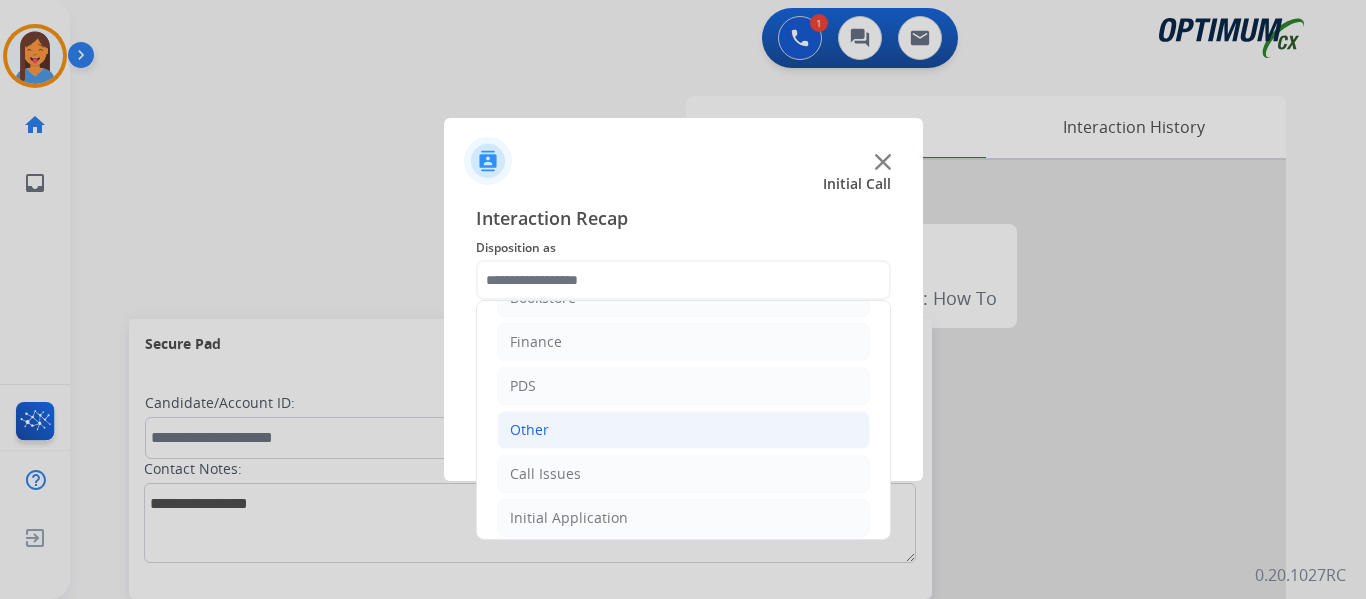 click on "Other" 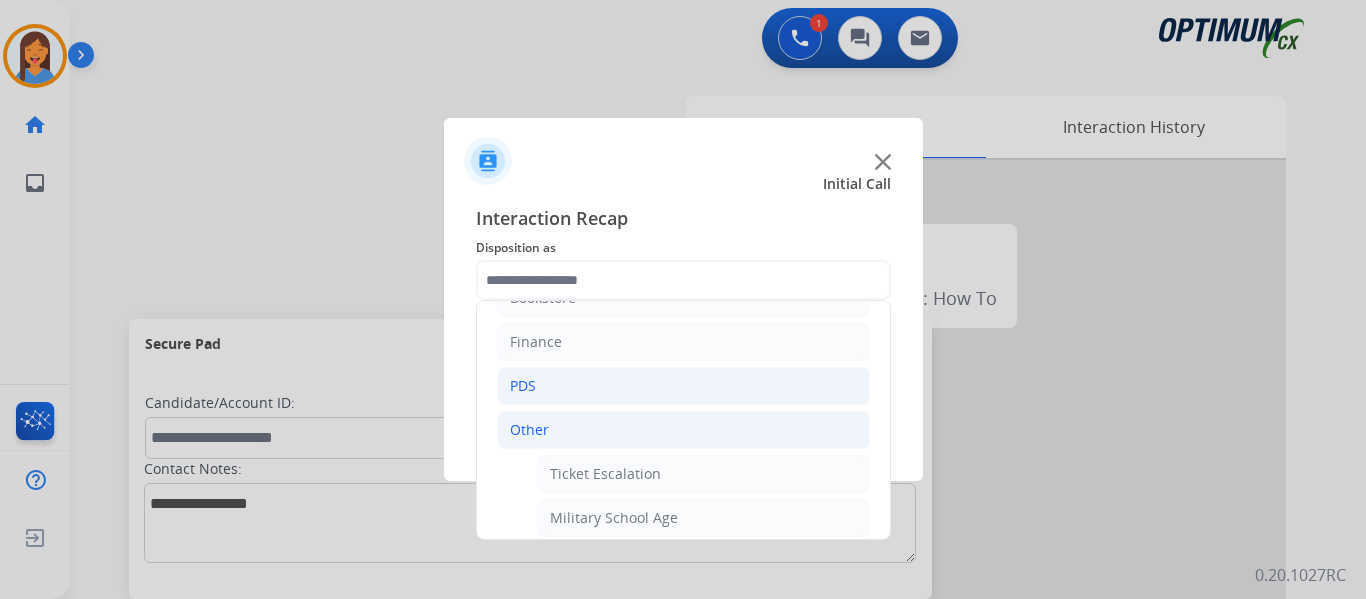 click on "PDS" 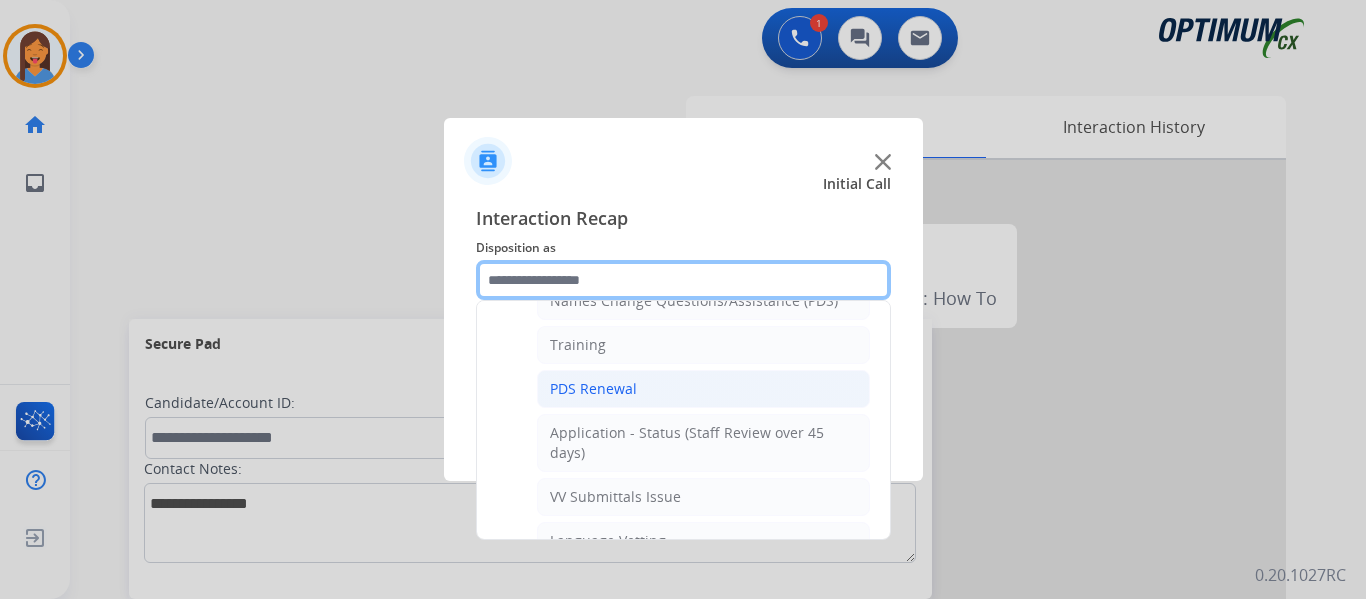 scroll, scrollTop: 236, scrollLeft: 0, axis: vertical 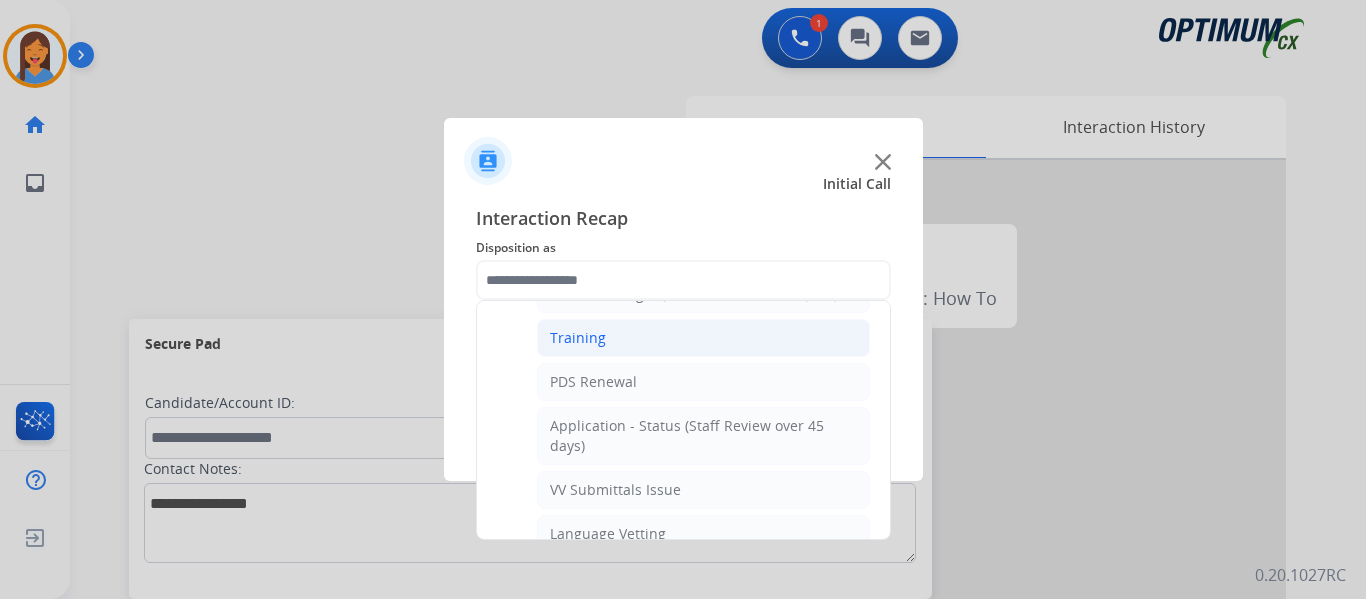 click on "Training" 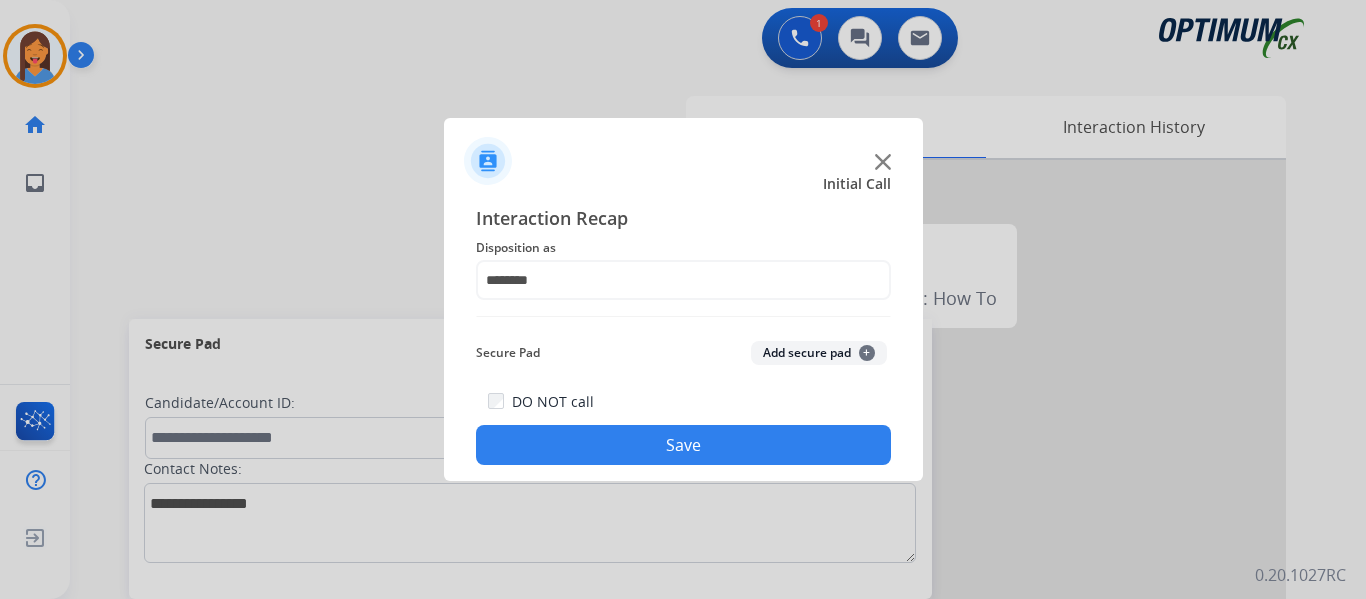 click on "Save" 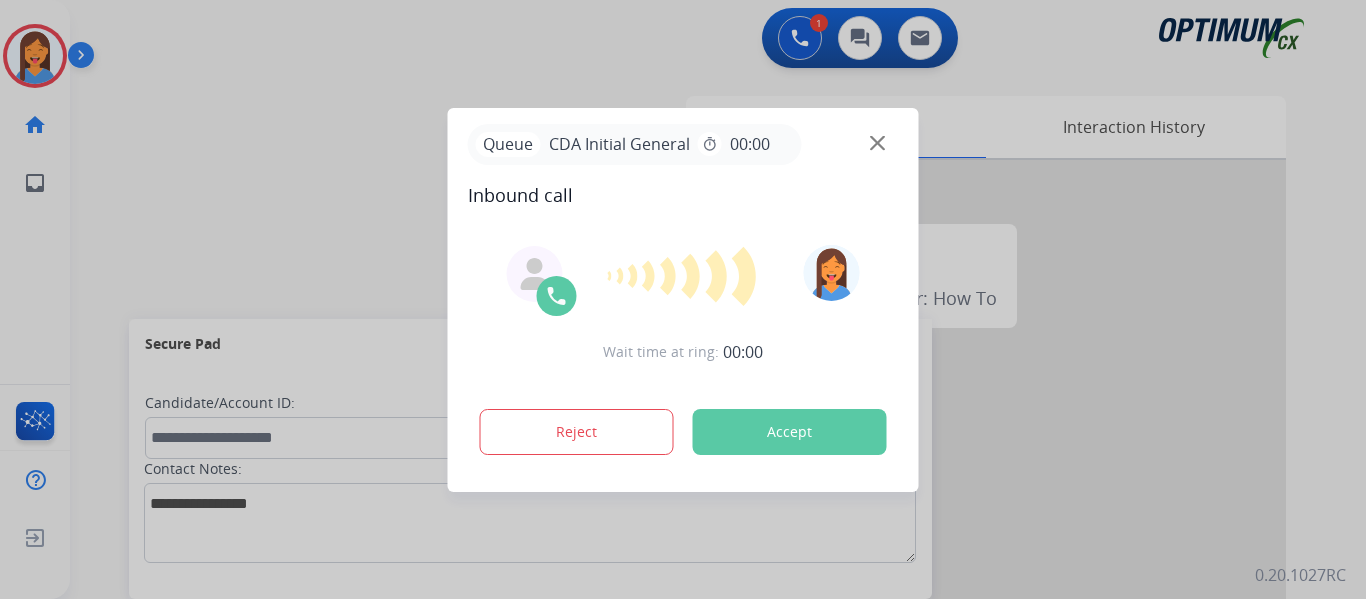 click on "Accept" at bounding box center (790, 432) 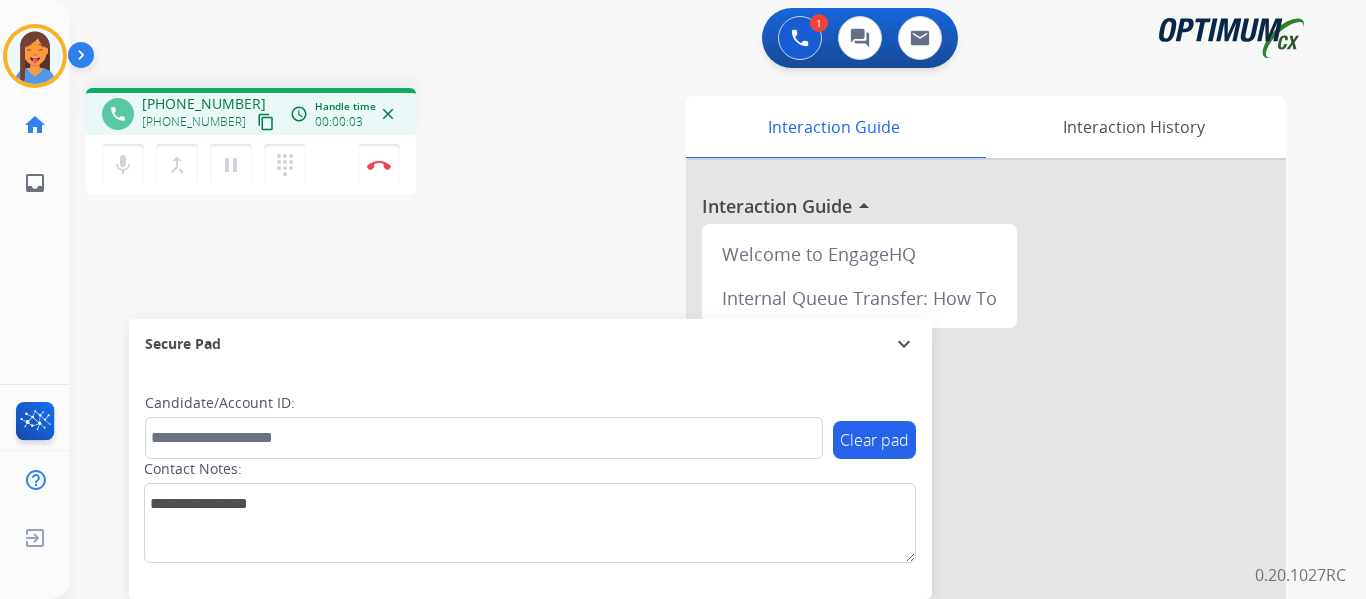 click on "content_copy" at bounding box center (266, 122) 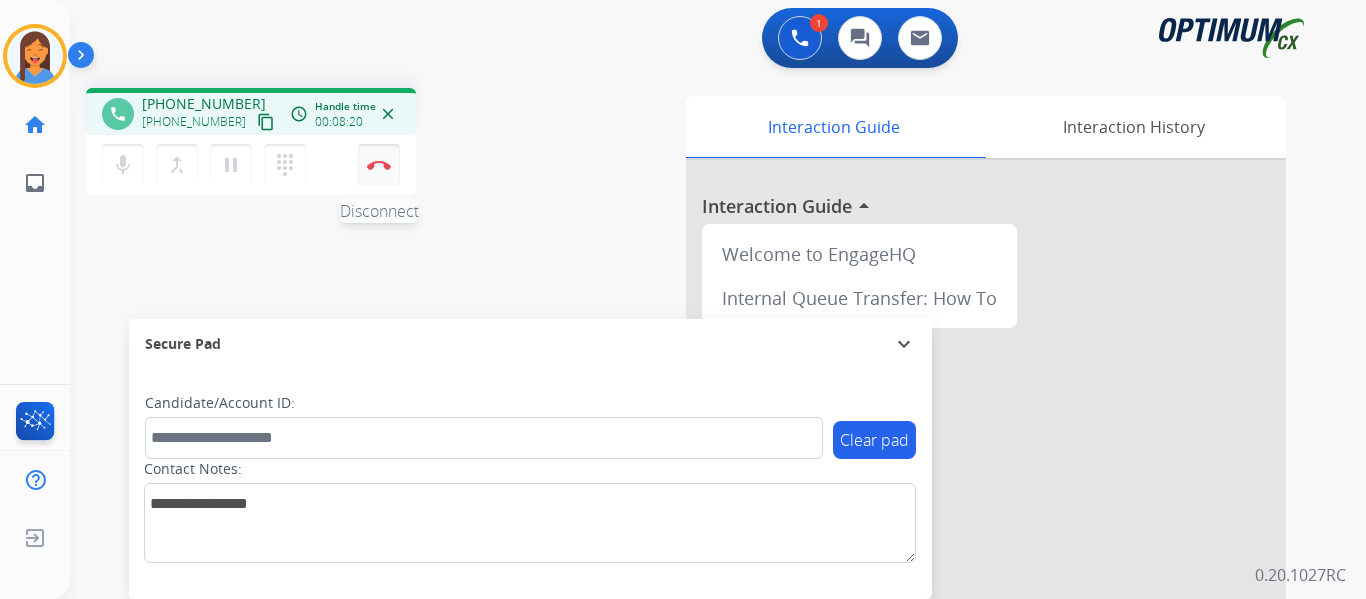 click on "Disconnect" at bounding box center (379, 165) 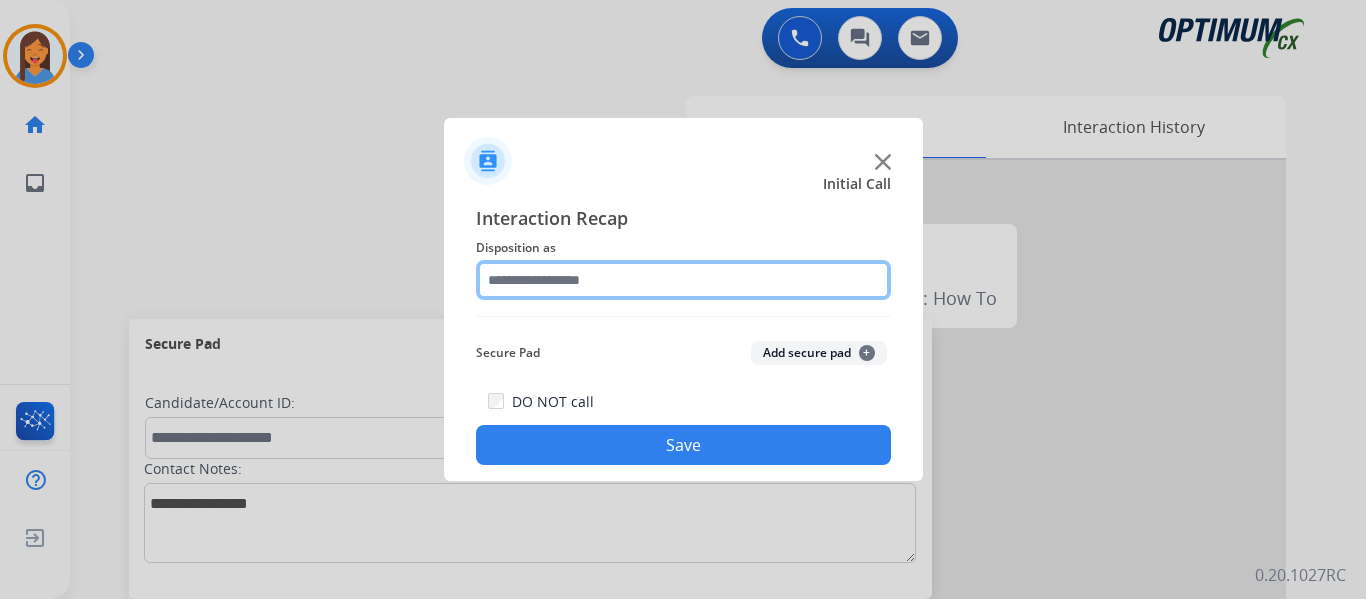 click 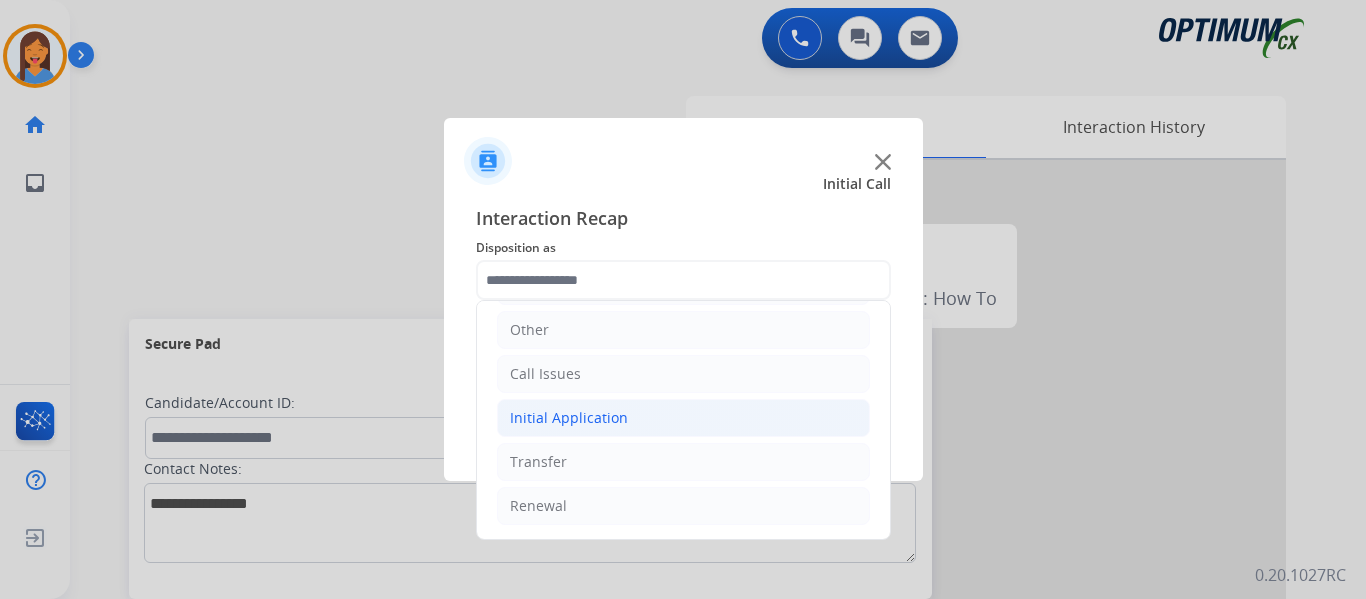click on "Initial Application" 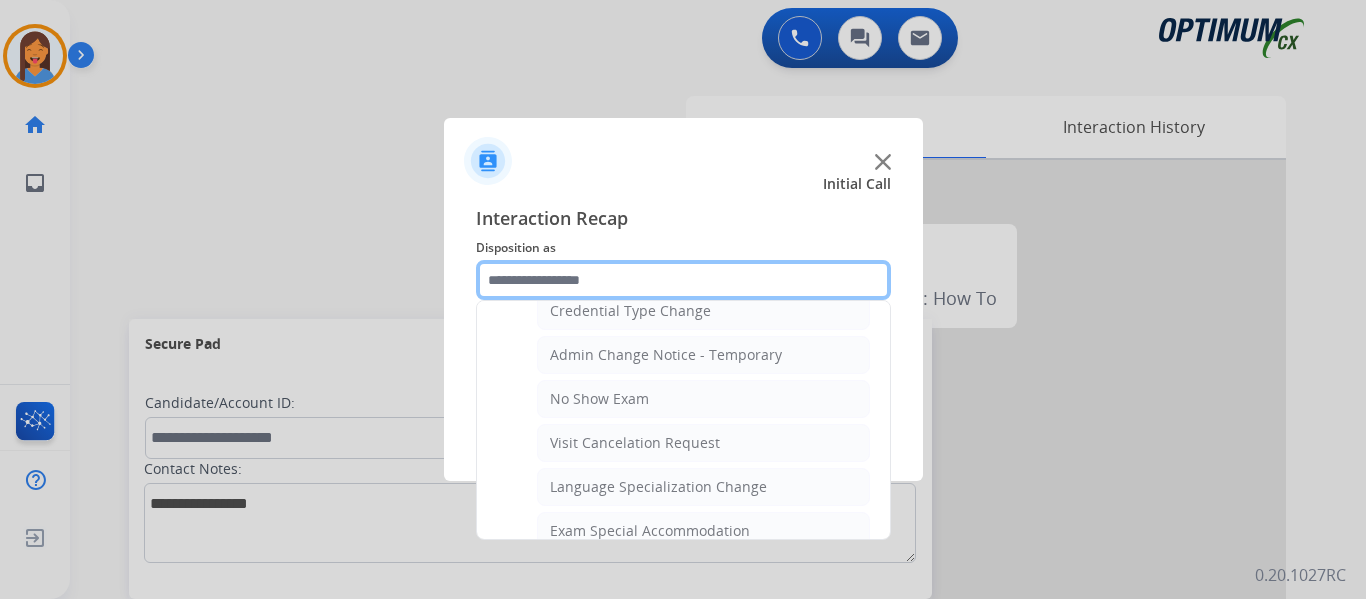 scroll, scrollTop: 836, scrollLeft: 0, axis: vertical 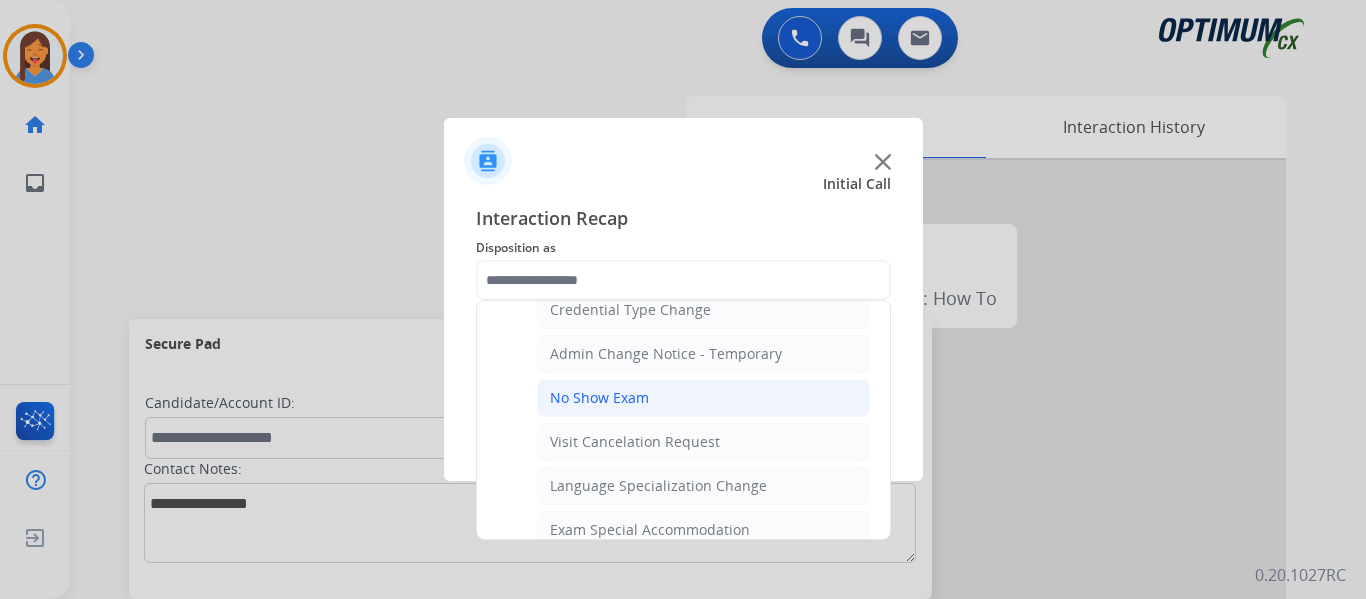 click on "No Show Exam" 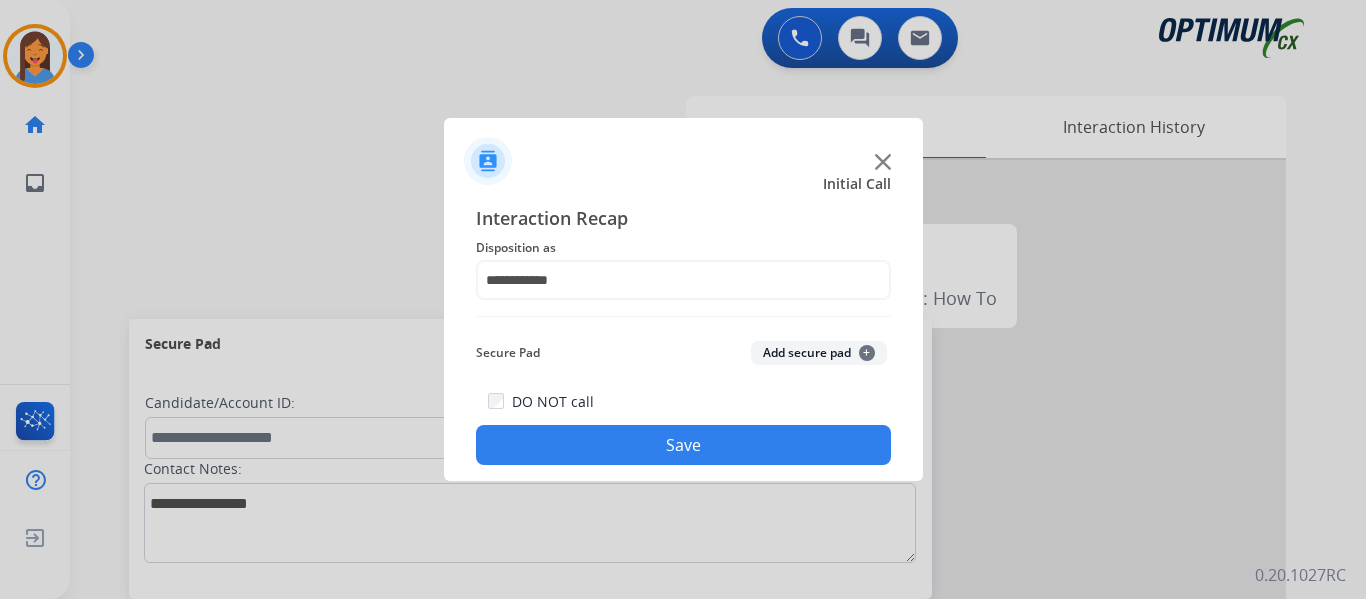 click on "Save" 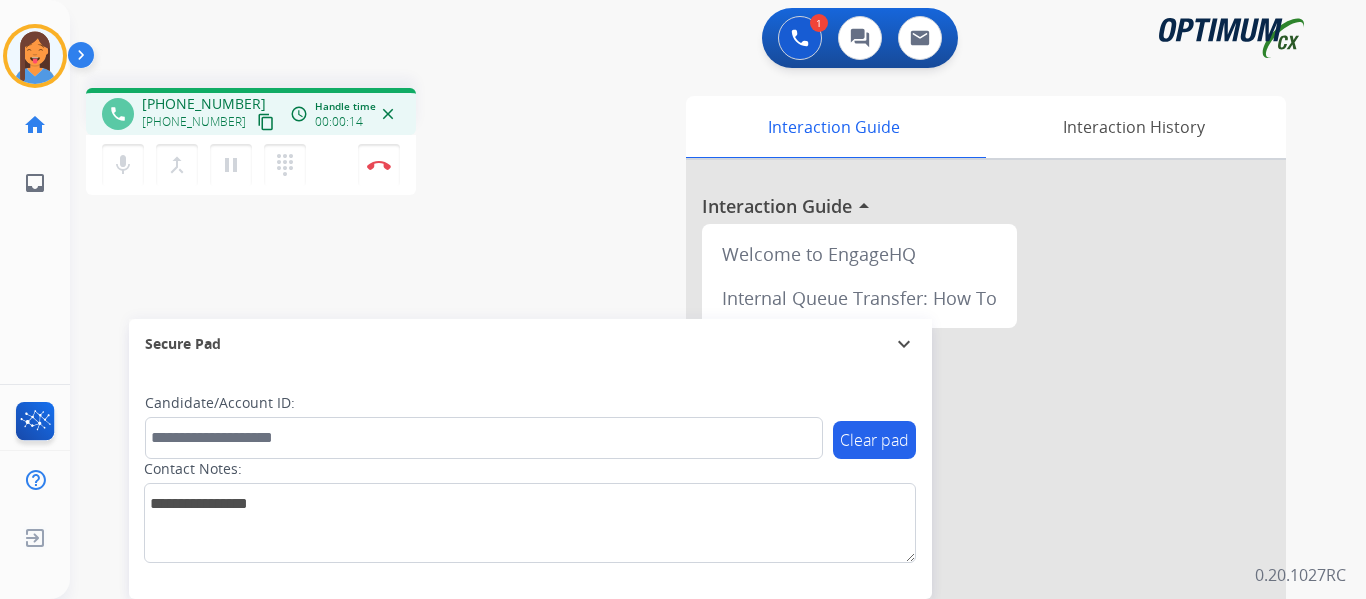 click on "content_copy" at bounding box center (266, 122) 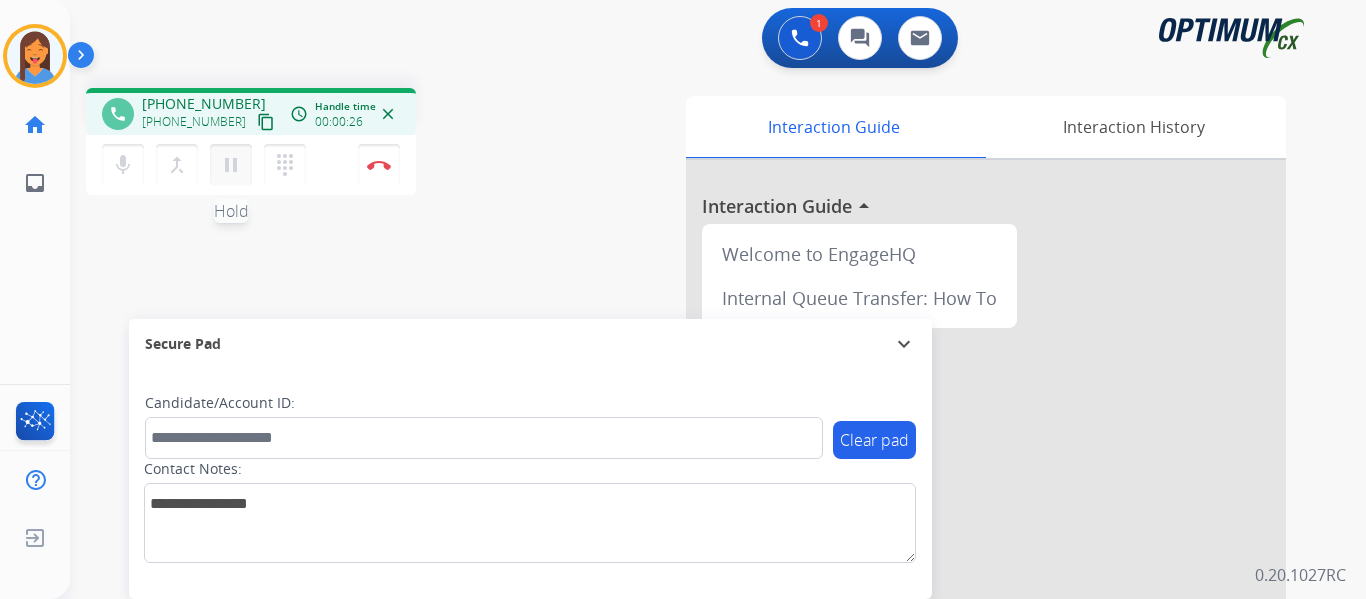 click on "pause" at bounding box center (231, 165) 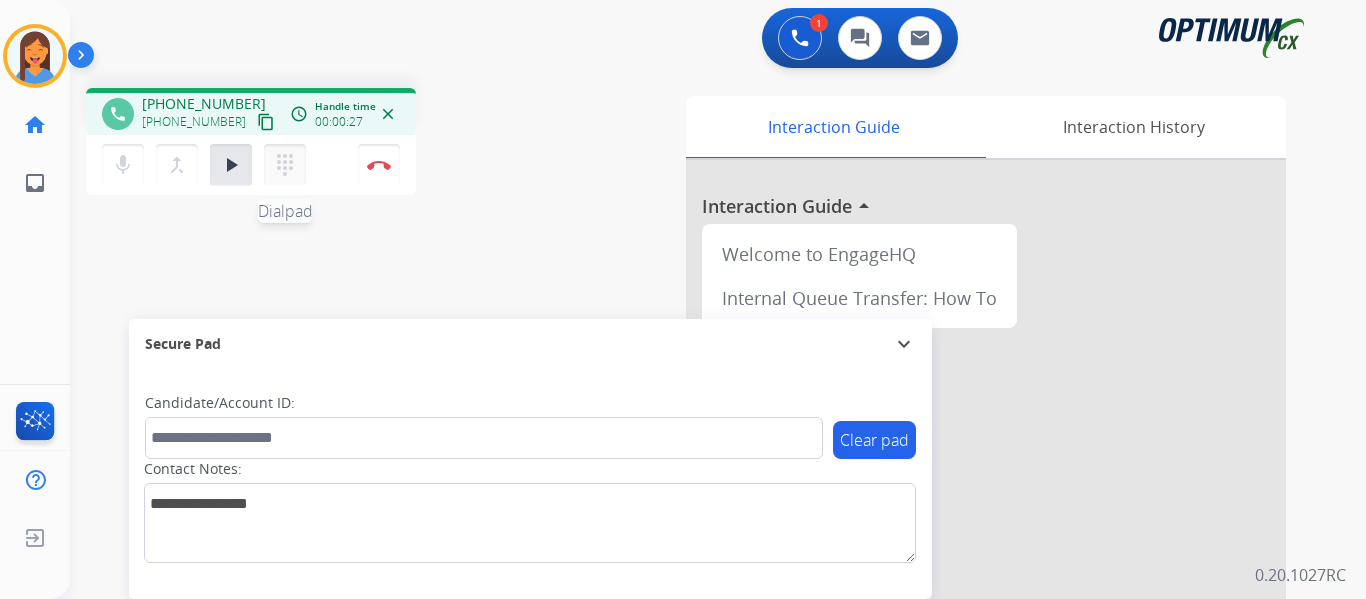 click on "dialpad" at bounding box center [285, 165] 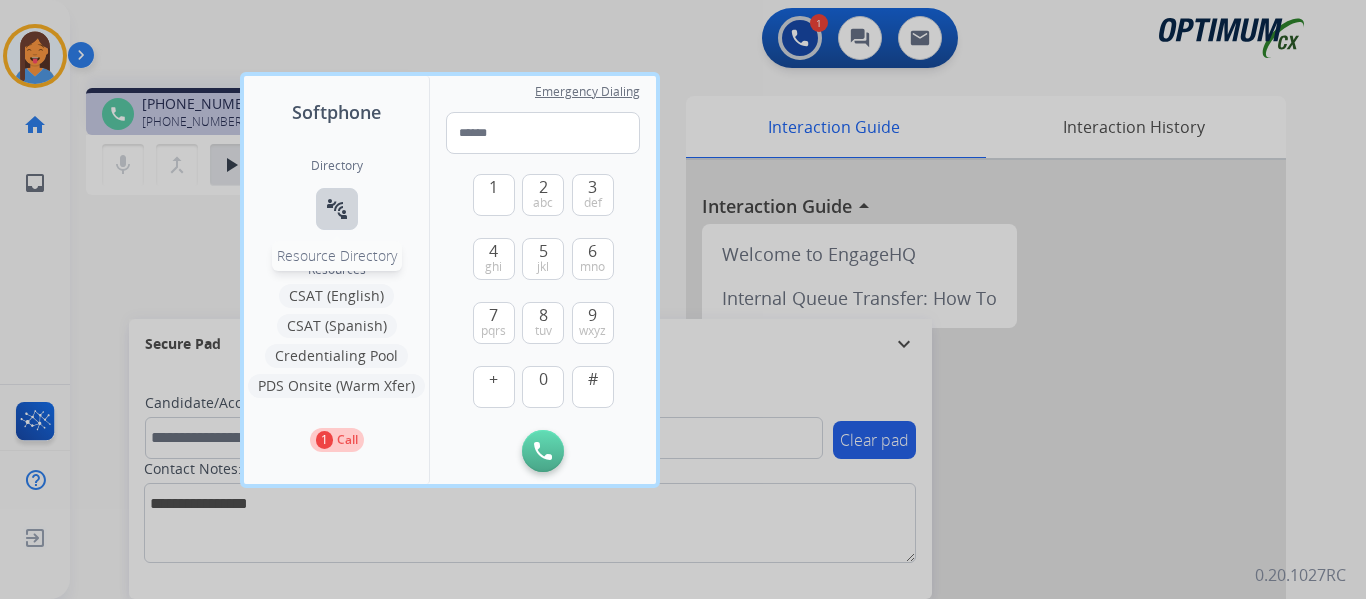 click on "connect_without_contact" at bounding box center [337, 209] 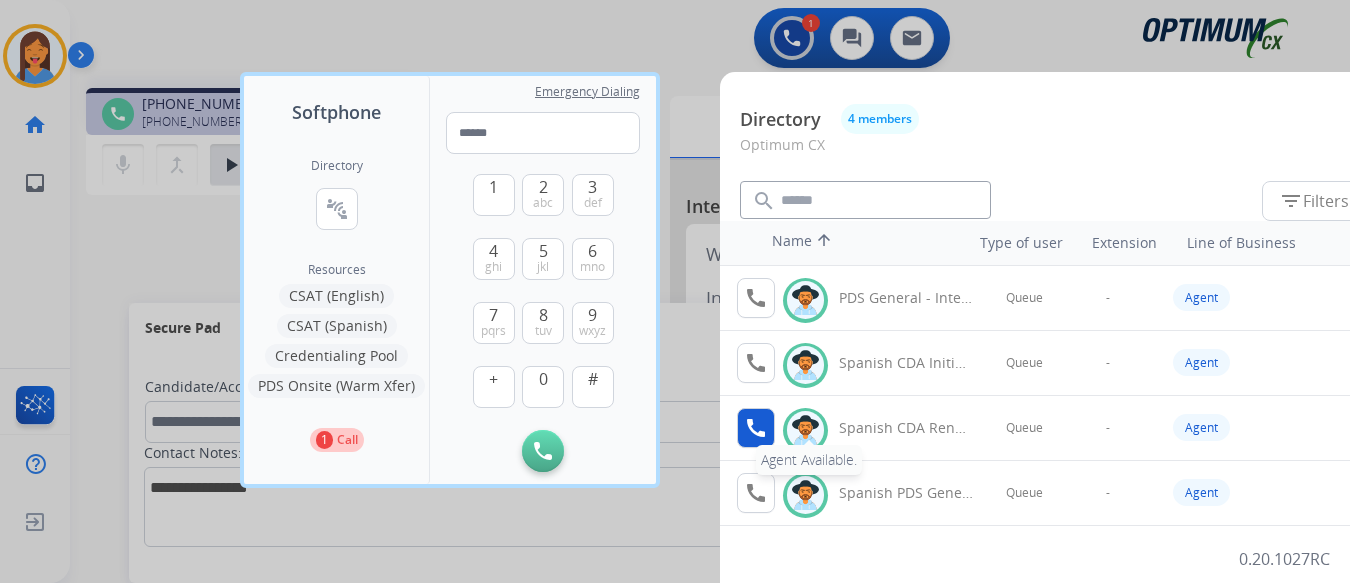 click on "call  Agent Available." at bounding box center [756, 428] 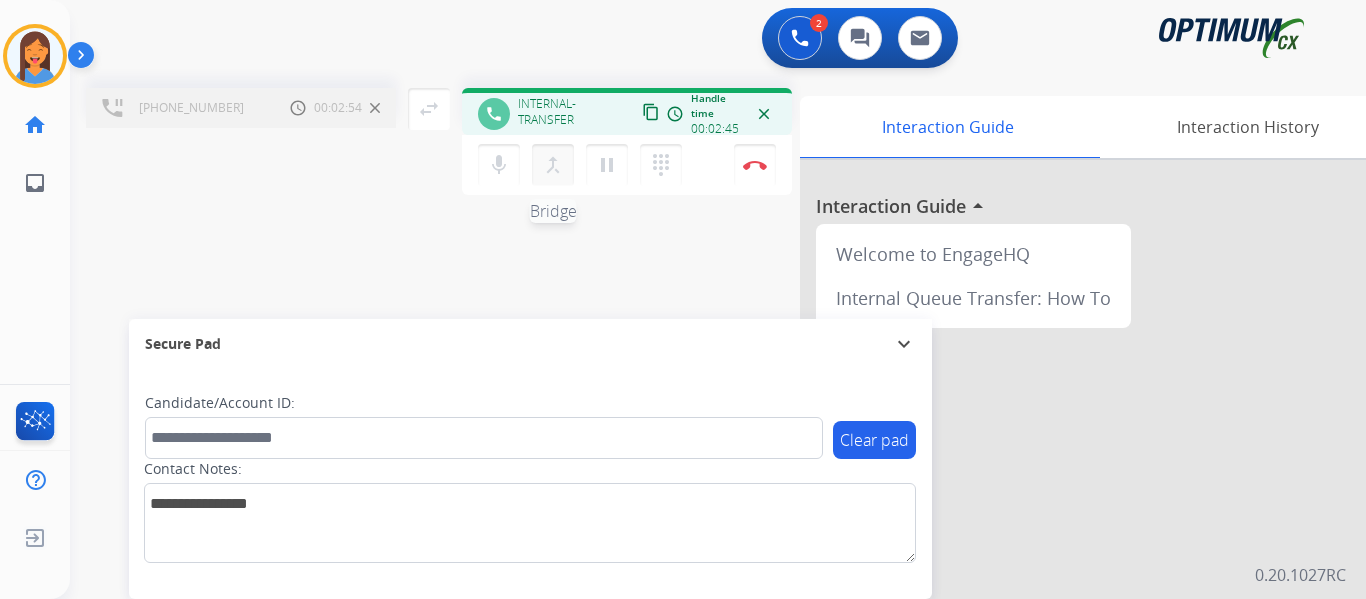 click on "merge_type" at bounding box center [553, 165] 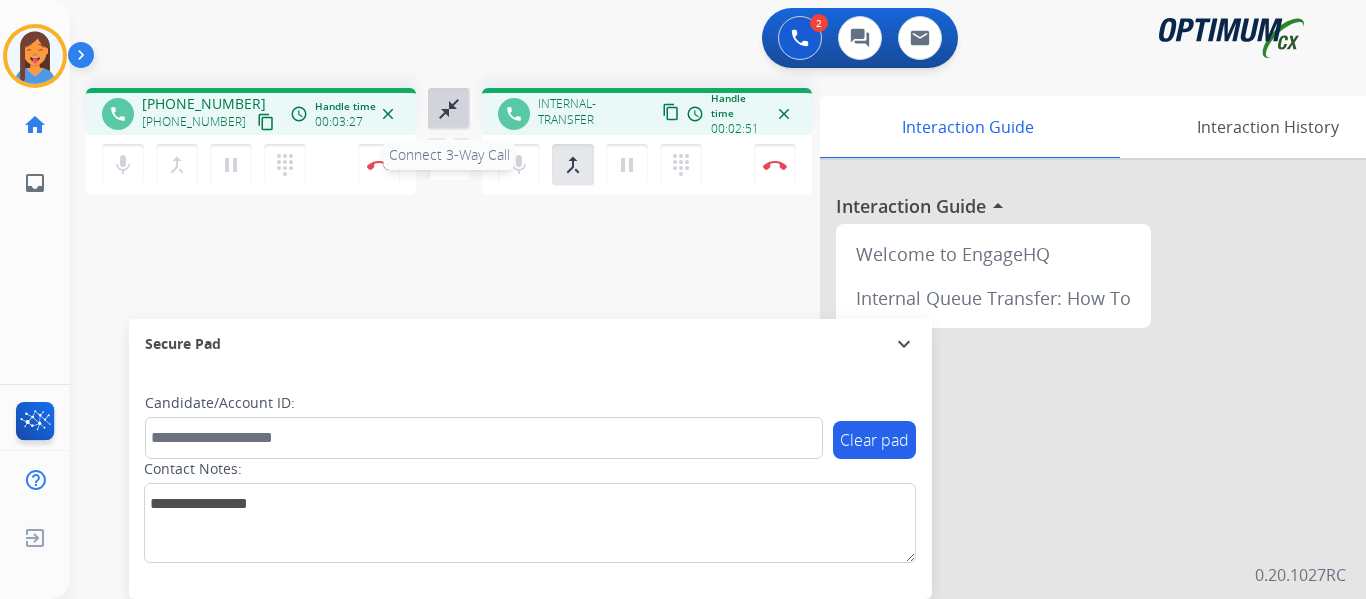 click on "close_fullscreen" at bounding box center (449, 109) 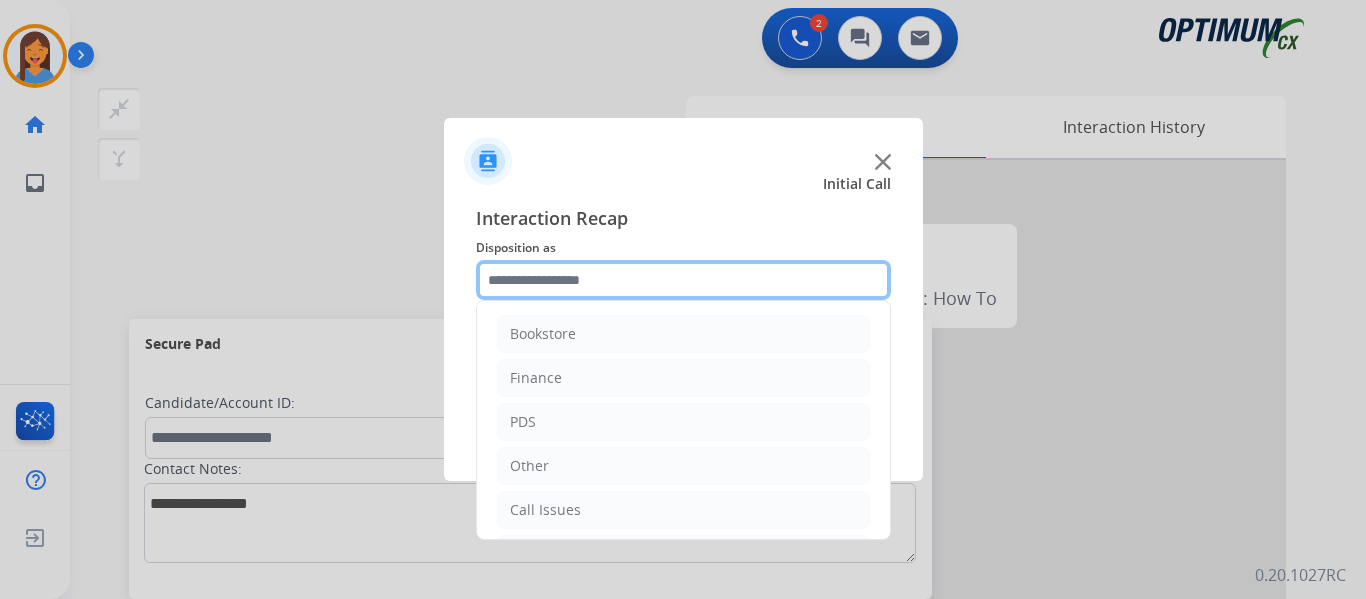 click 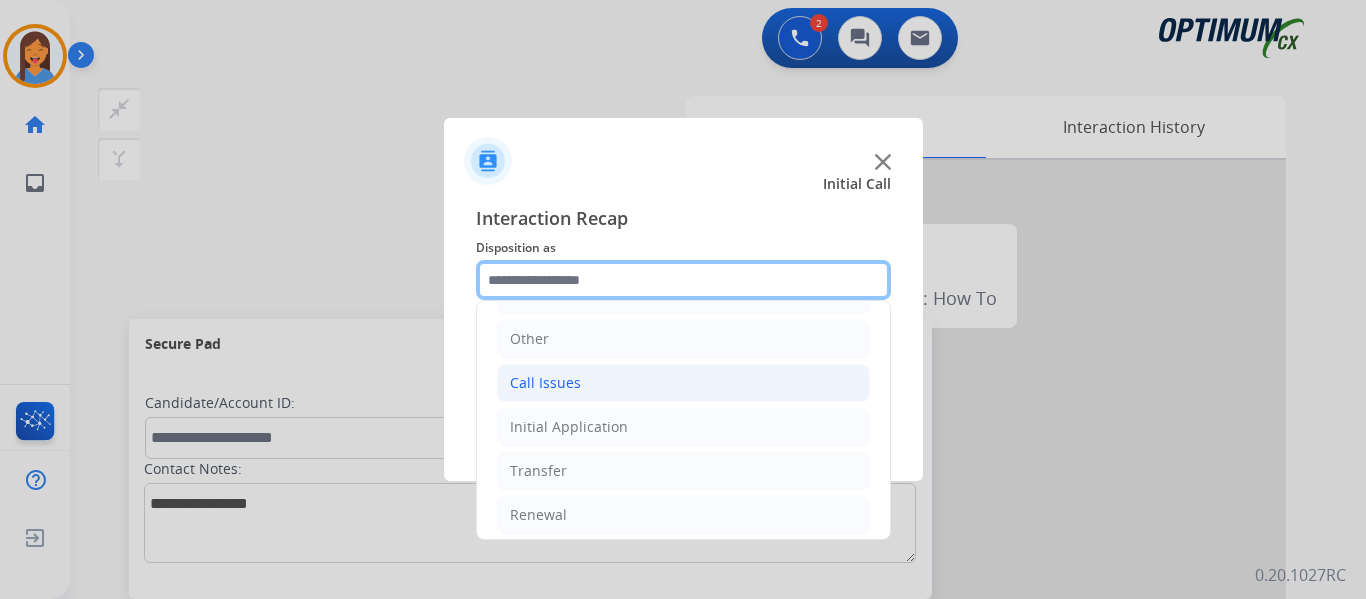 scroll, scrollTop: 136, scrollLeft: 0, axis: vertical 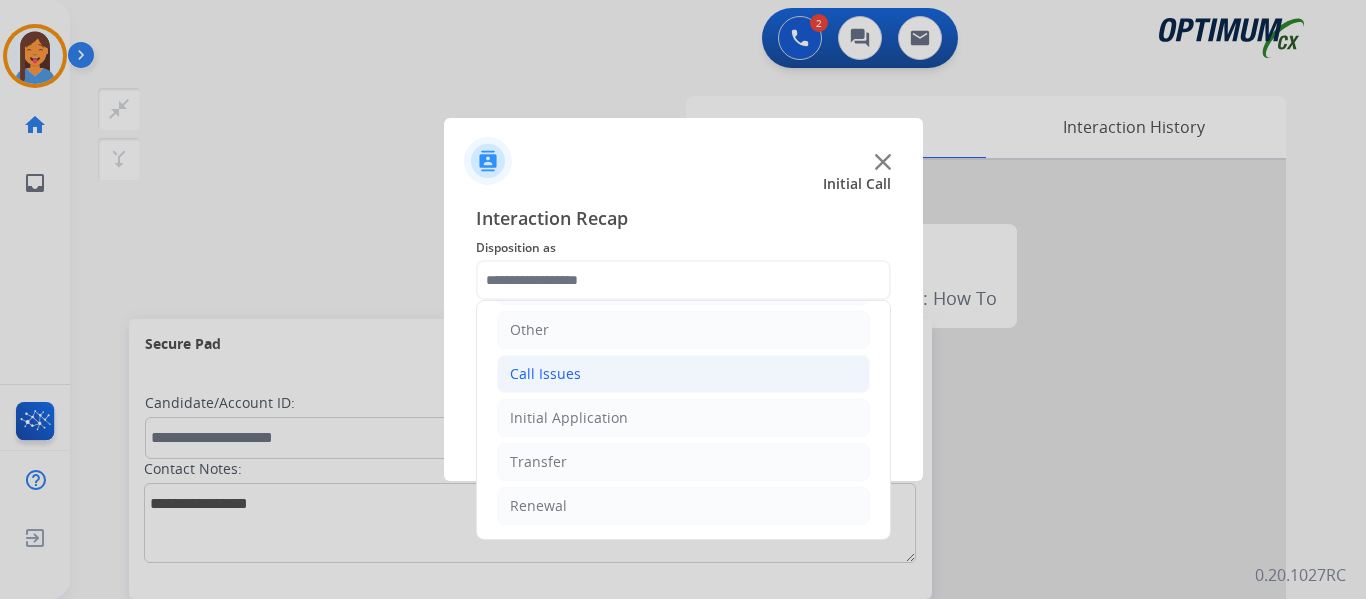click on "Call Issues" 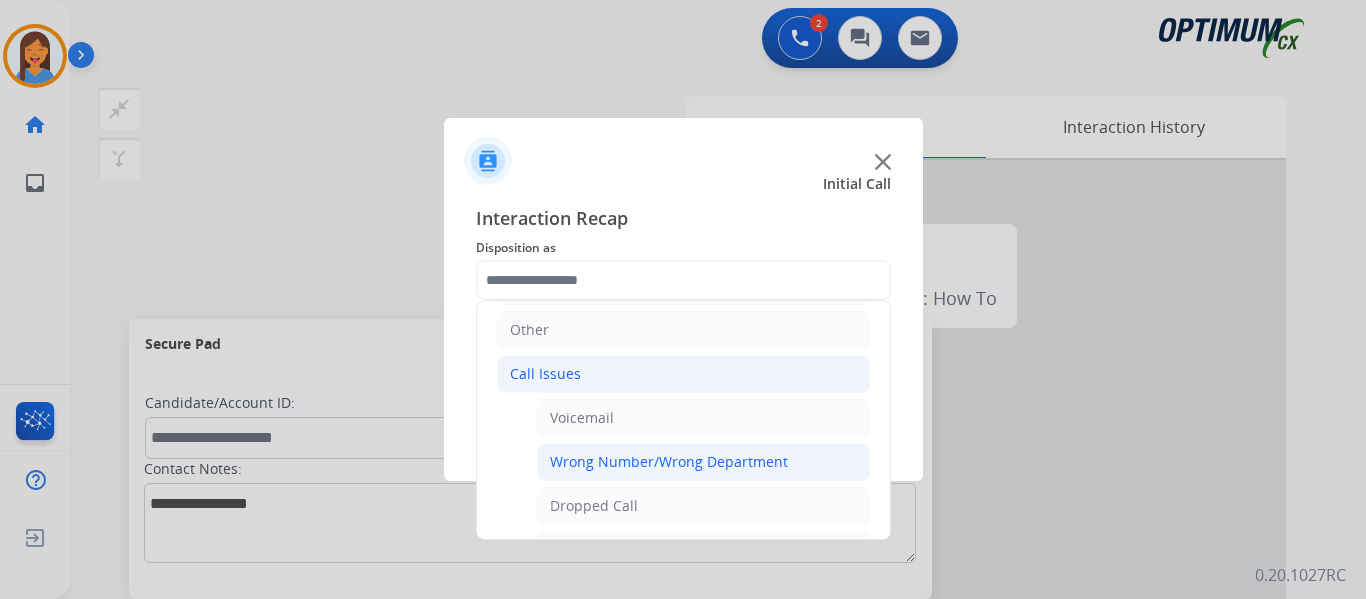 click on "Wrong Number/Wrong Department" 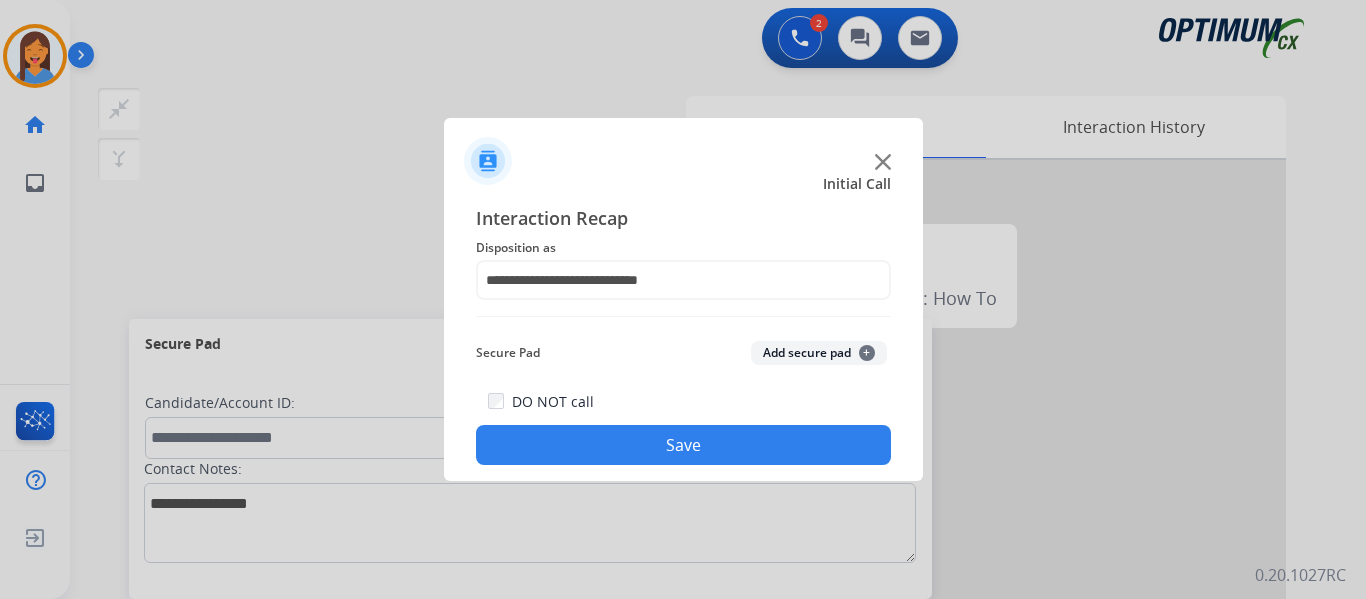 click on "Save" 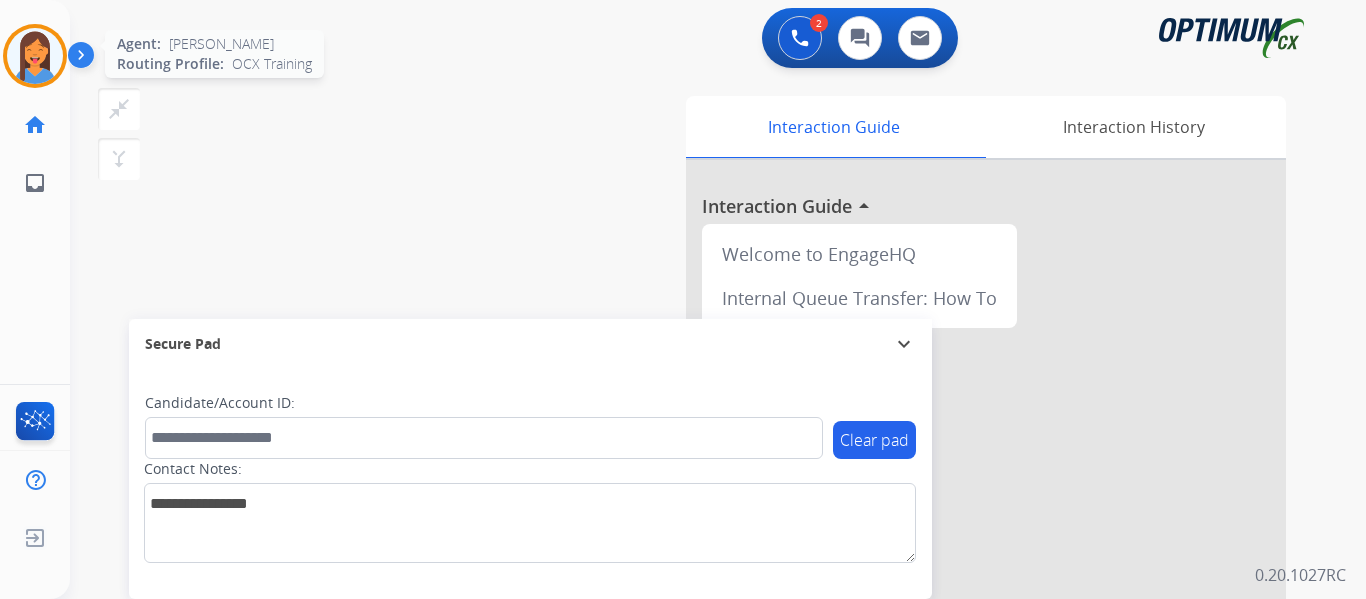 click at bounding box center [35, 56] 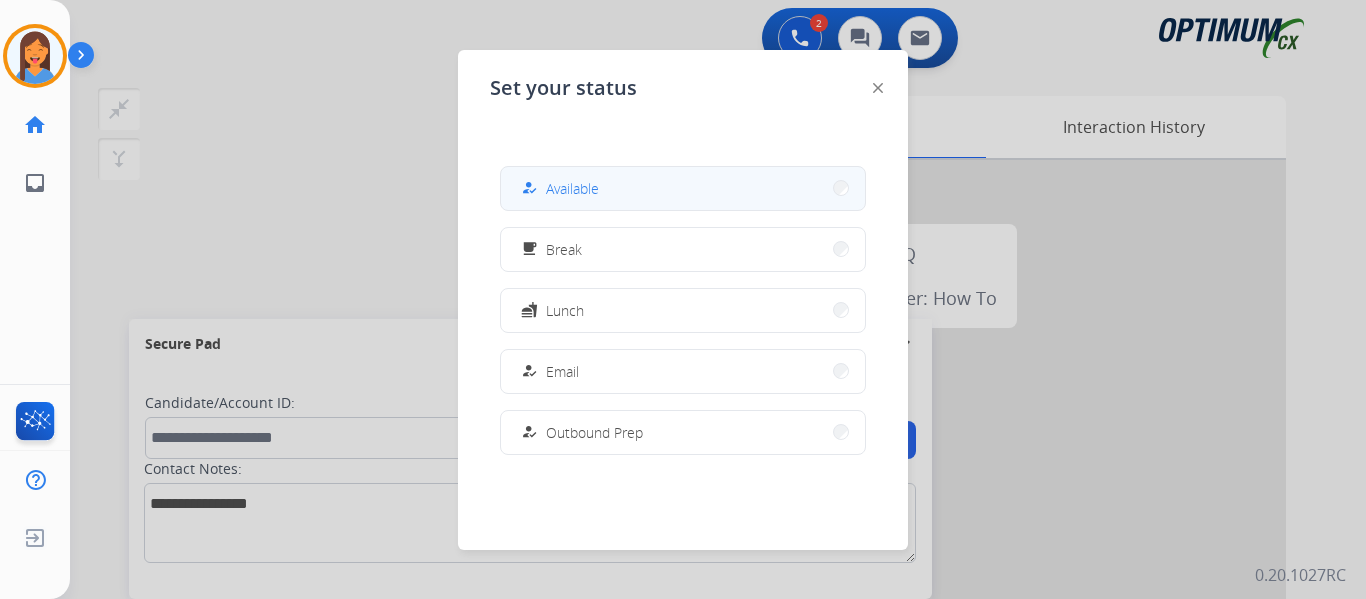 click on "Available" at bounding box center (572, 188) 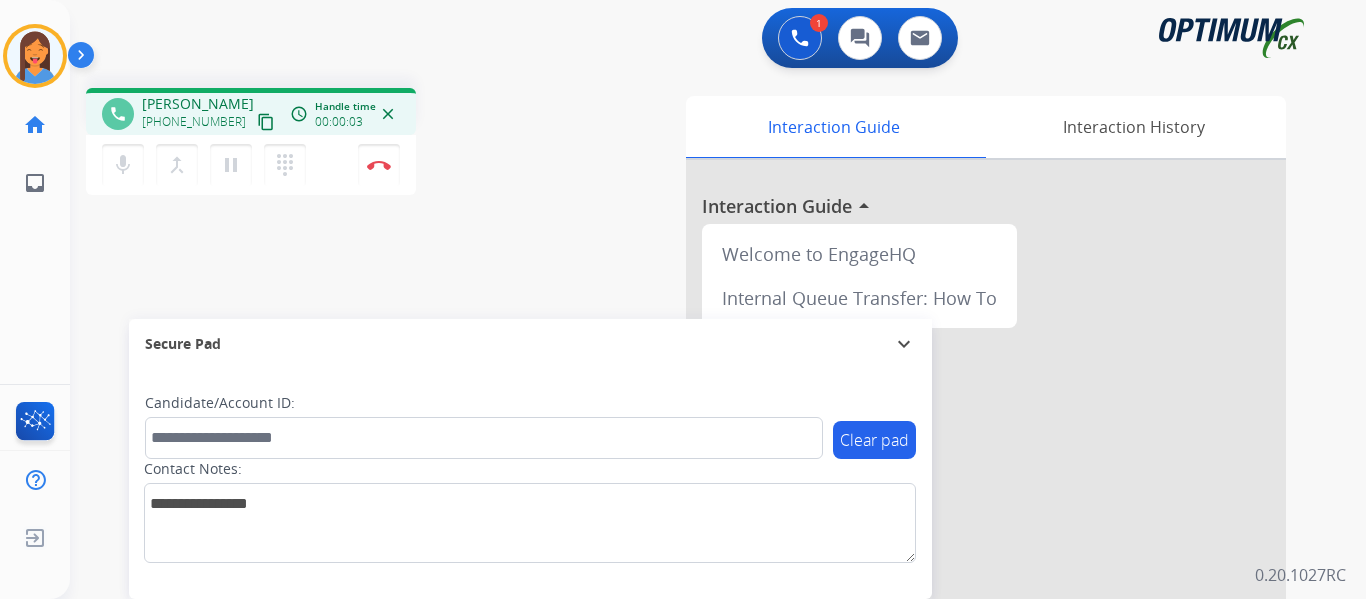 click on "content_copy" at bounding box center [266, 122] 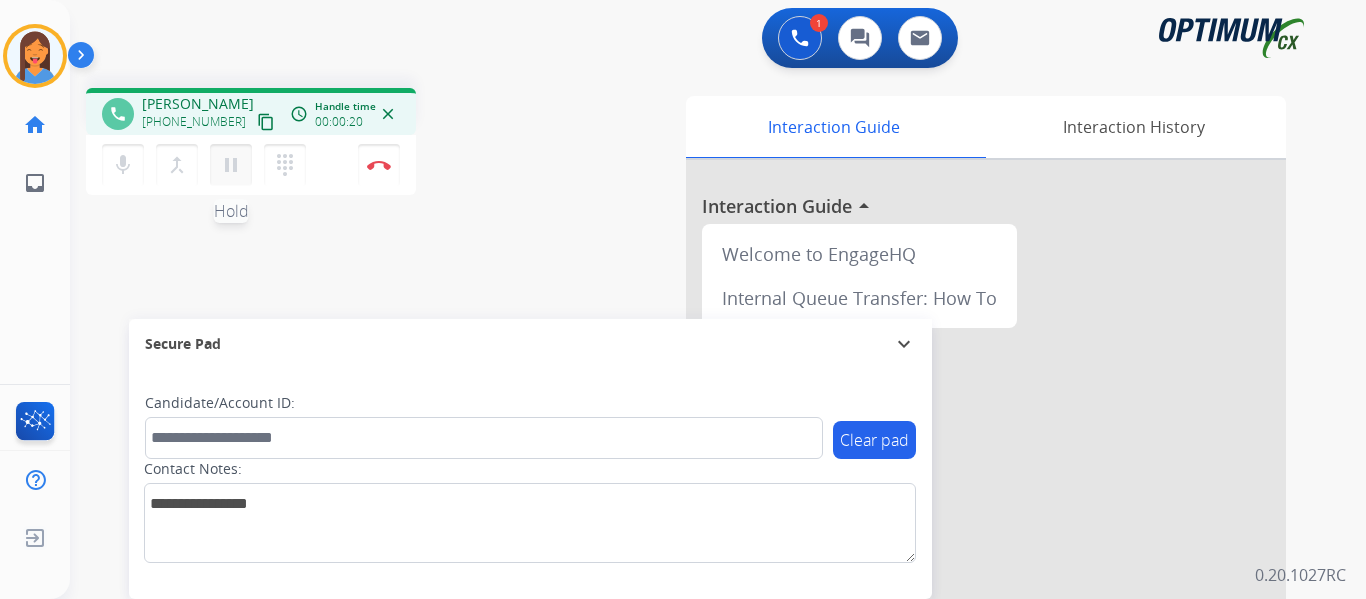 click on "pause" at bounding box center (231, 165) 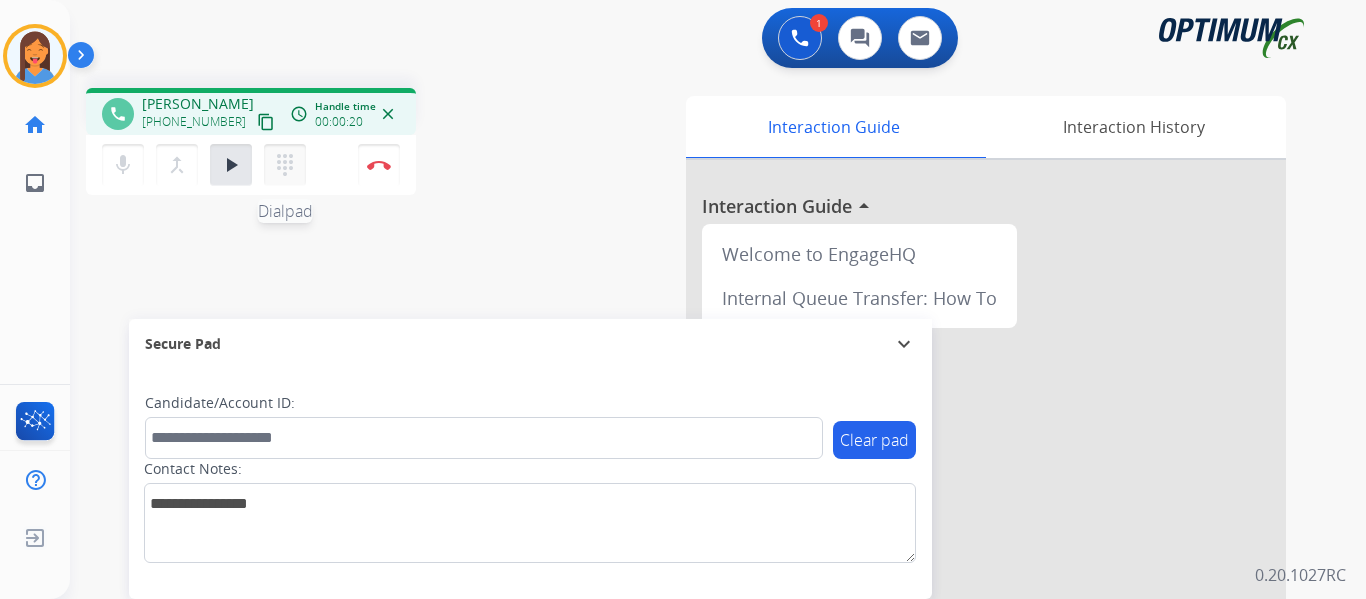 click on "dialpad" at bounding box center [285, 165] 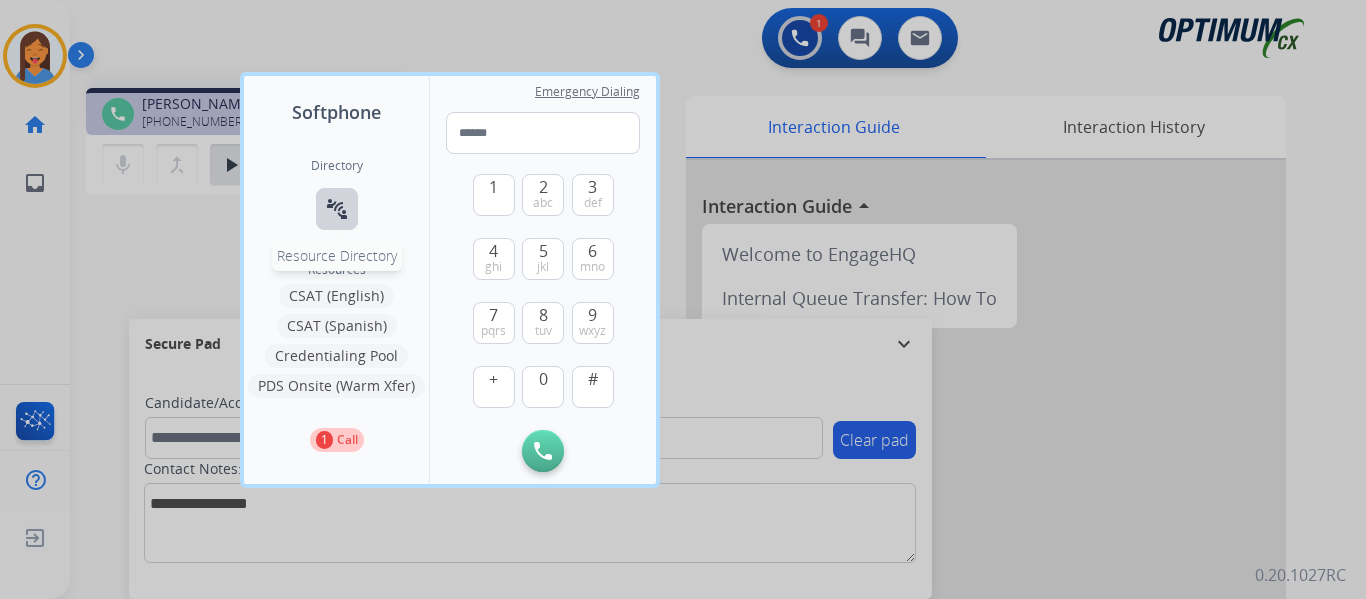 click on "connect_without_contact Resource Directory" at bounding box center [337, 209] 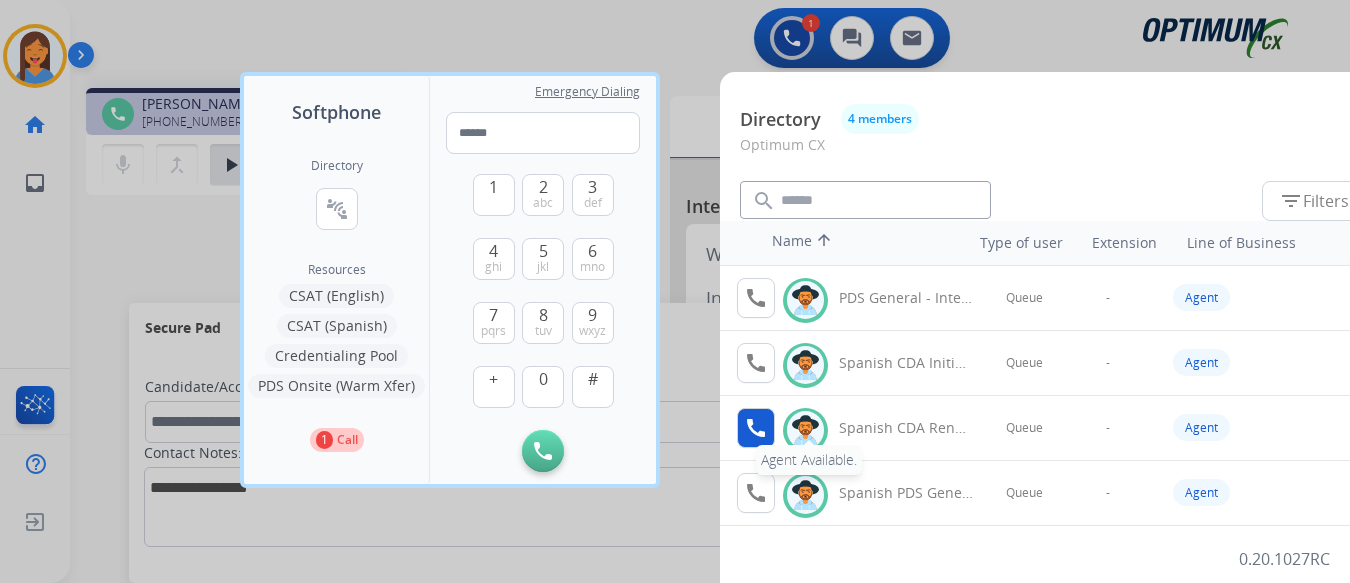 click on "call" at bounding box center [756, 428] 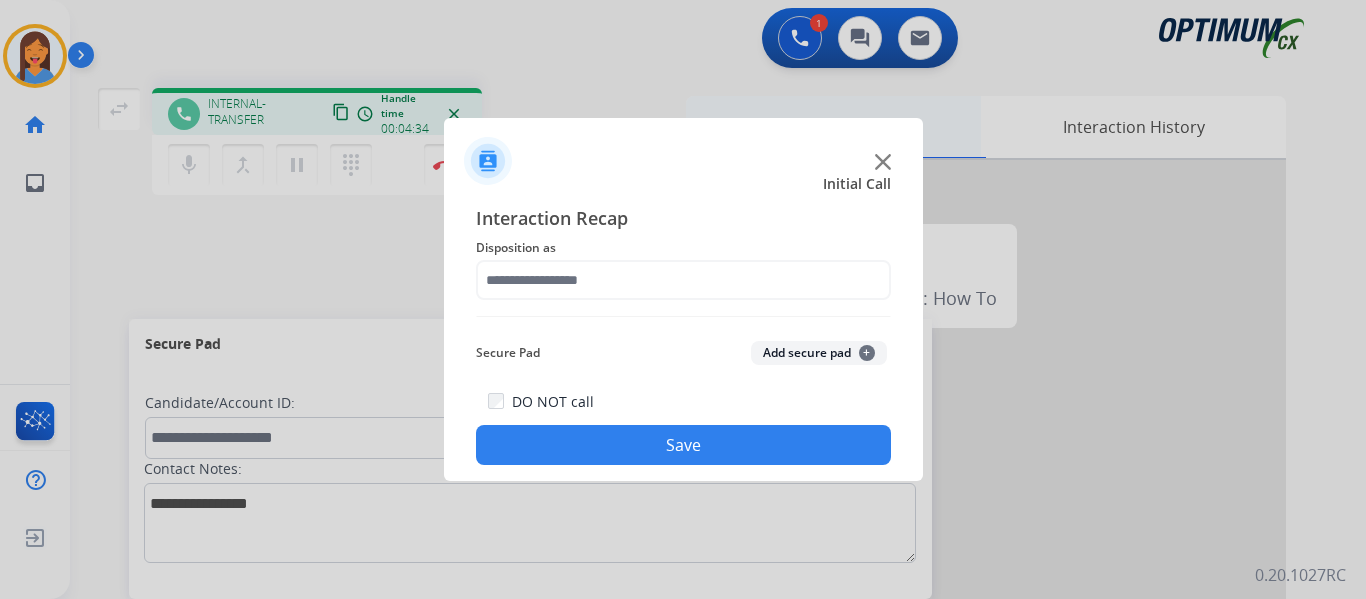 click 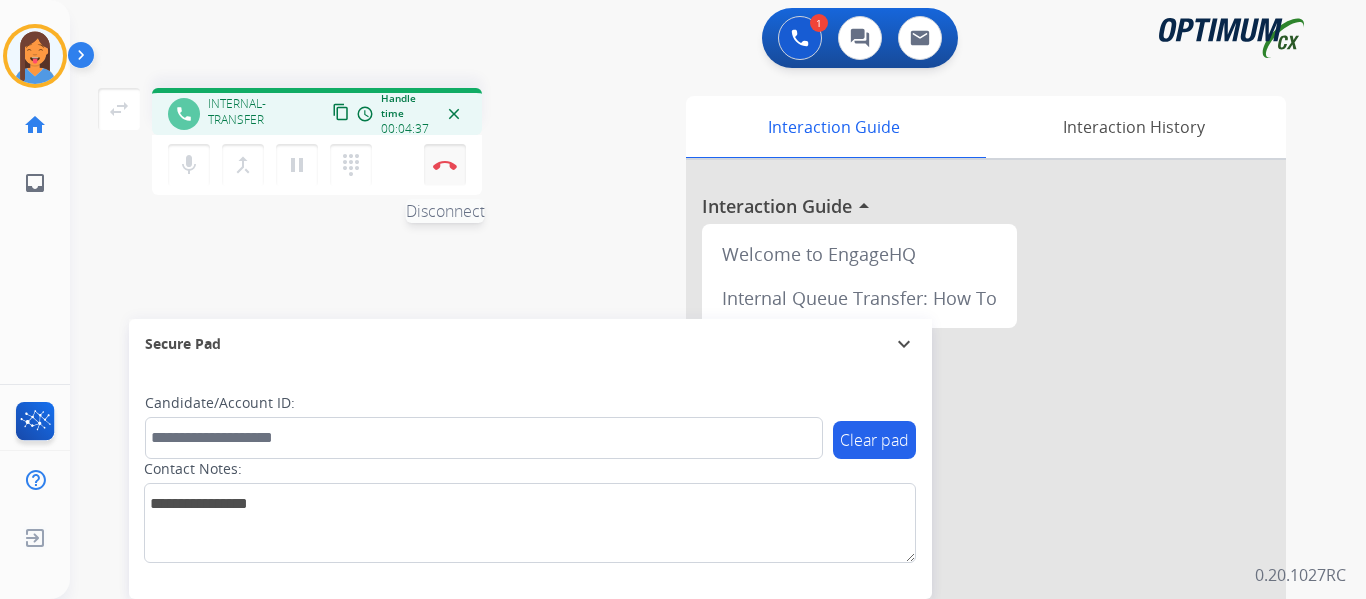 click at bounding box center [445, 165] 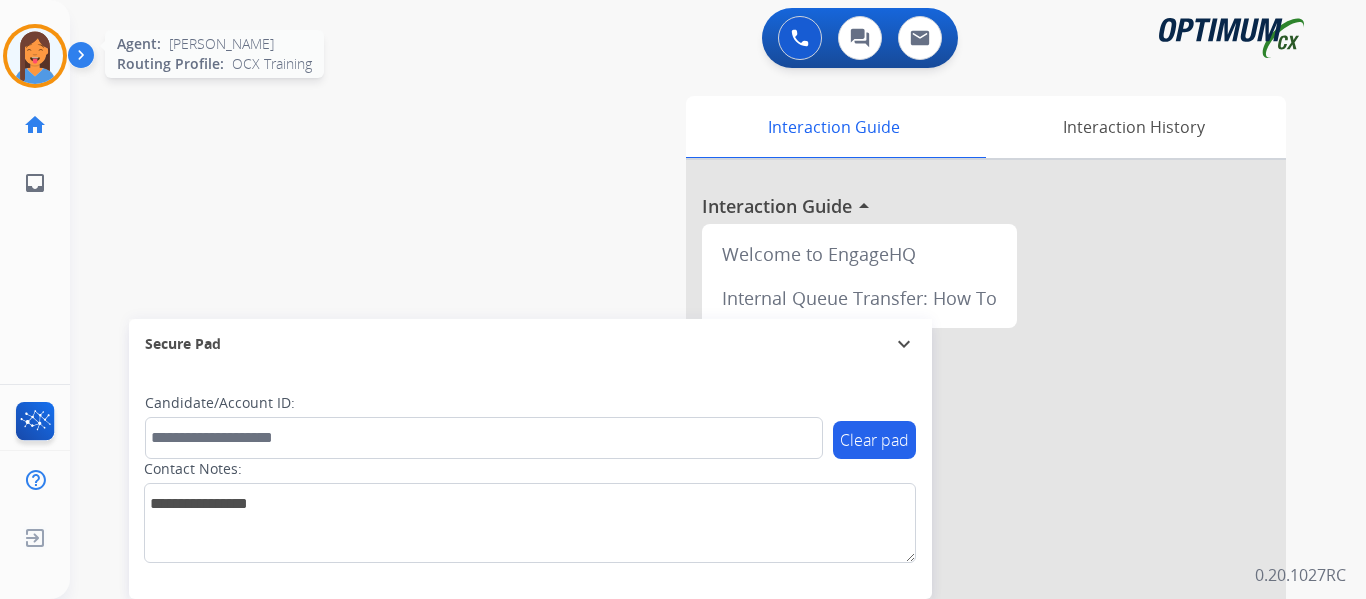 click at bounding box center [35, 56] 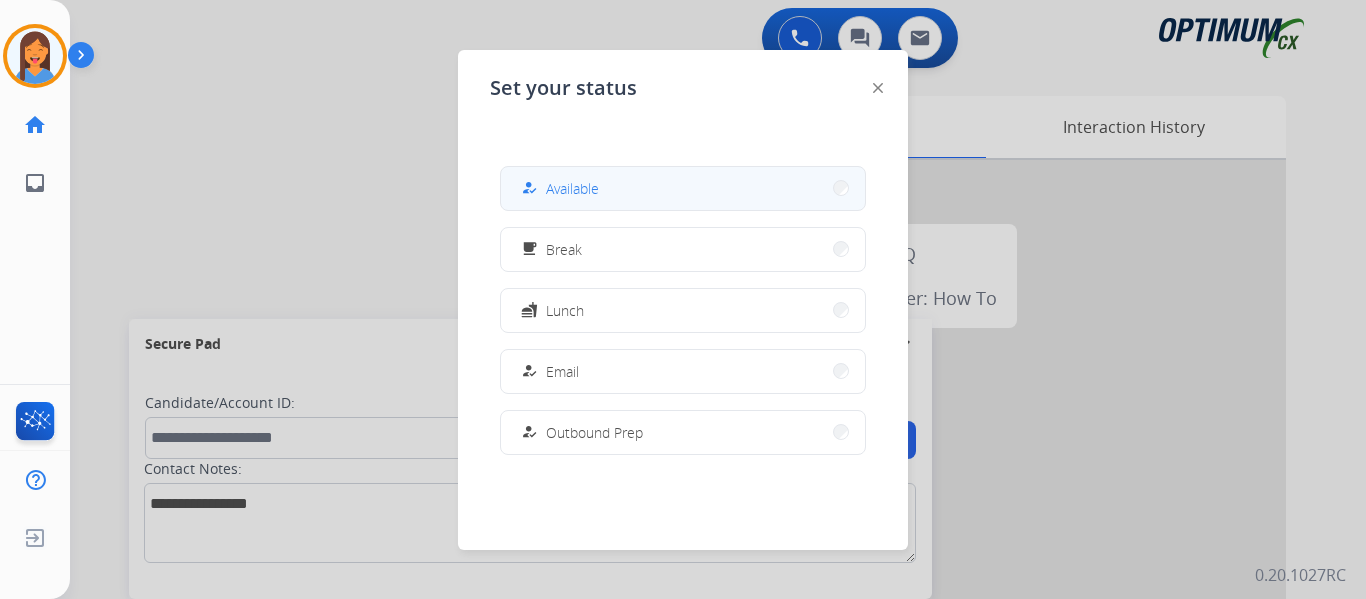 click on "how_to_reg Available" at bounding box center (683, 188) 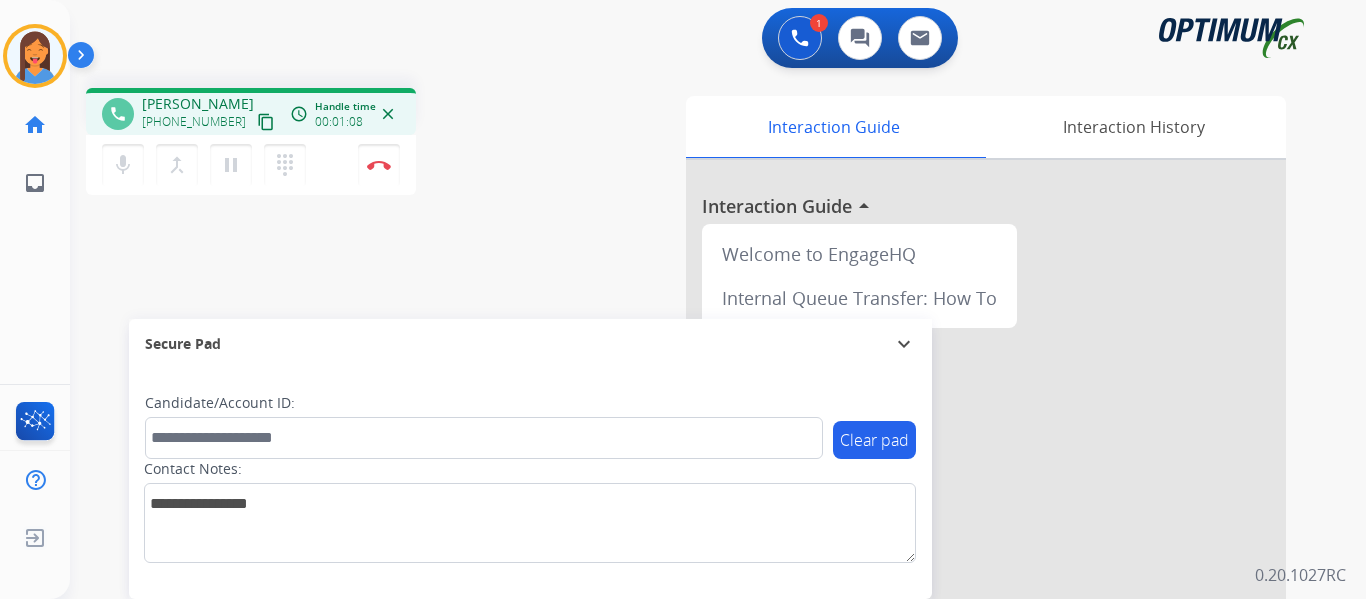 click on "content_copy" at bounding box center (266, 122) 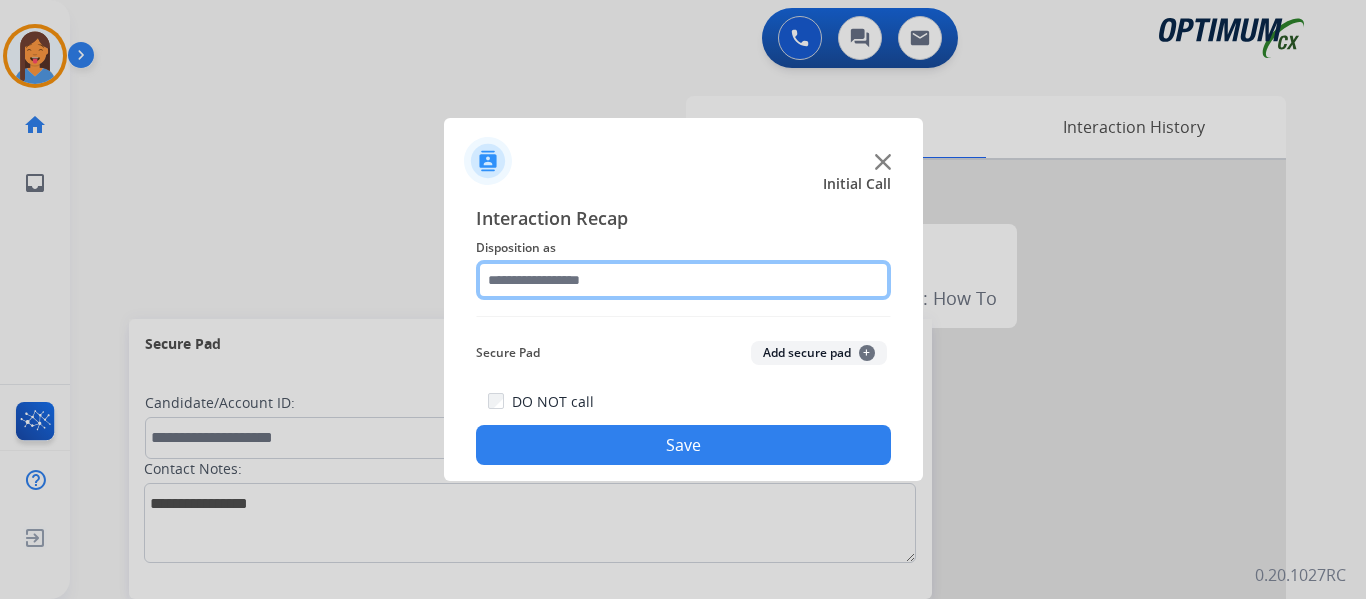 click 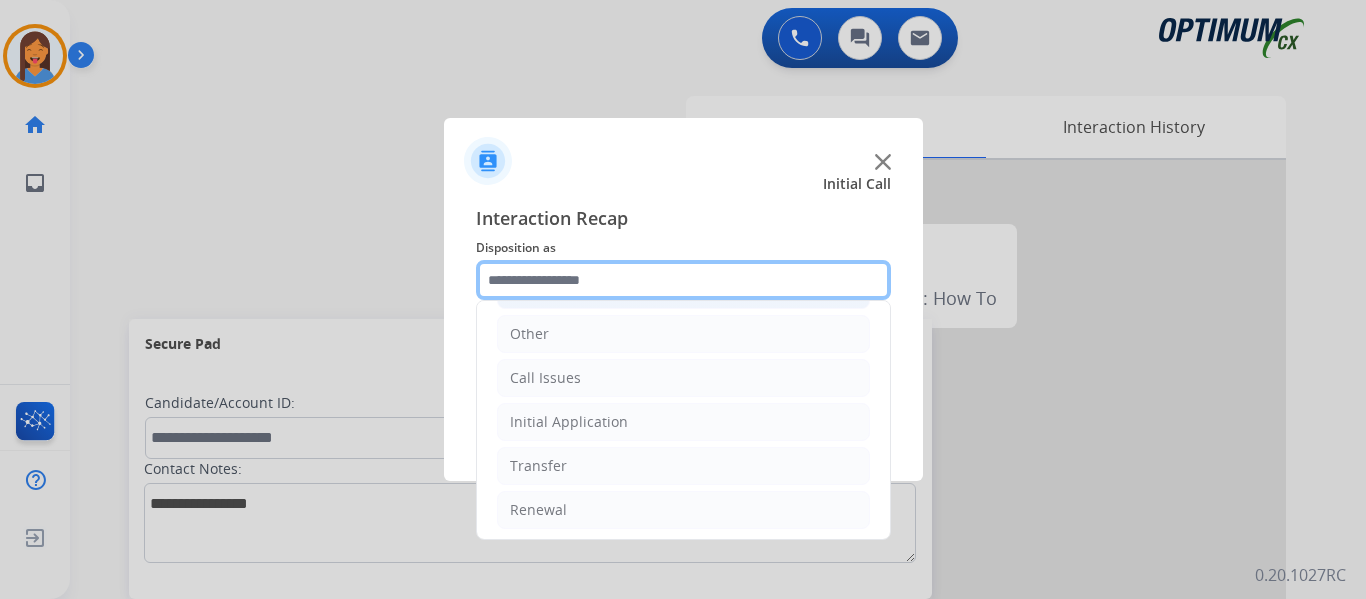 scroll, scrollTop: 136, scrollLeft: 0, axis: vertical 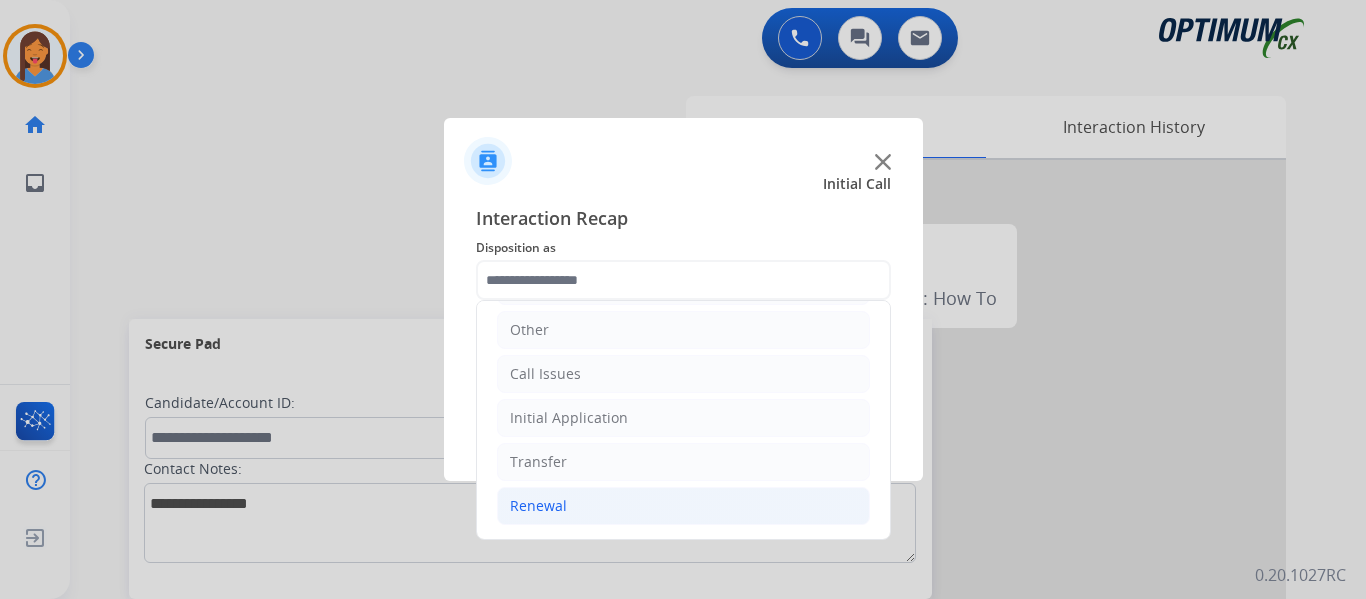 click on "Renewal" 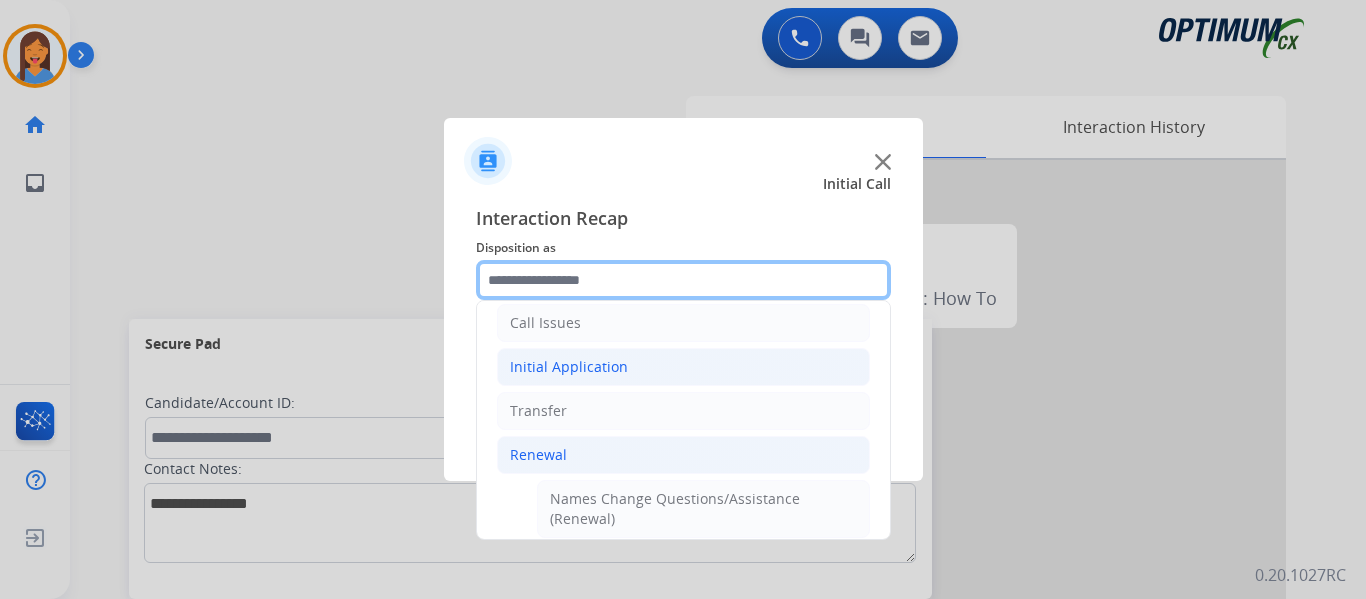 scroll, scrollTop: 236, scrollLeft: 0, axis: vertical 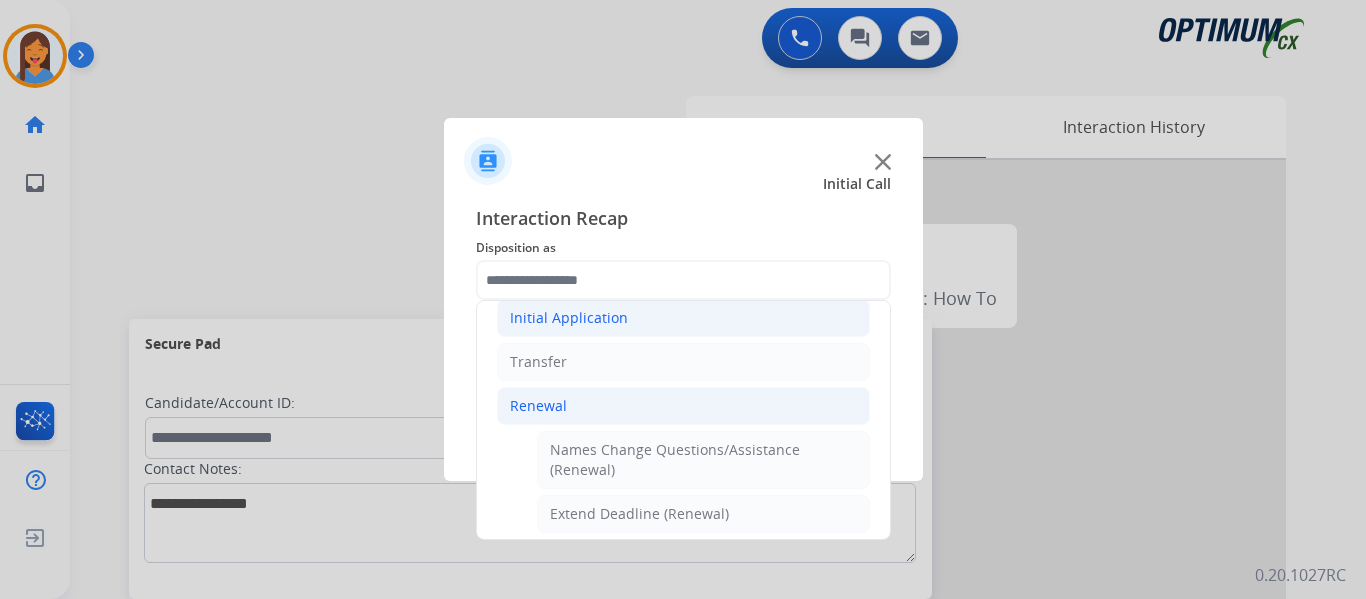 click on "Initial Application" 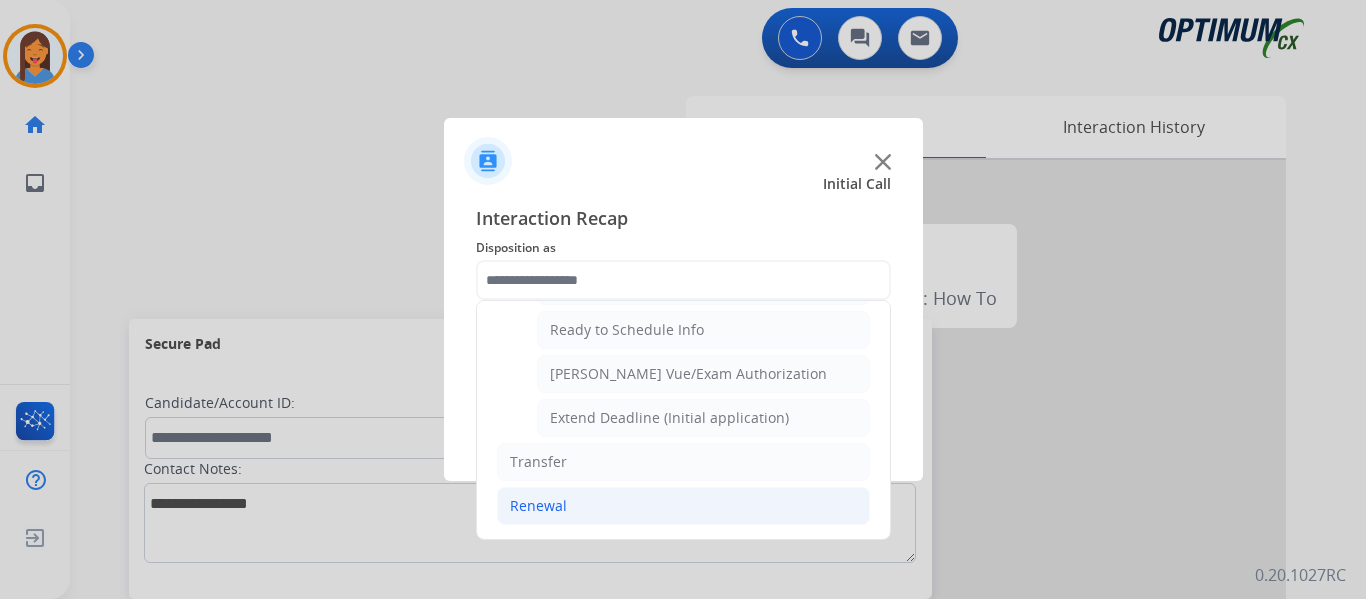 click on "Renewal" 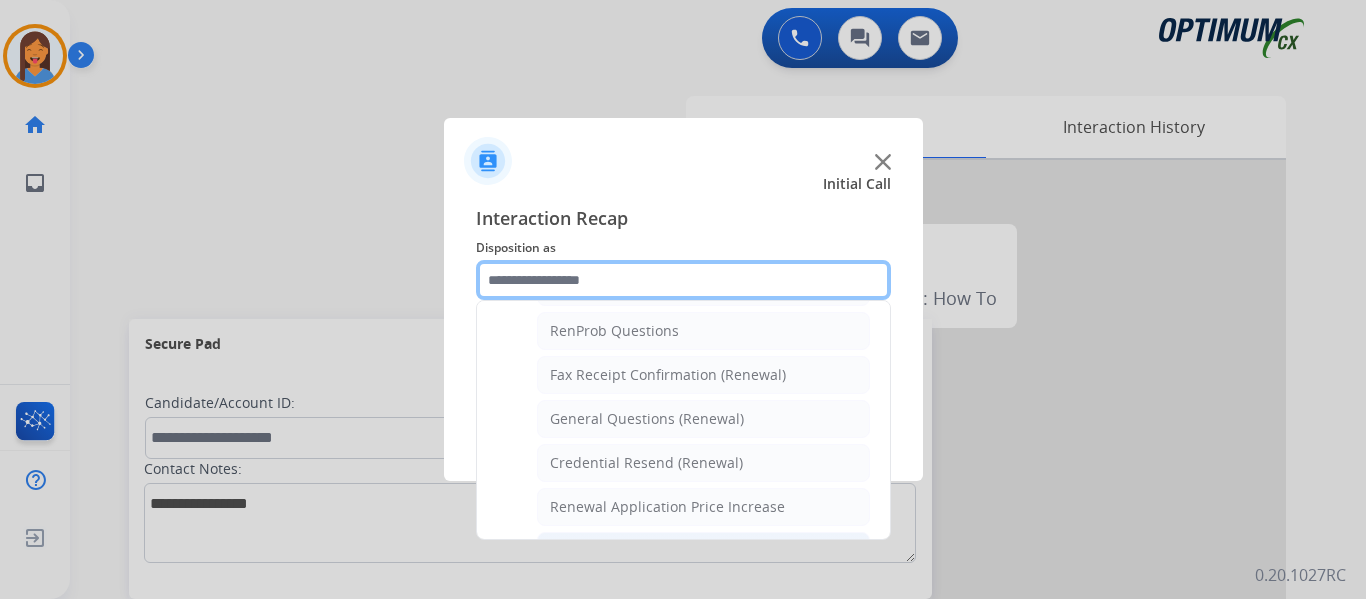 scroll, scrollTop: 472, scrollLeft: 0, axis: vertical 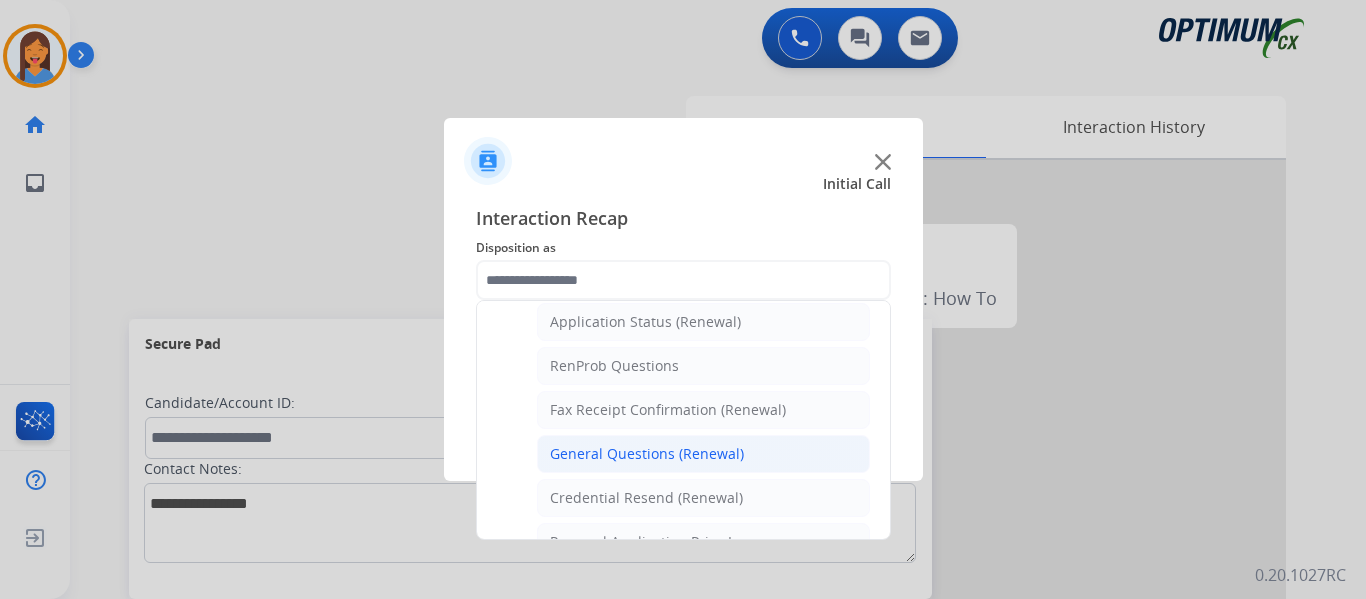 click on "General Questions (Renewal)" 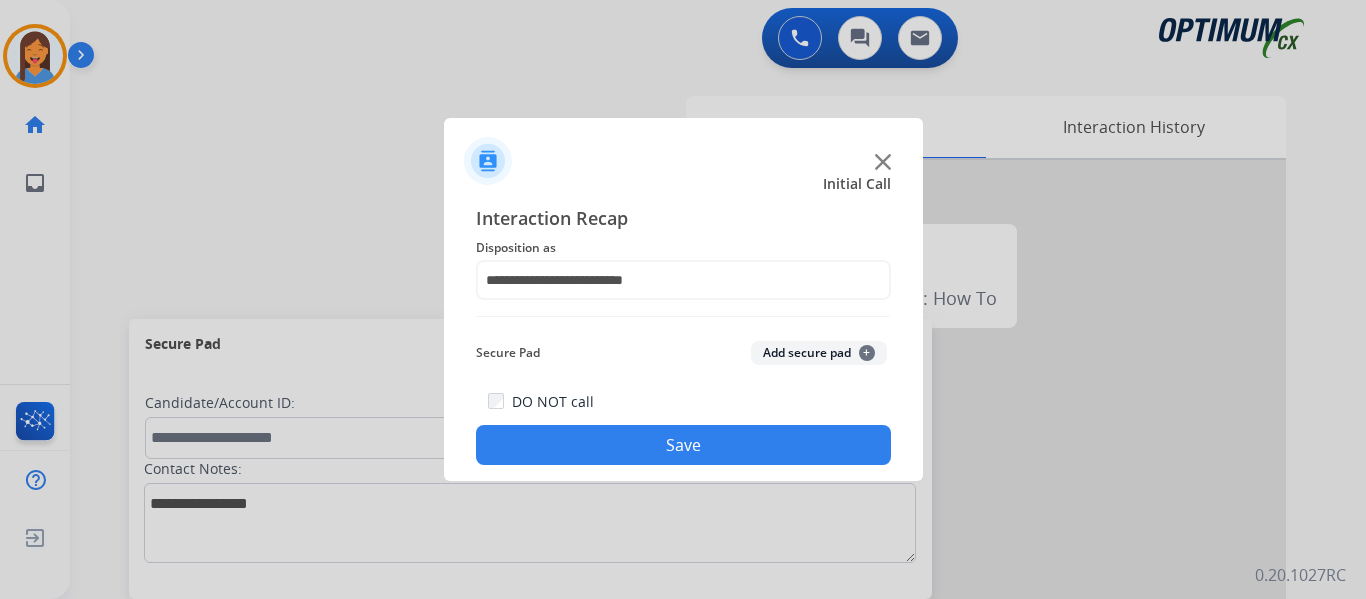 click on "Save" 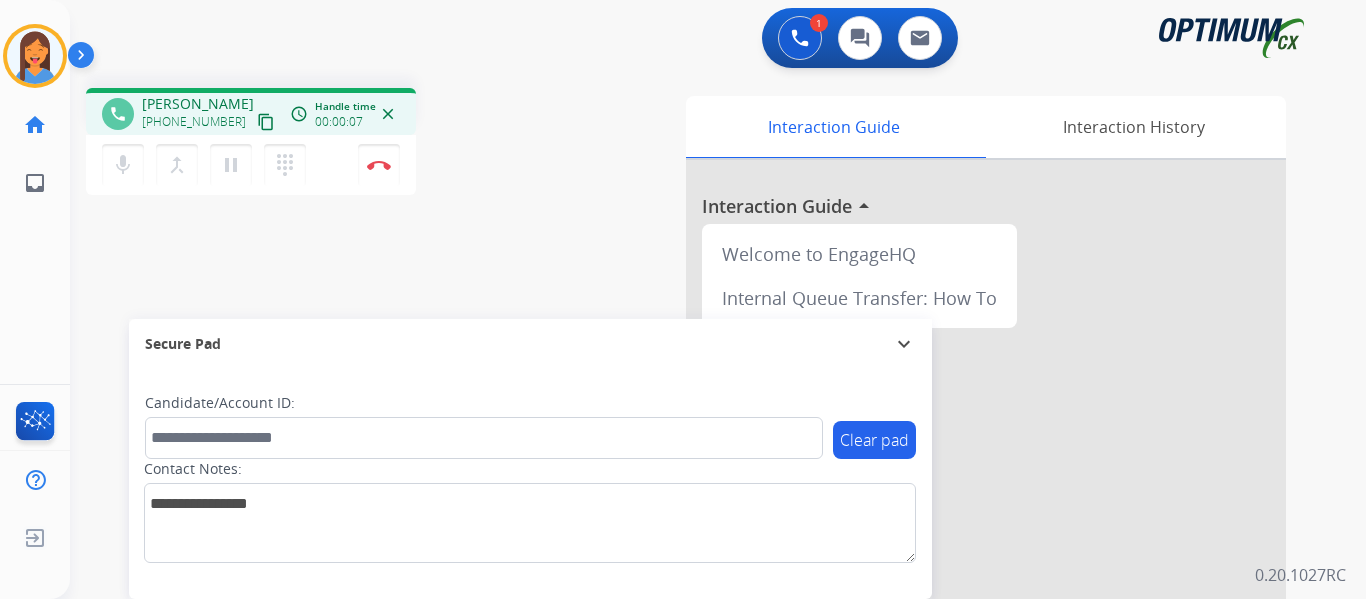 click on "content_copy" at bounding box center (266, 122) 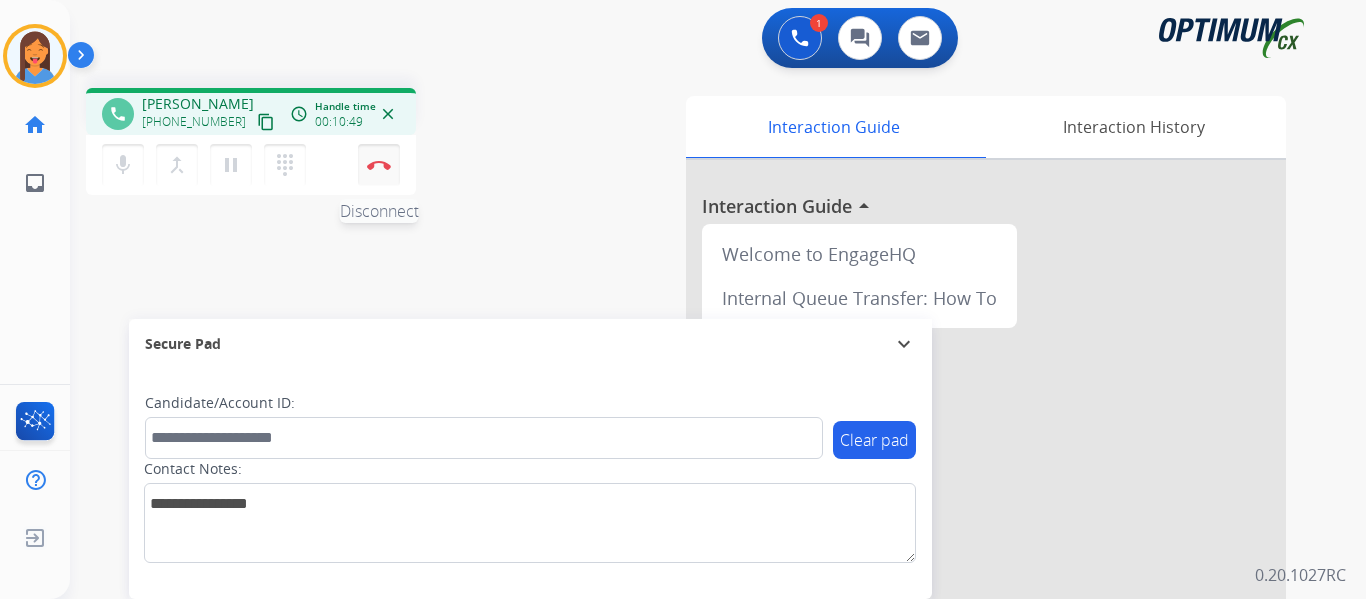 click at bounding box center [379, 165] 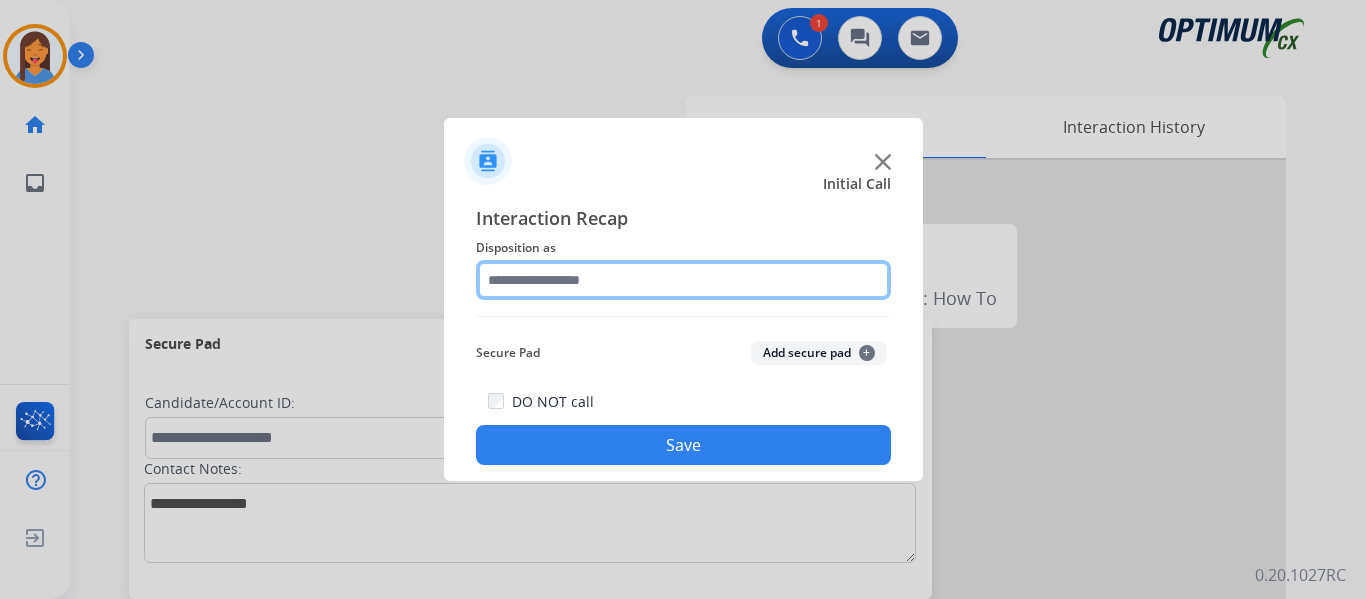click 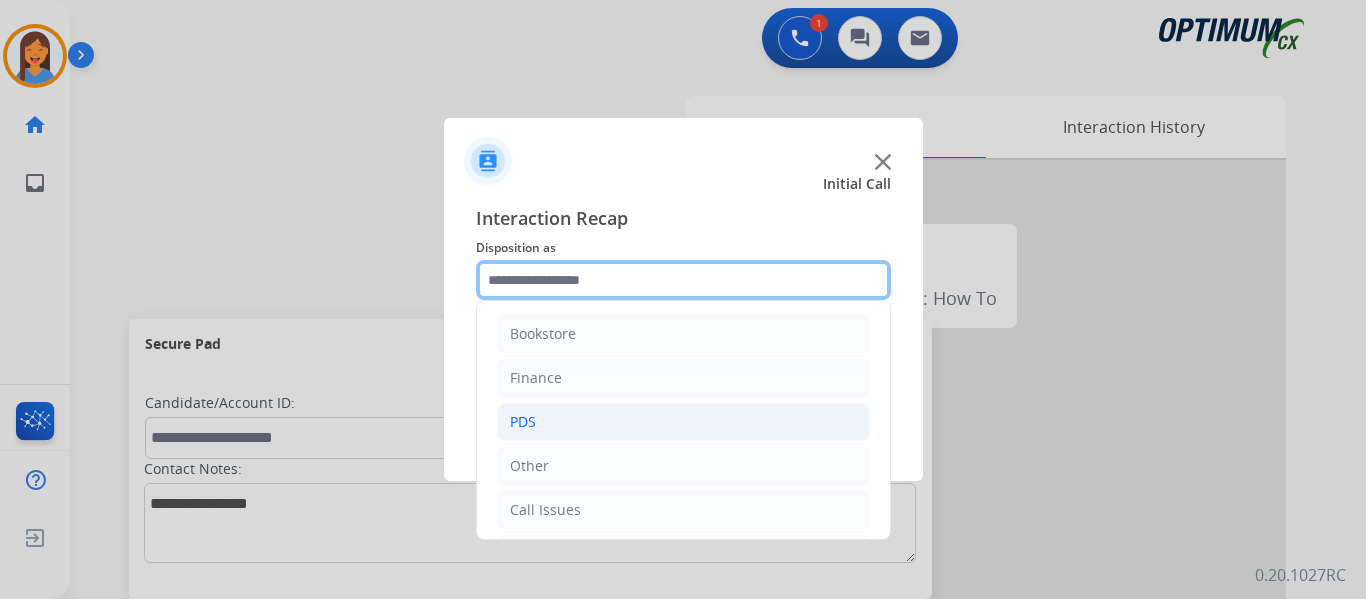 scroll, scrollTop: 136, scrollLeft: 0, axis: vertical 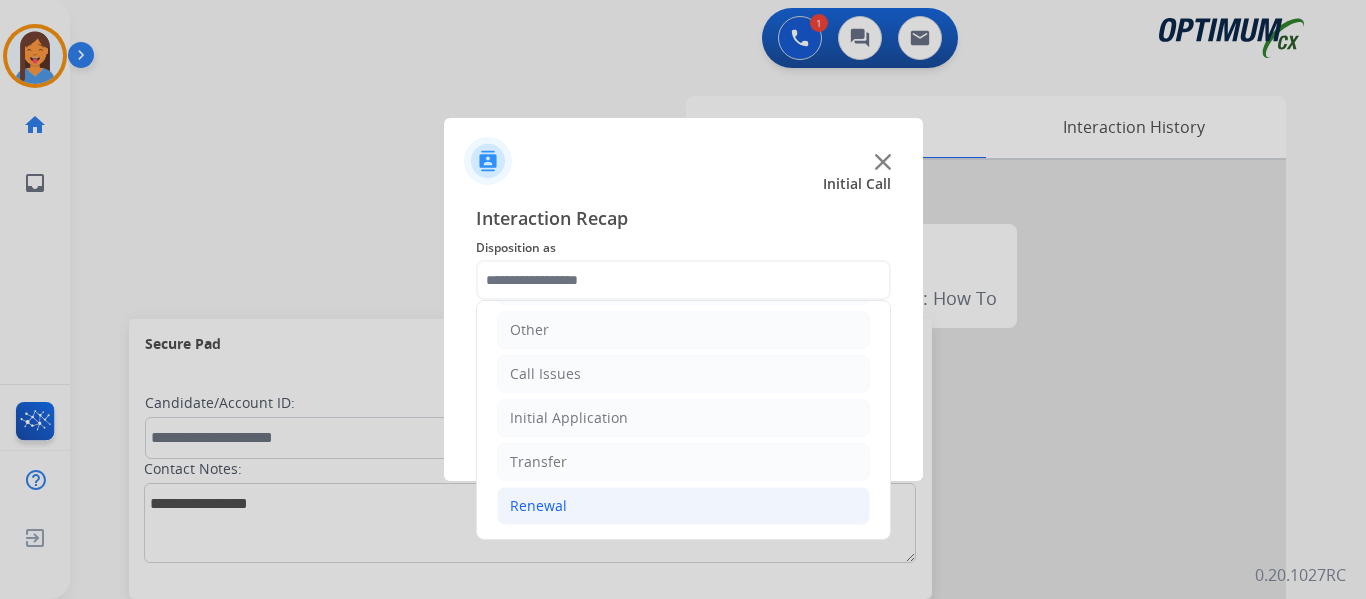 click on "Renewal" 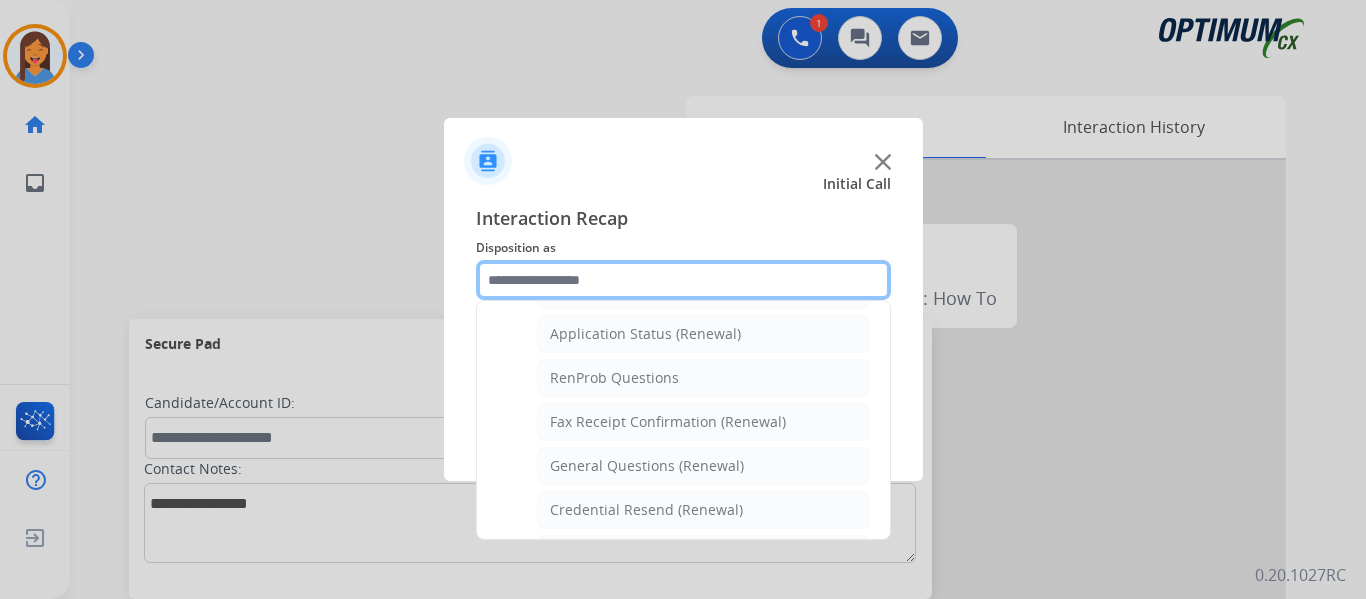 scroll, scrollTop: 536, scrollLeft: 0, axis: vertical 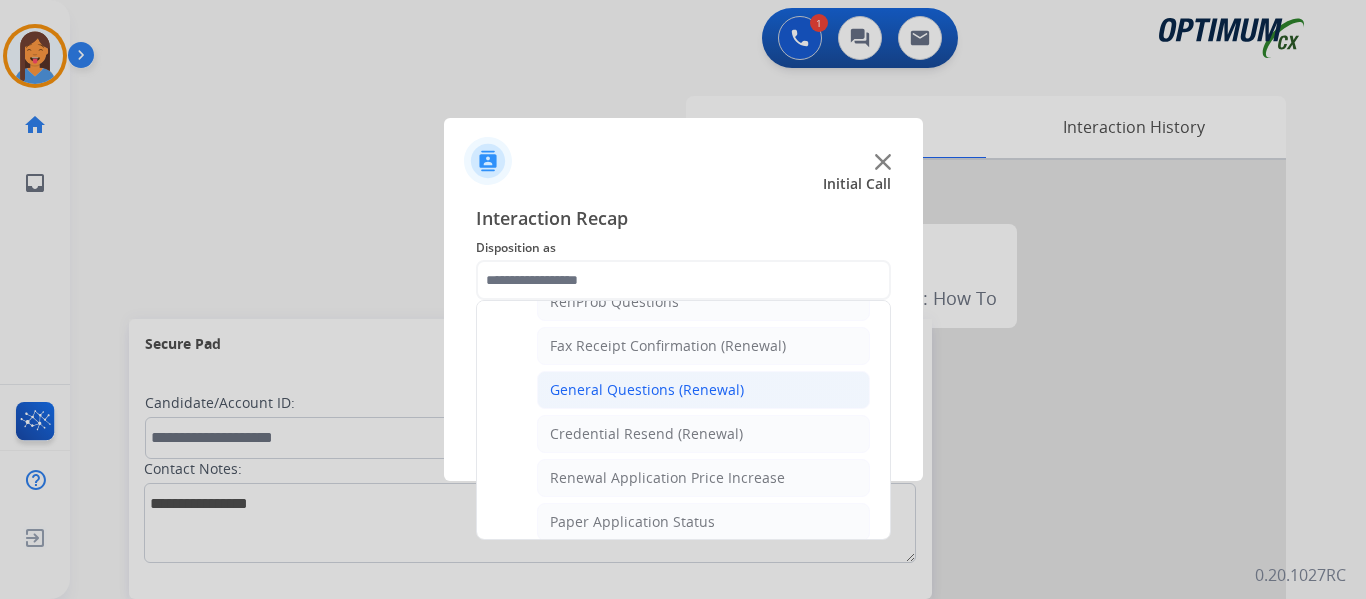 click on "General Questions (Renewal)" 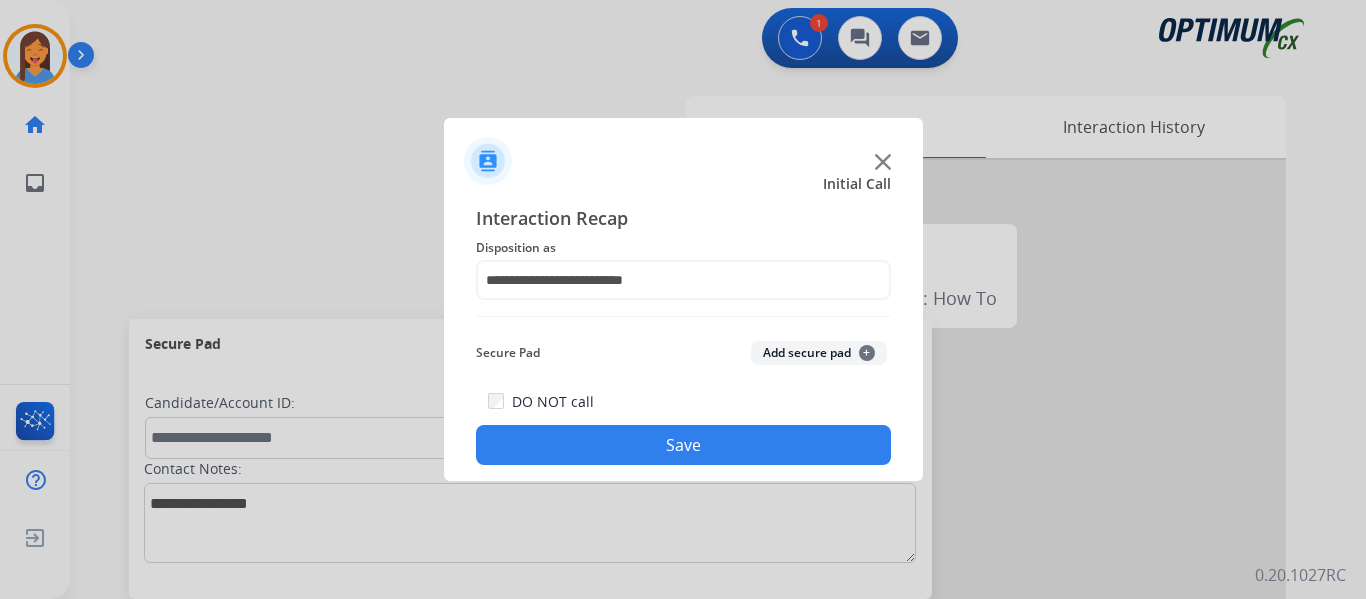 click on "Save" 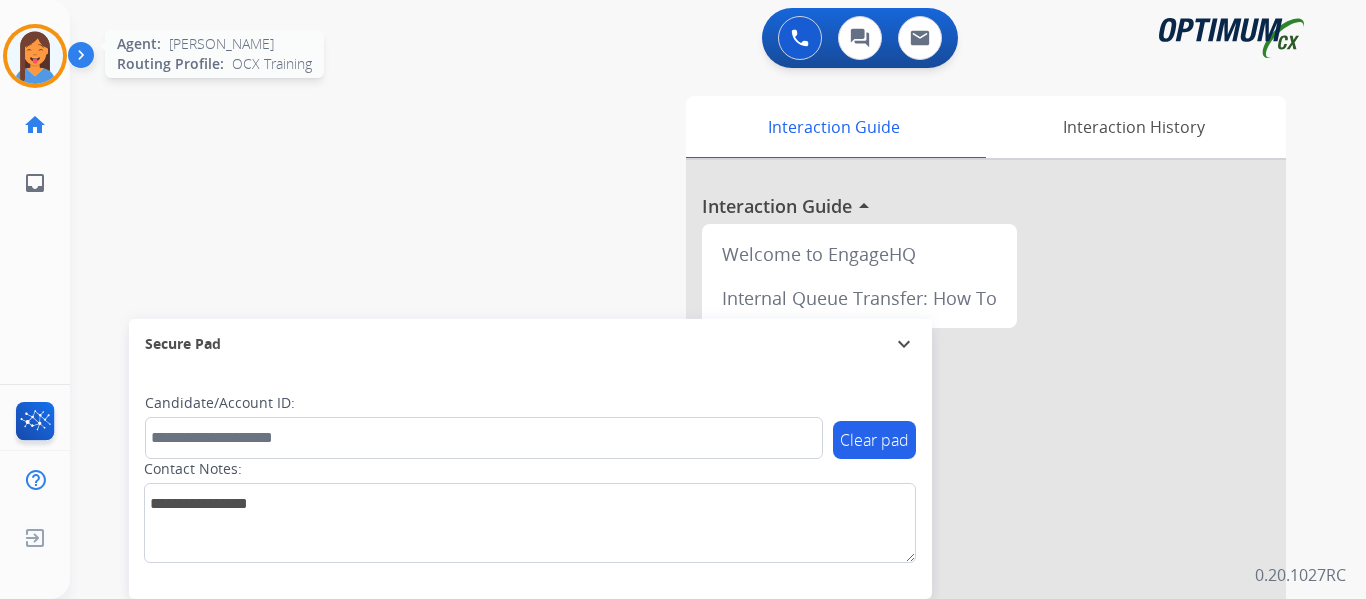 click at bounding box center [35, 56] 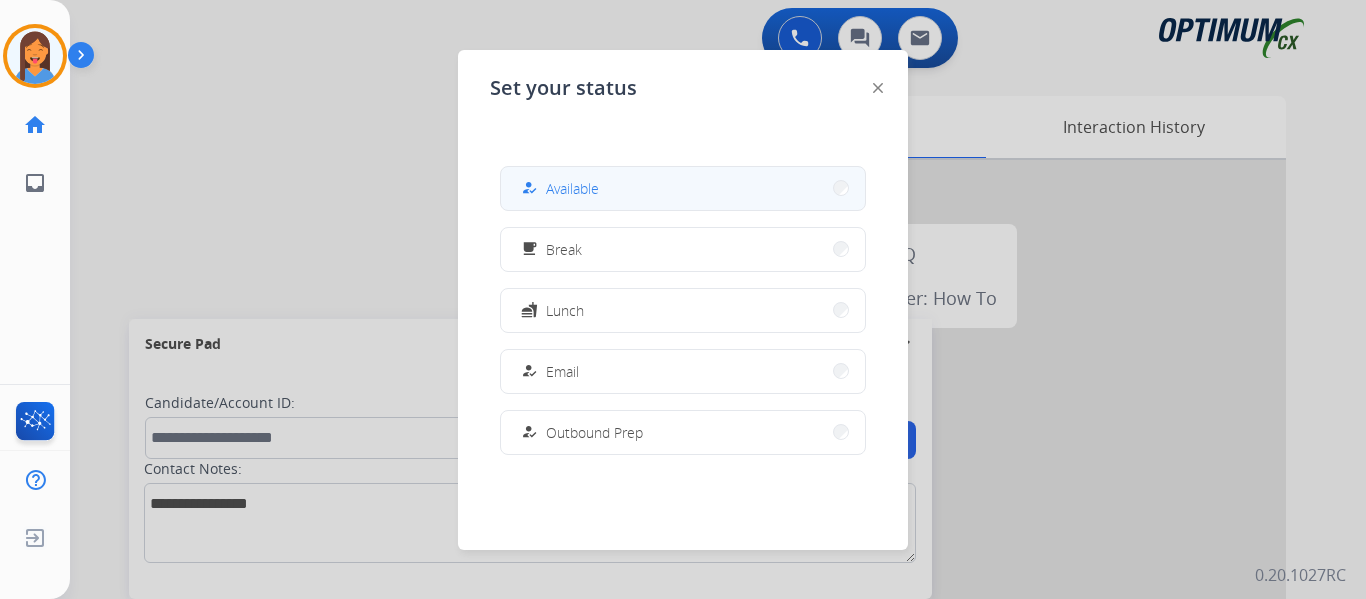 click on "Available" at bounding box center [572, 188] 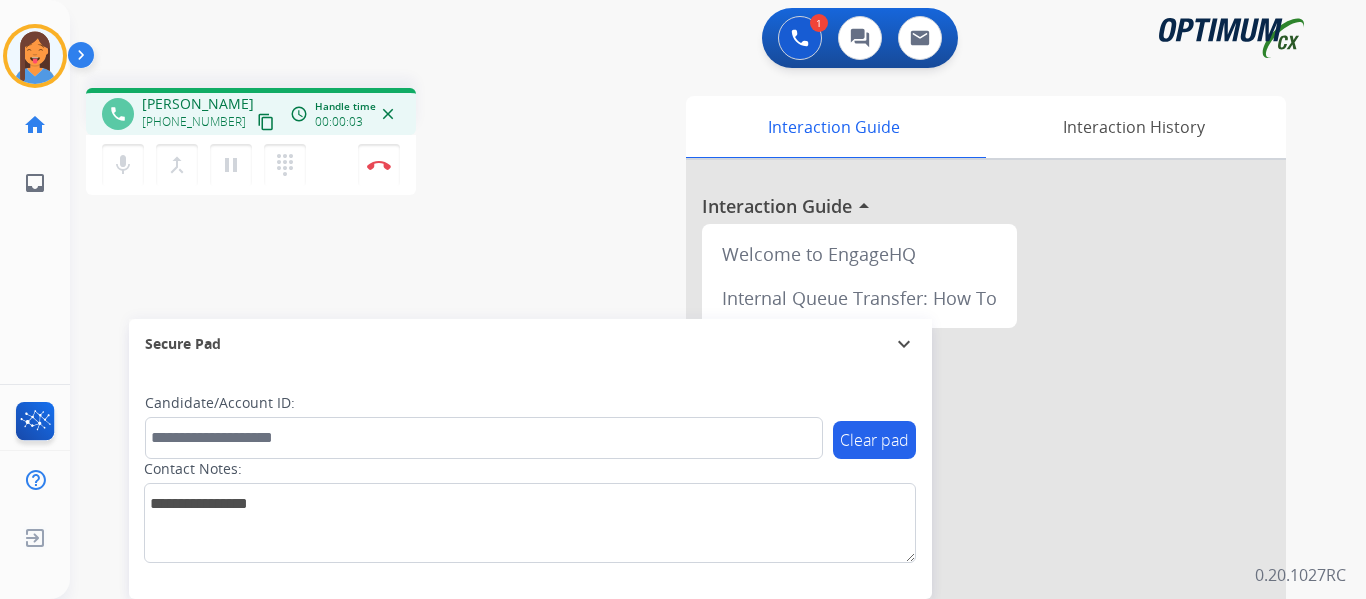click on "content_copy" at bounding box center (266, 122) 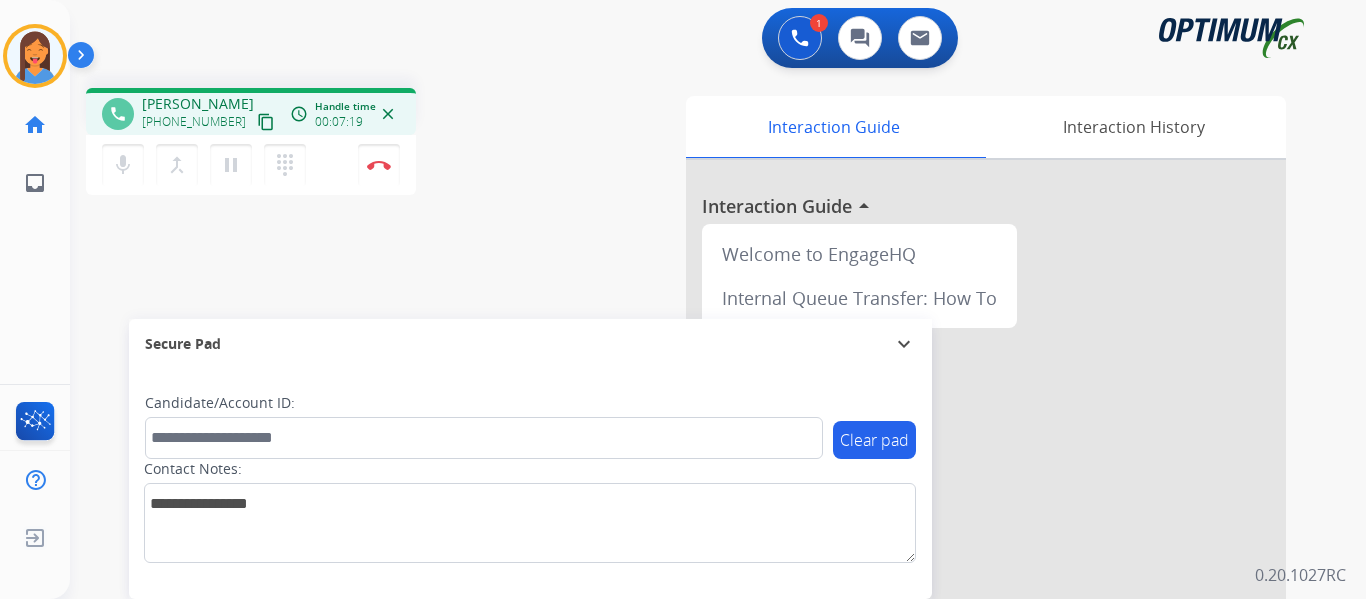 click on "phone [PERSON_NAME] [PHONE_NUMBER] content_copy access_time Call metrics Queue   00:07 Hold   00:00 Talk   07:20 Total   07:26 Handle time 00:07:19 close mic Mute merge_type Bridge pause Hold dialpad Dialpad Disconnect swap_horiz Break voice bridge close_fullscreen Connect 3-Way Call merge_type Separate 3-Way Call  Interaction Guide   Interaction History  Interaction Guide arrow_drop_up  Welcome to EngageHQ   Internal Queue Transfer: How To  Secure Pad expand_more Clear pad Candidate/Account ID: Contact Notes:" at bounding box center [694, 489] 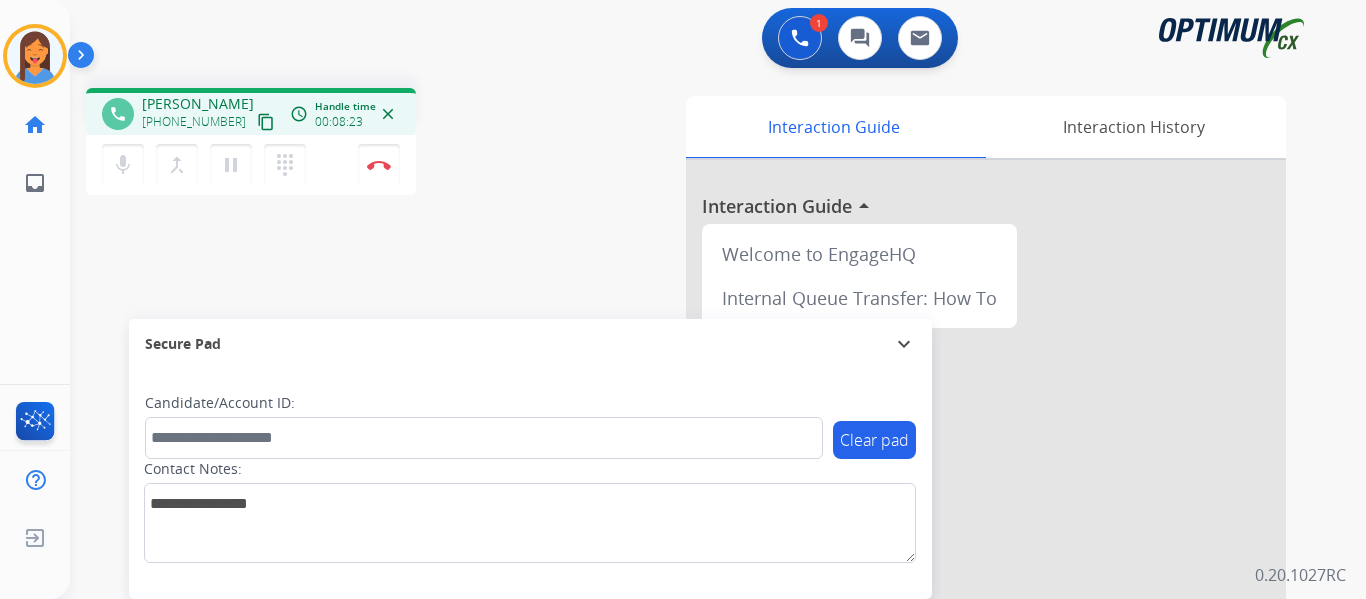 click on "content_copy" at bounding box center (266, 122) 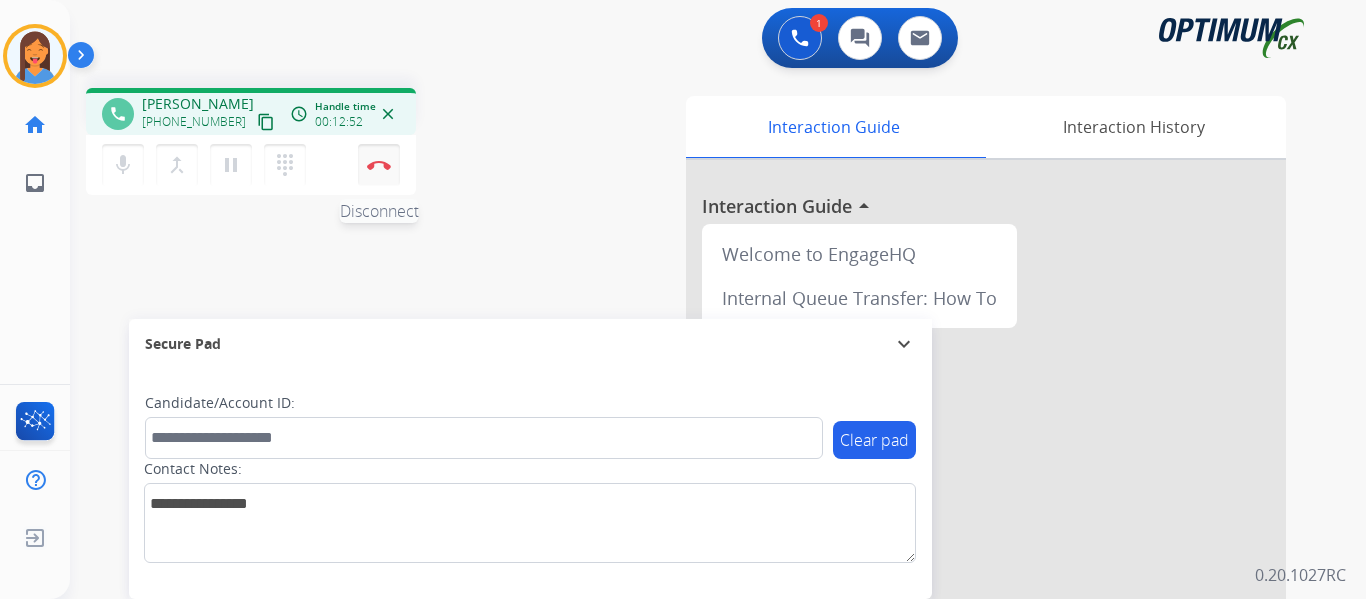 click at bounding box center (379, 165) 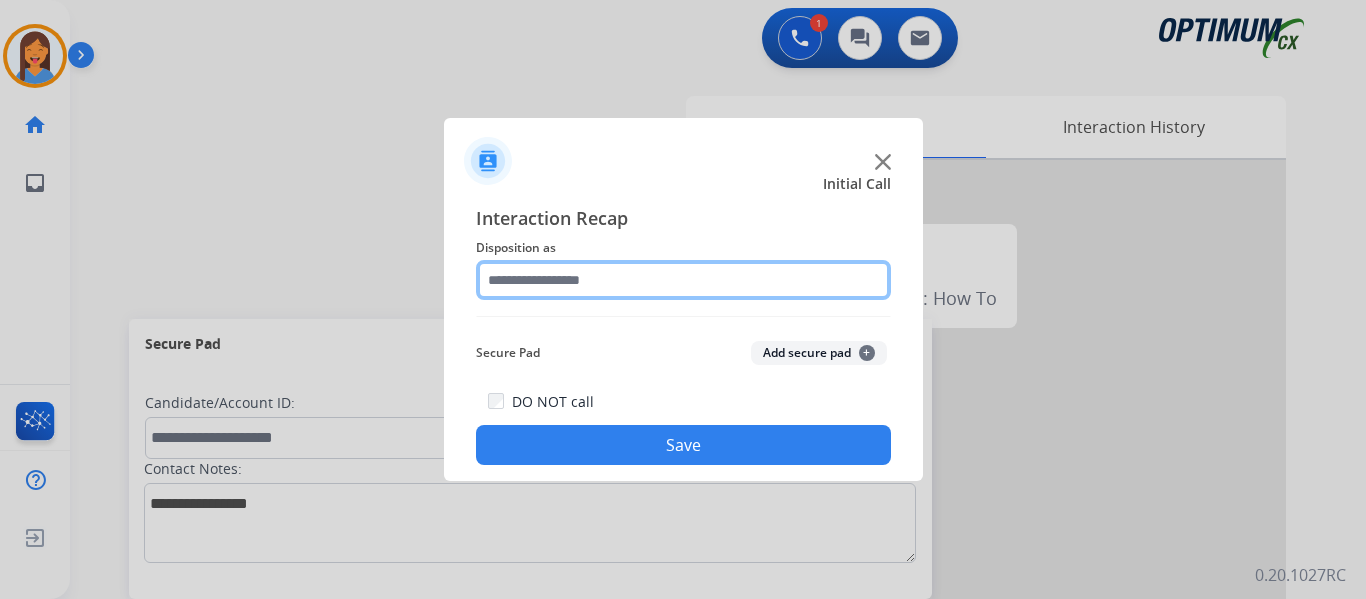 click 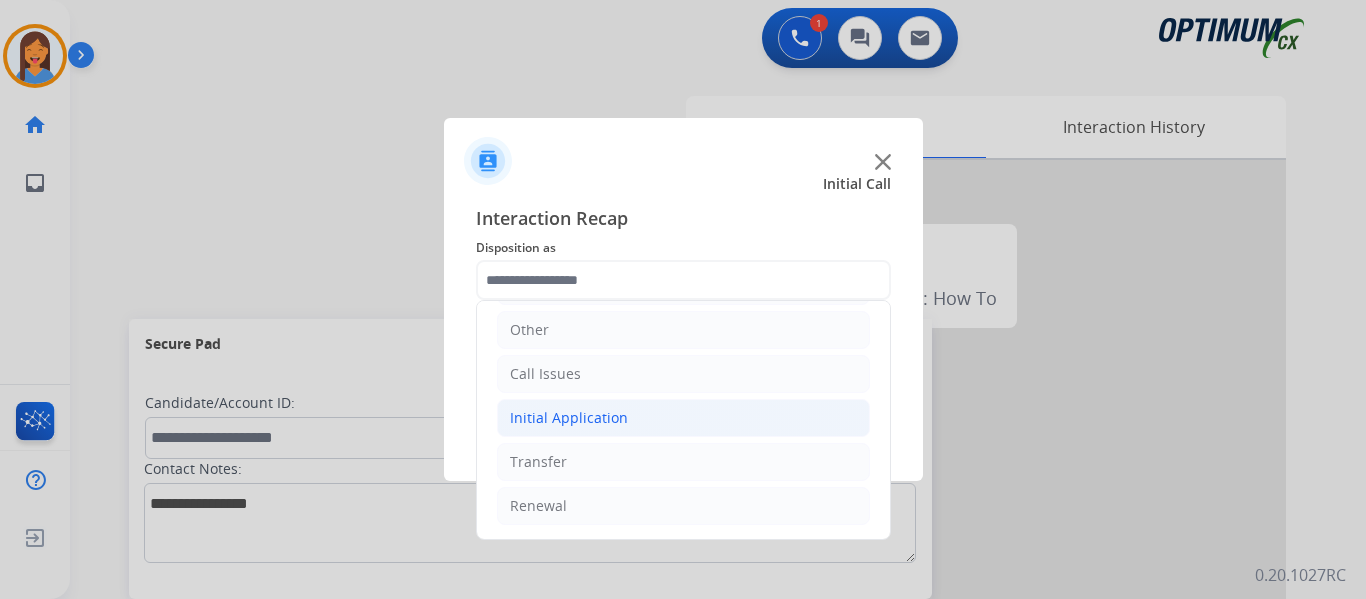 click on "Initial Application" 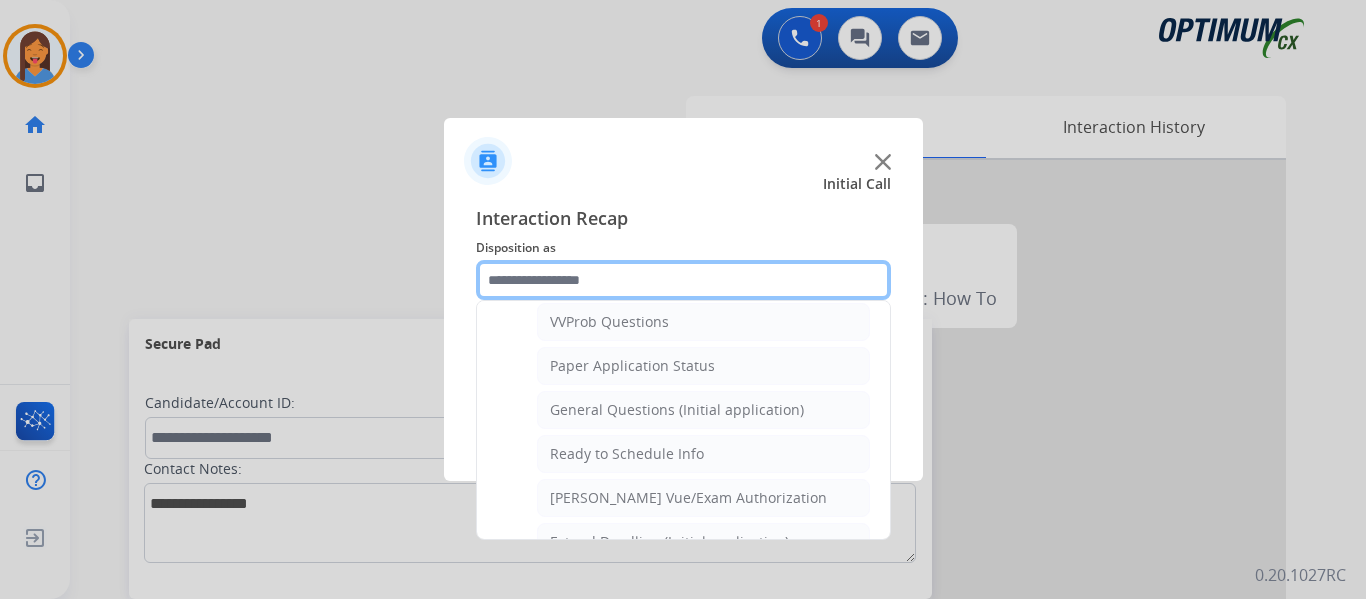 scroll, scrollTop: 1136, scrollLeft: 0, axis: vertical 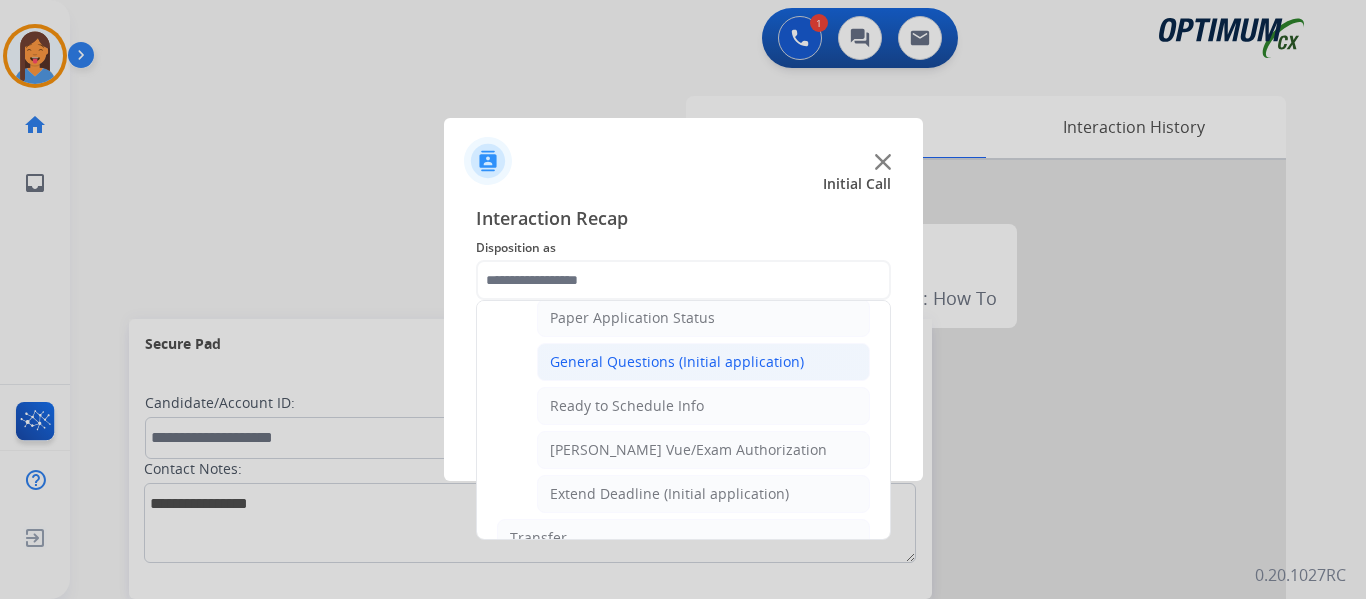 click on "General Questions (Initial application)" 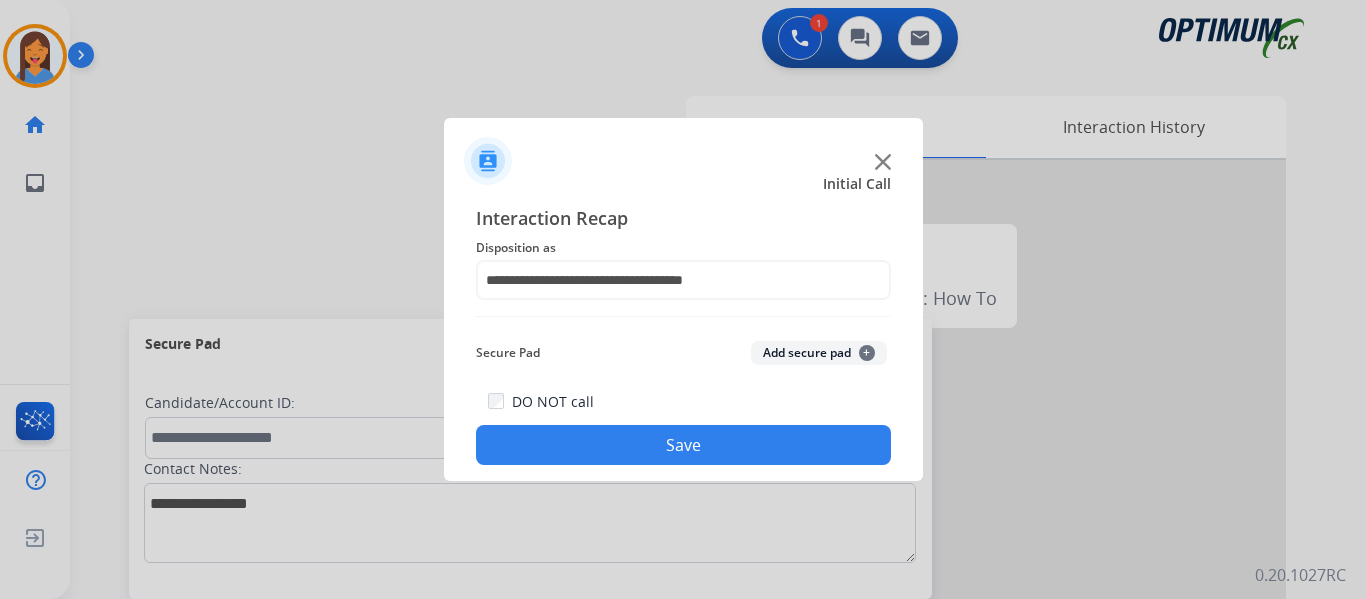 click on "Save" 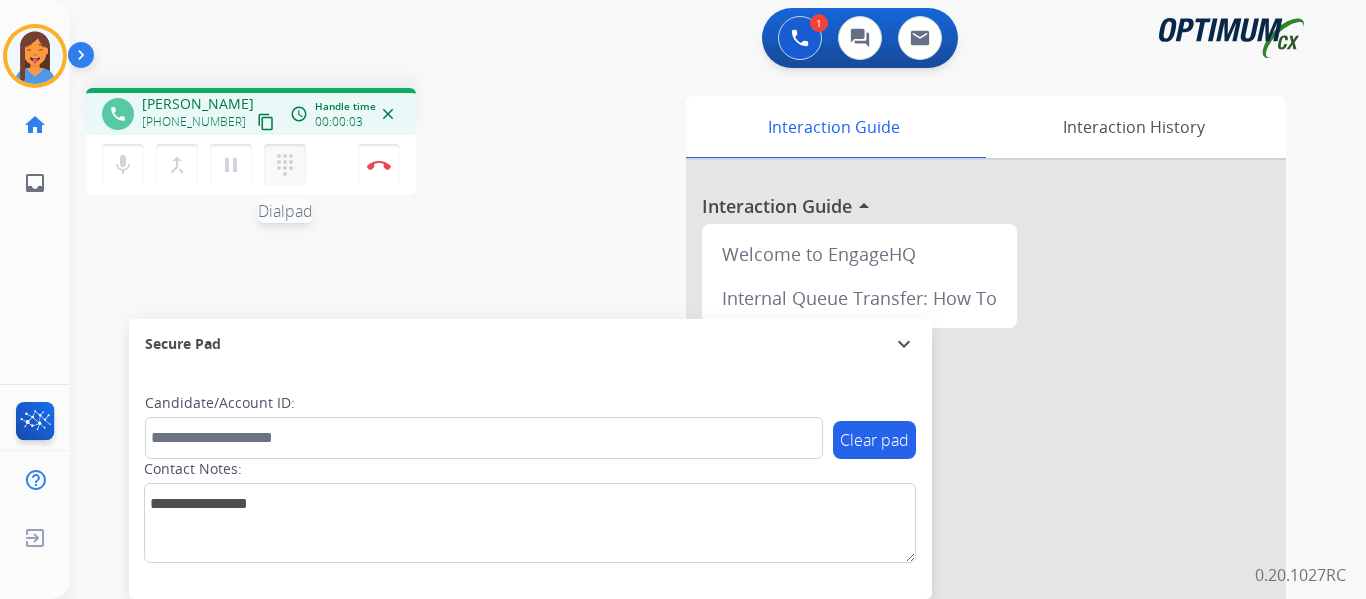 drag, startPoint x: 242, startPoint y: 125, endPoint x: 279, endPoint y: 152, distance: 45.80393 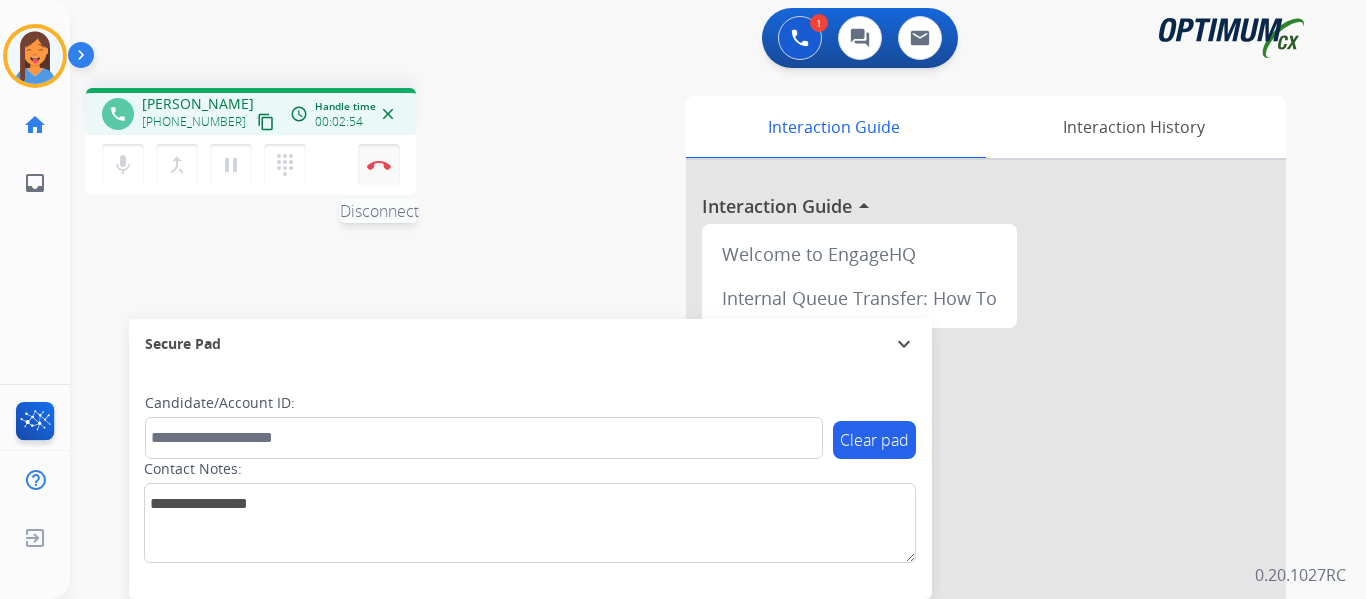 click on "Disconnect" at bounding box center [379, 165] 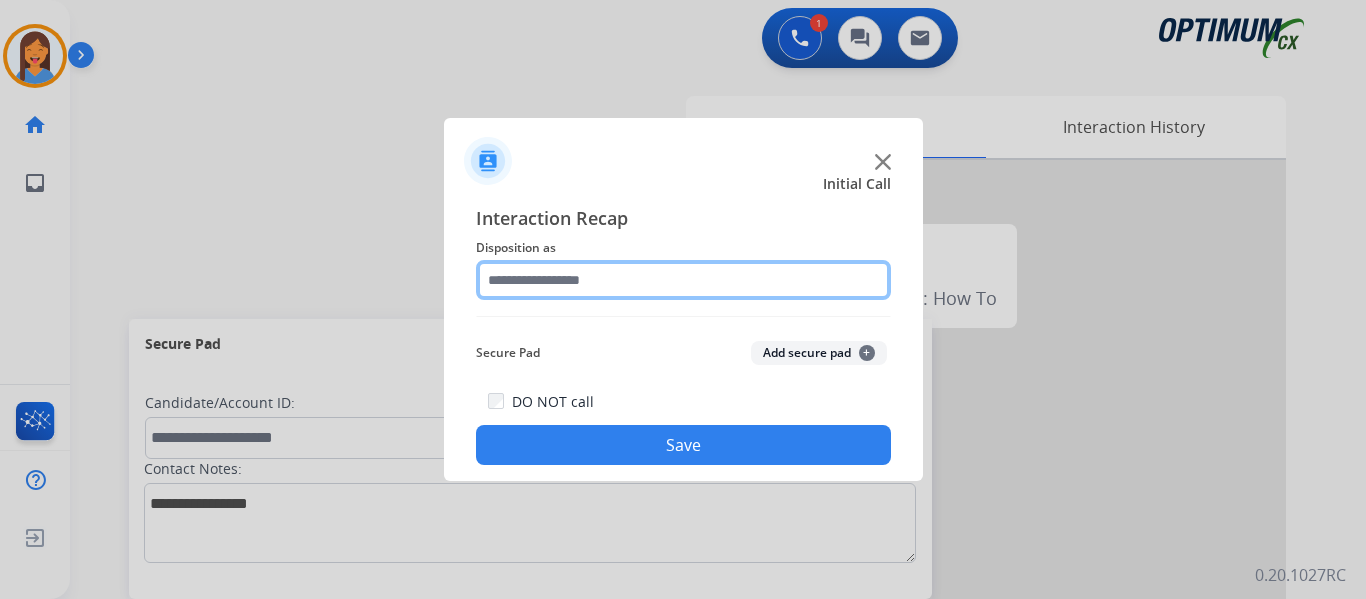 click 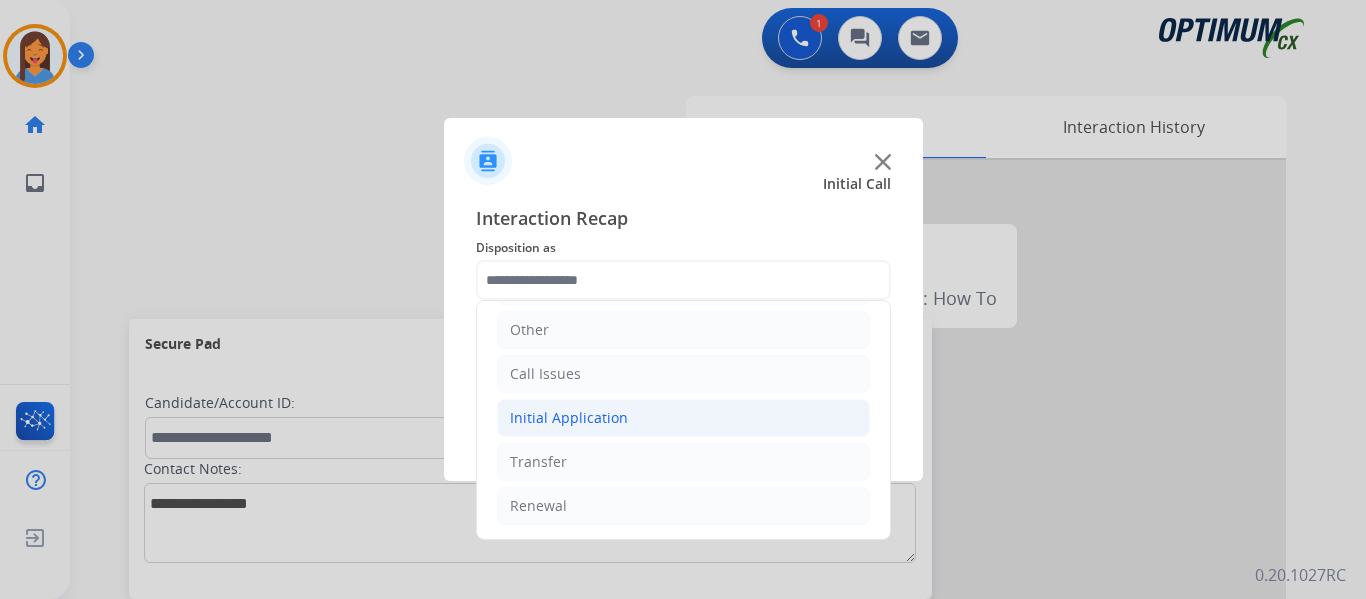 click on "Initial Application" 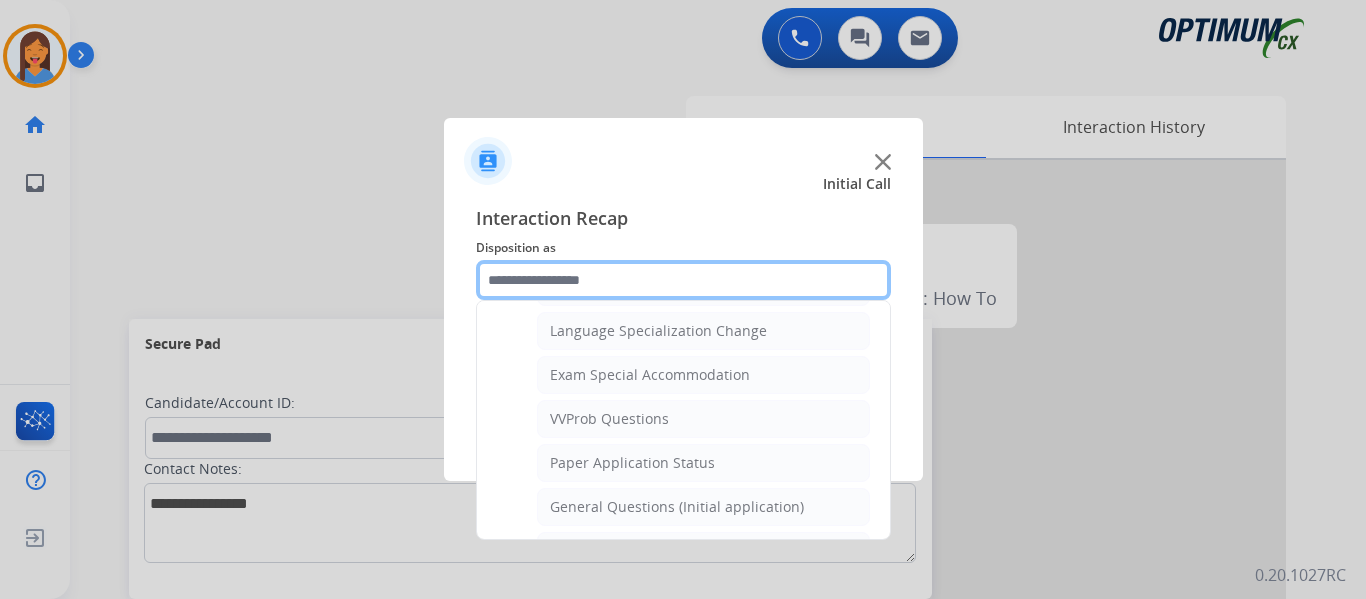 scroll, scrollTop: 1036, scrollLeft: 0, axis: vertical 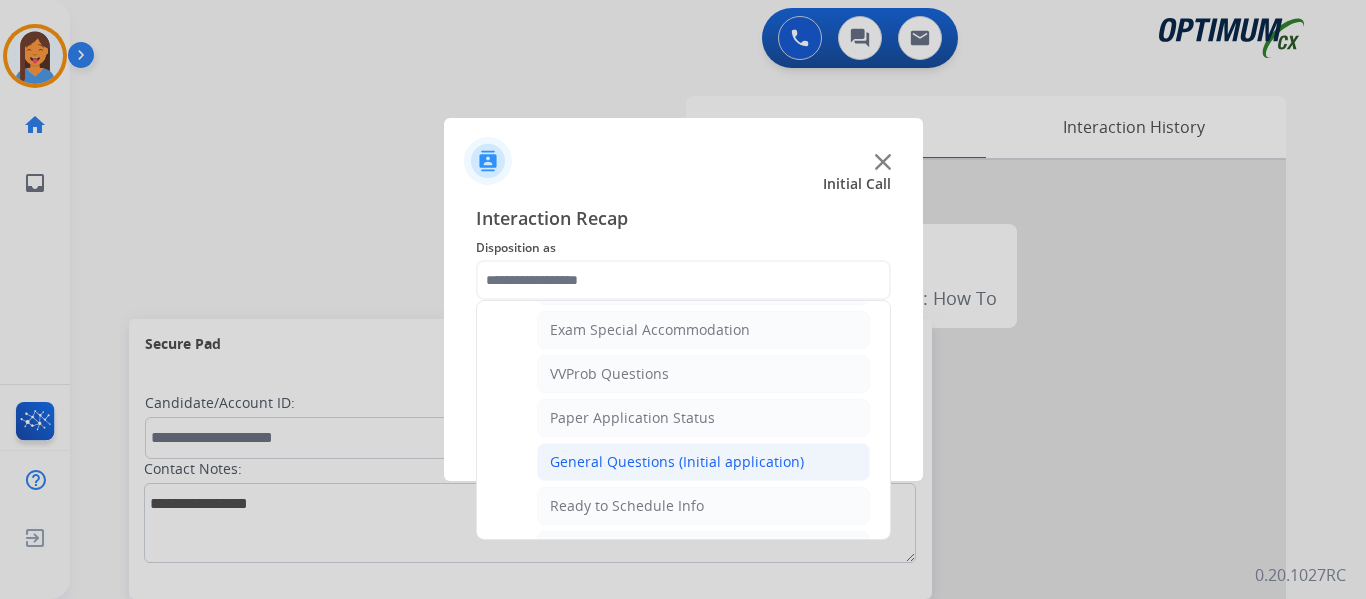 click on "General Questions (Initial application)" 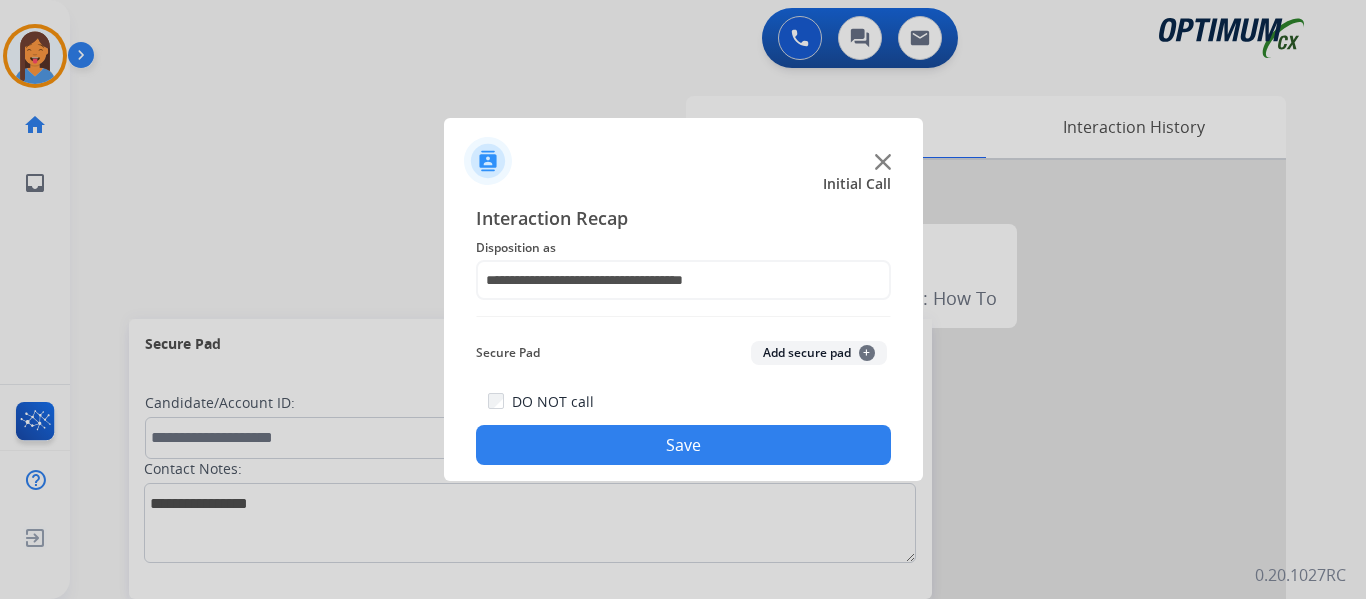 click on "Save" 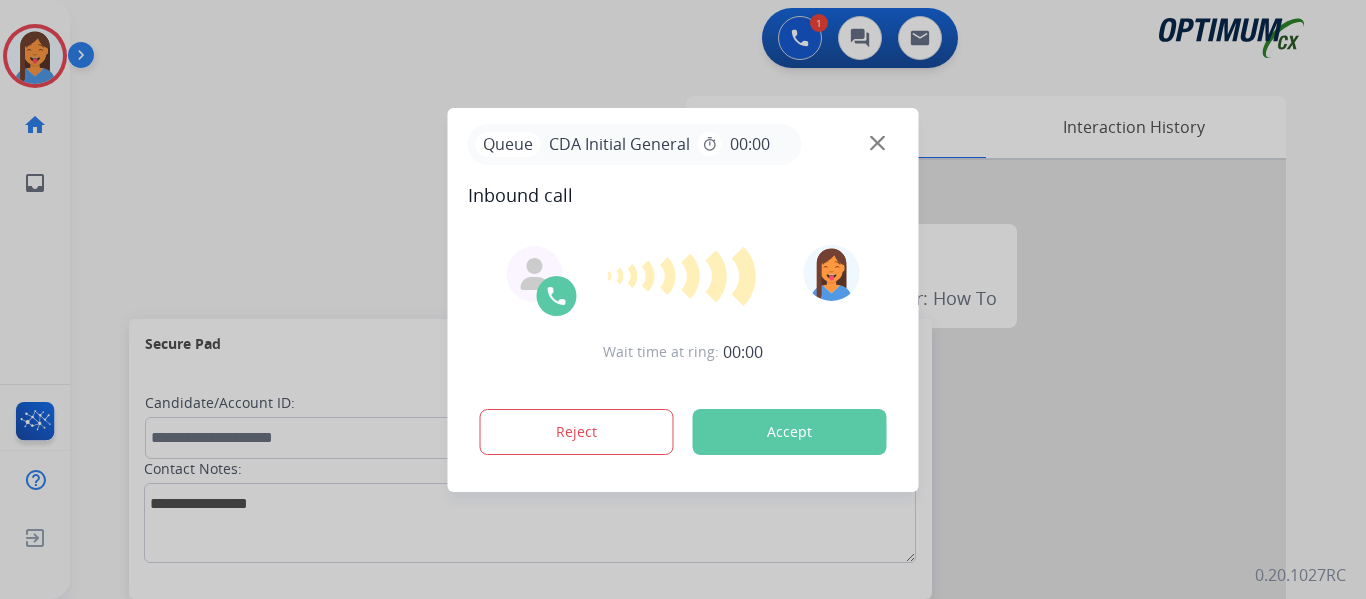 click on "Accept" at bounding box center [790, 432] 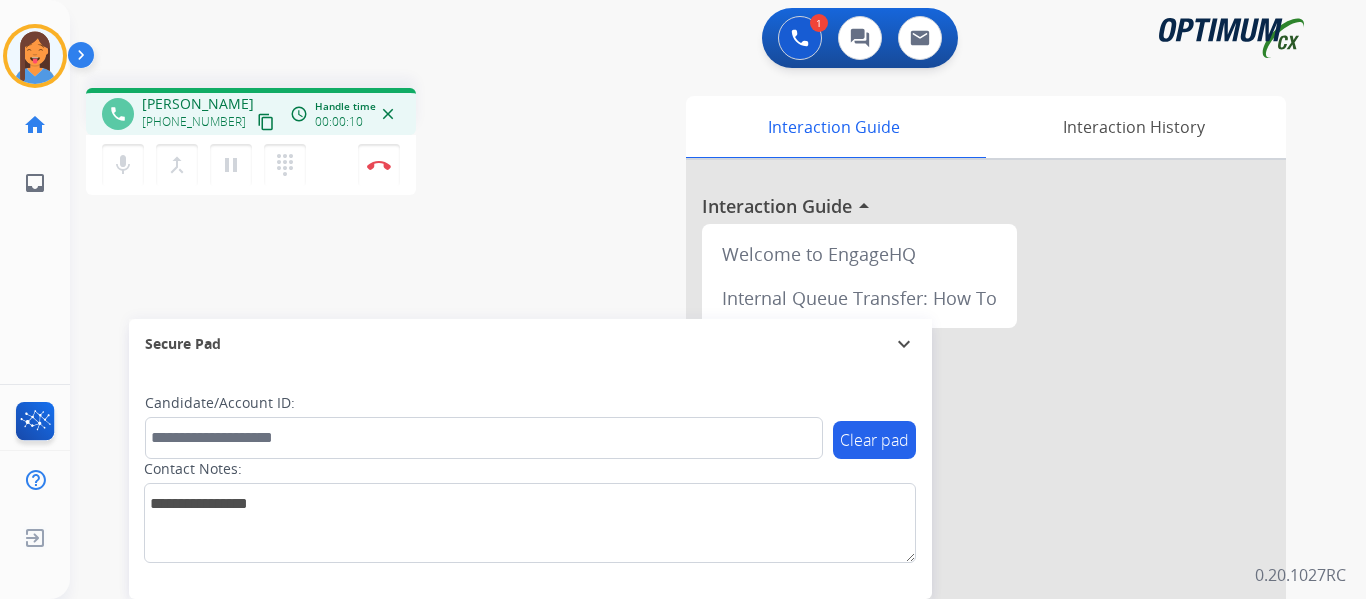 click on "content_copy" at bounding box center [266, 122] 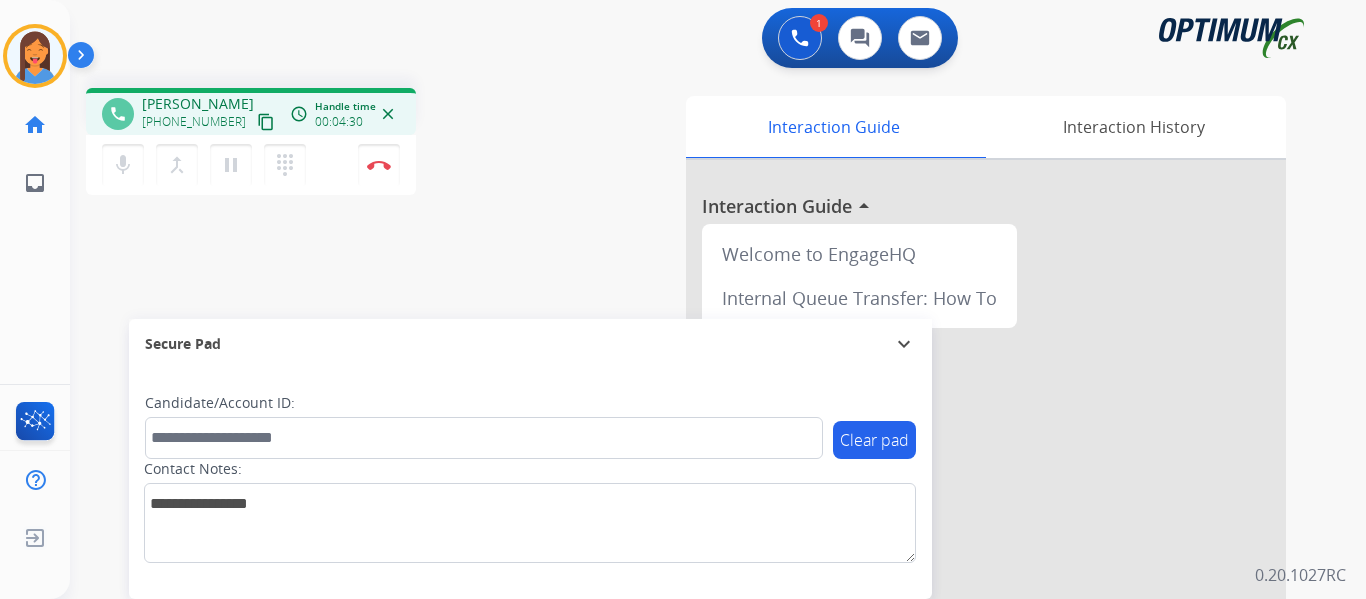 click on "Interaction Guide   Interaction History  Interaction Guide arrow_drop_up  Welcome to EngageHQ   Internal Queue Transfer: How To" at bounding box center [937, 501] 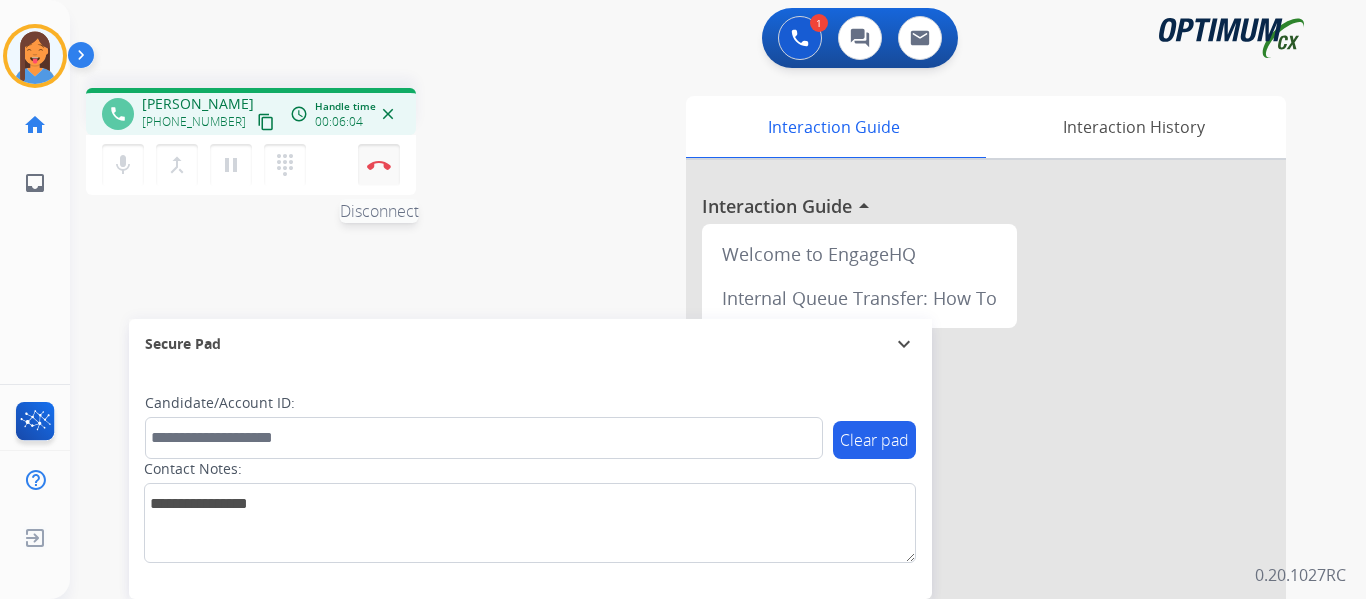 click at bounding box center (379, 165) 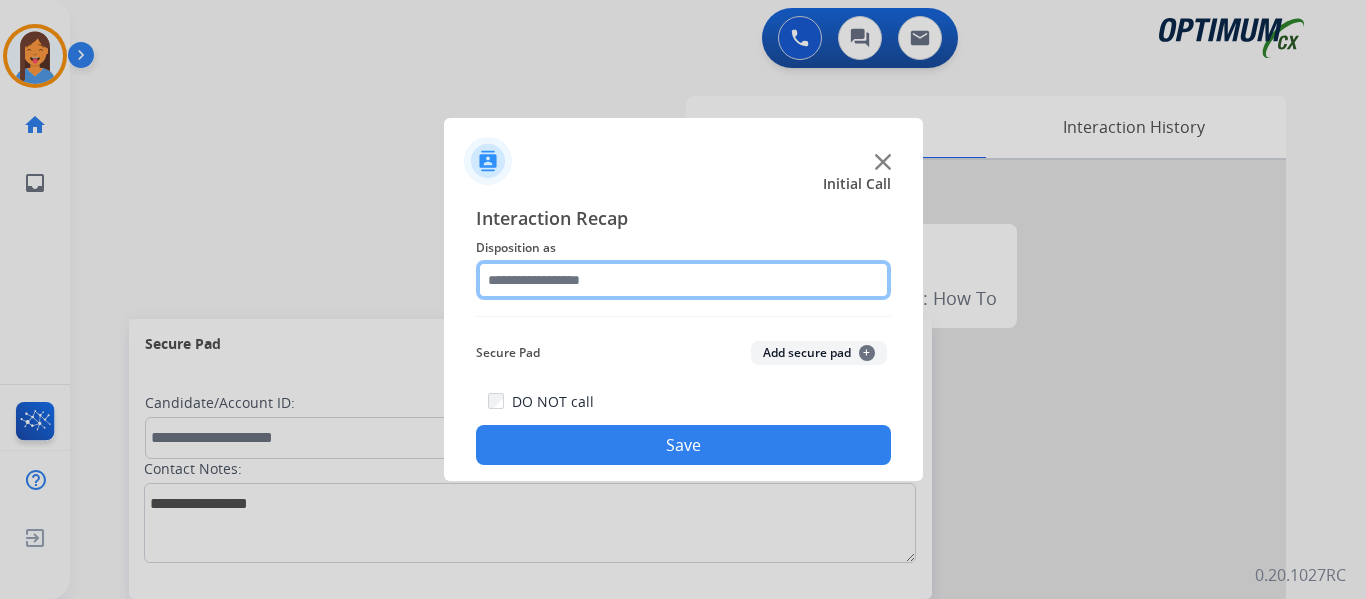 click 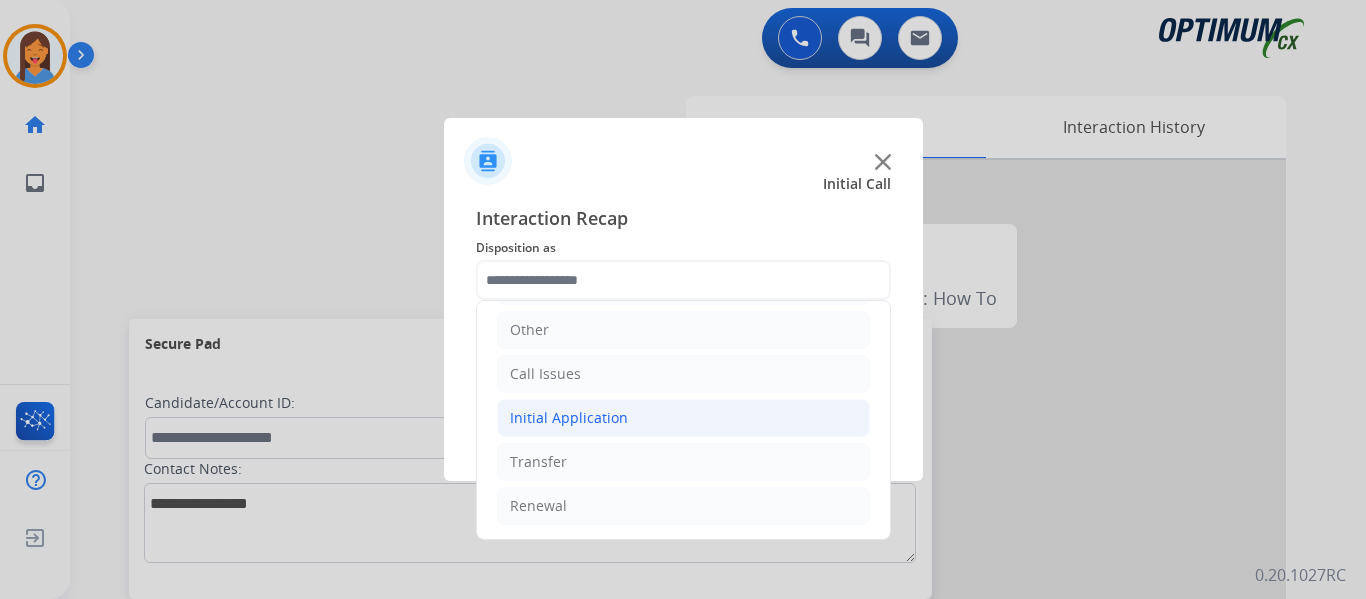 click on "Initial Application" 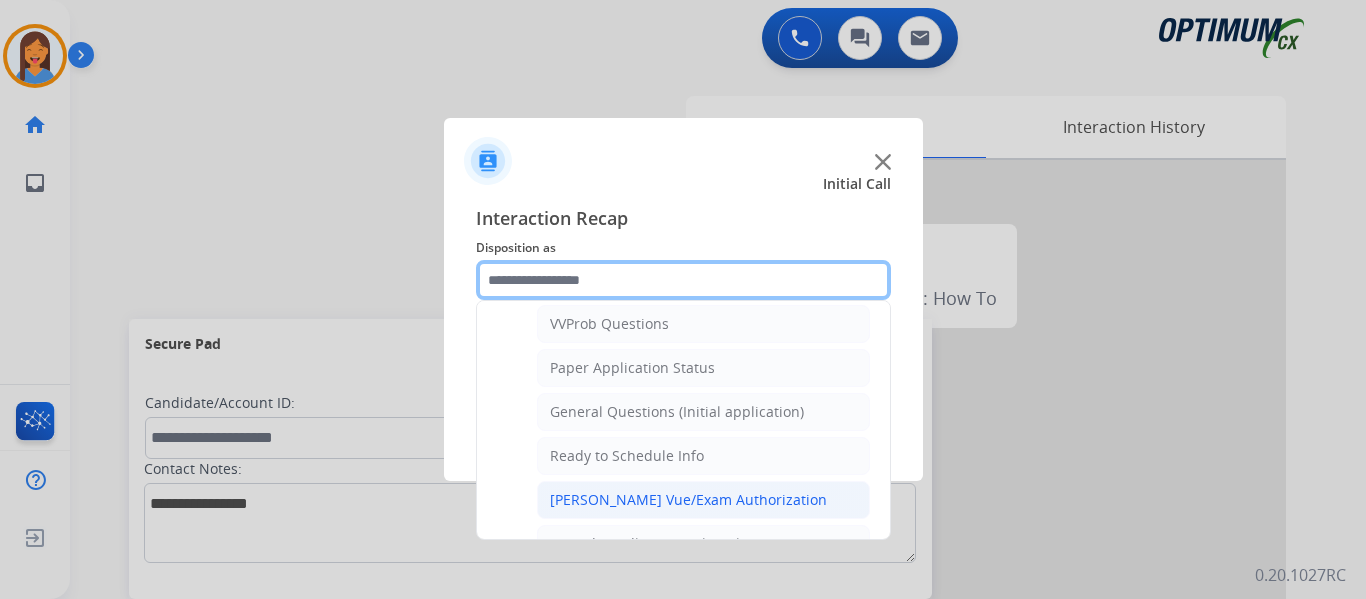 scroll, scrollTop: 1136, scrollLeft: 0, axis: vertical 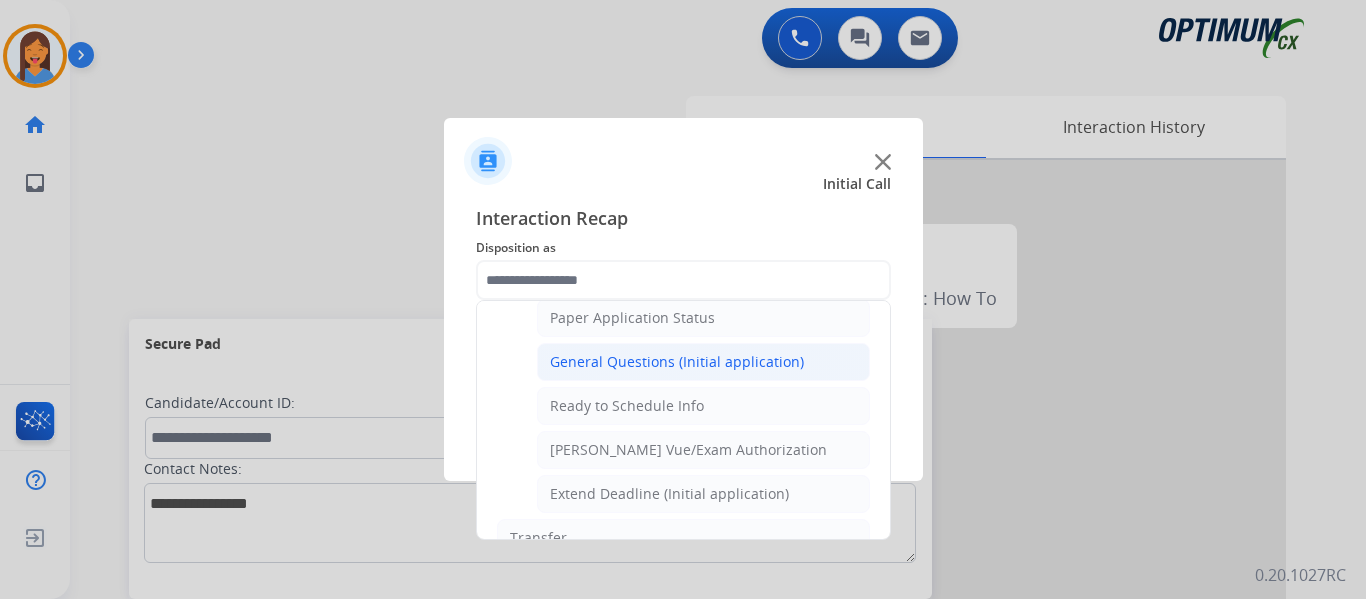 click on "General Questions (Initial application)" 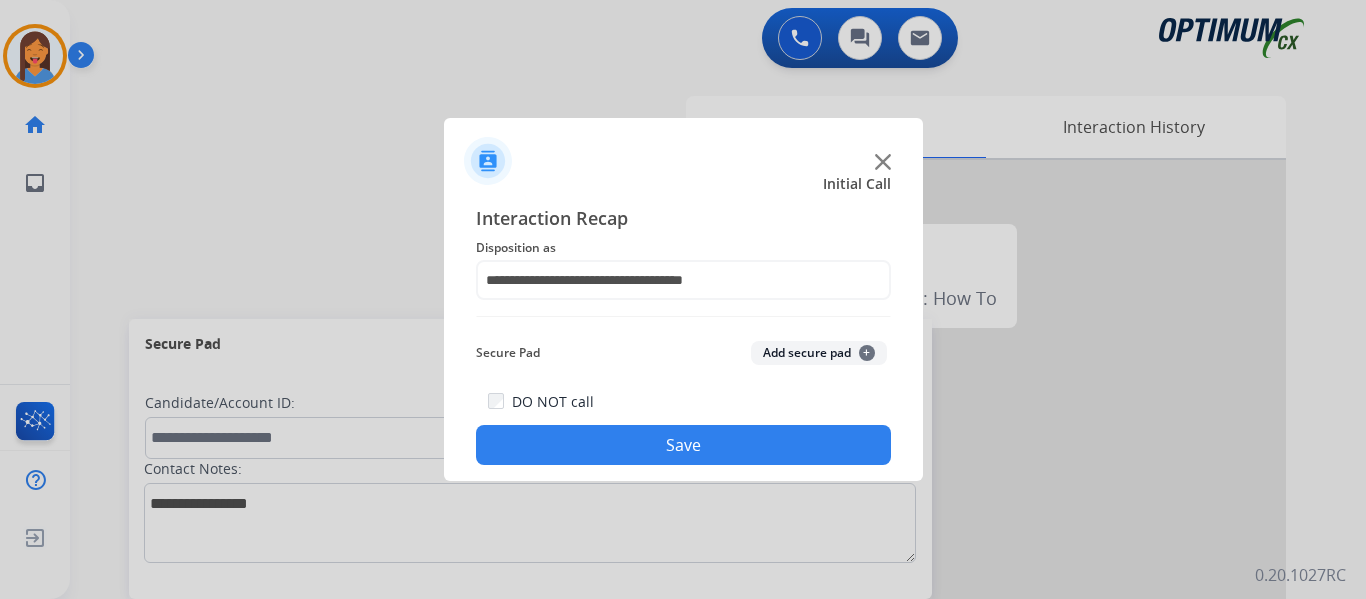 click on "Save" 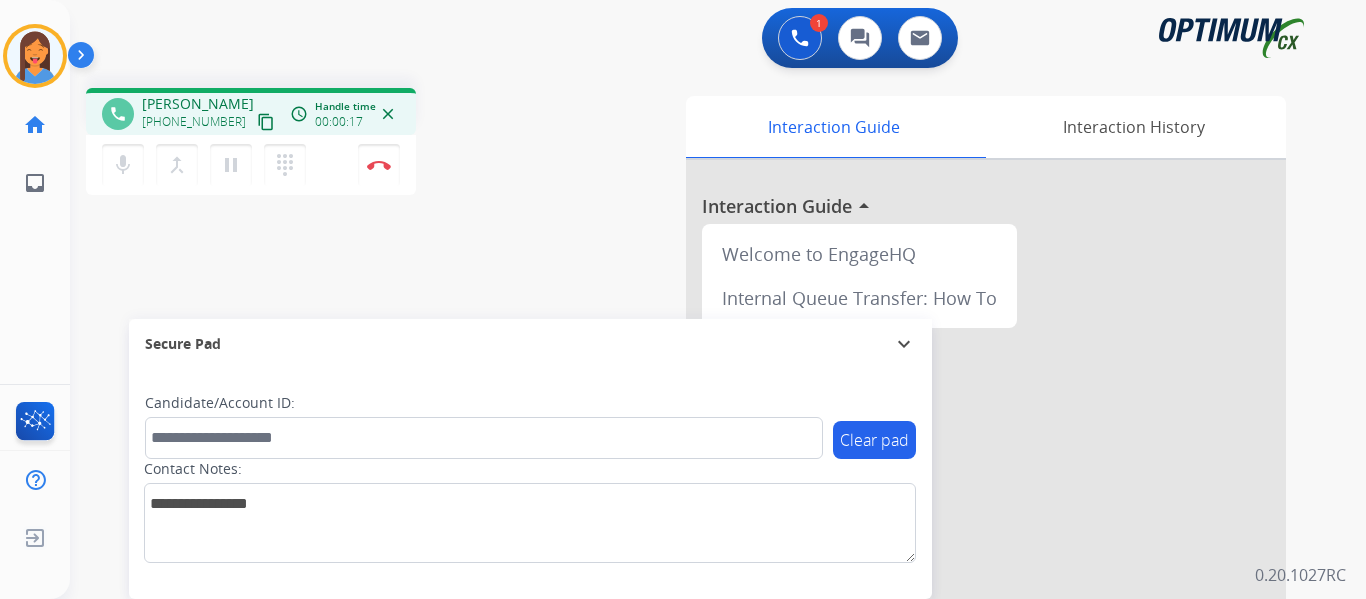 drag, startPoint x: 236, startPoint y: 122, endPoint x: 252, endPoint y: 130, distance: 17.888544 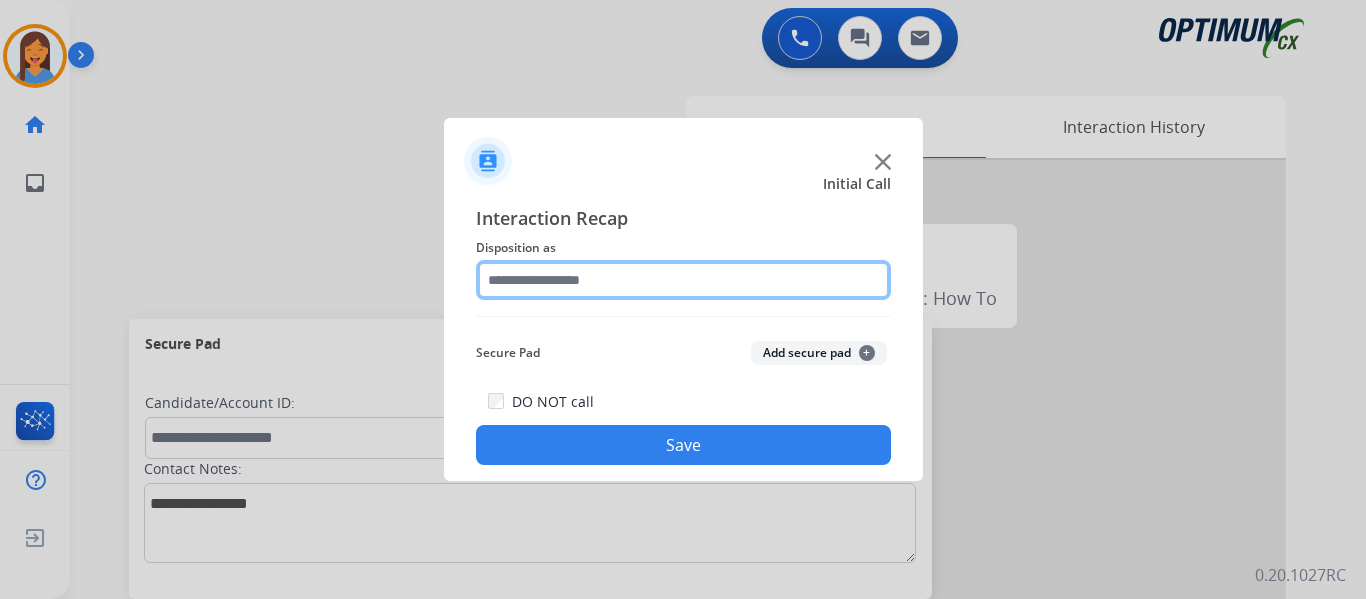 click 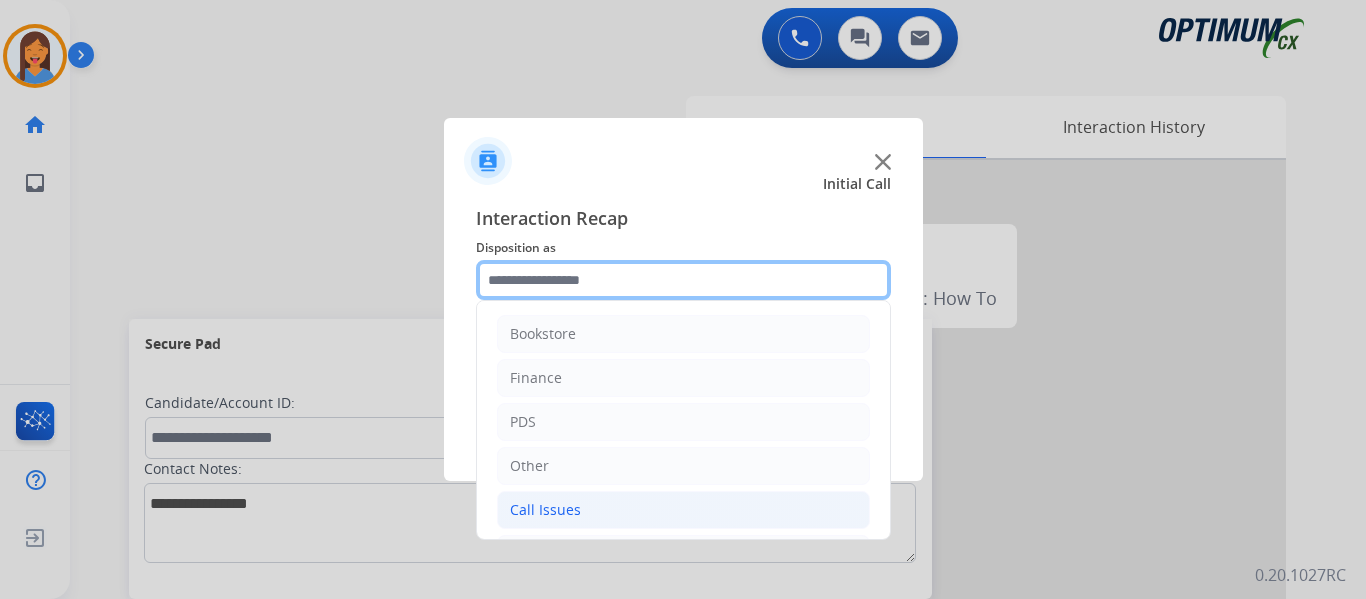 scroll, scrollTop: 136, scrollLeft: 0, axis: vertical 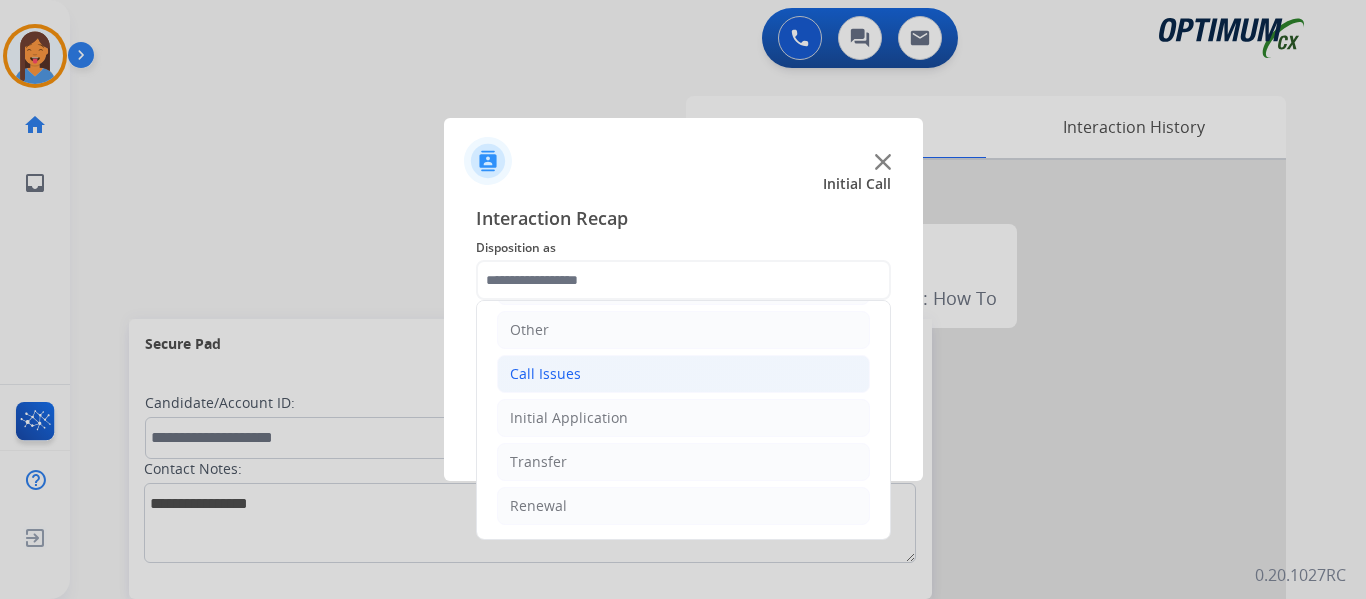 click on "Renewal" 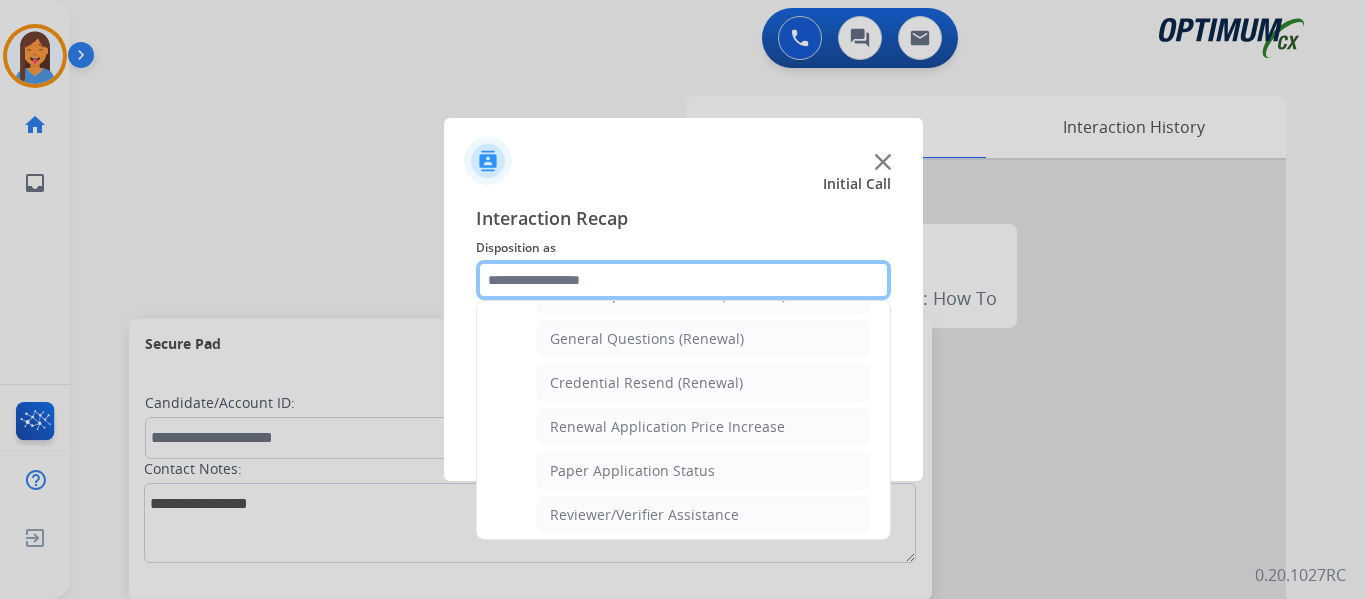 scroll, scrollTop: 572, scrollLeft: 0, axis: vertical 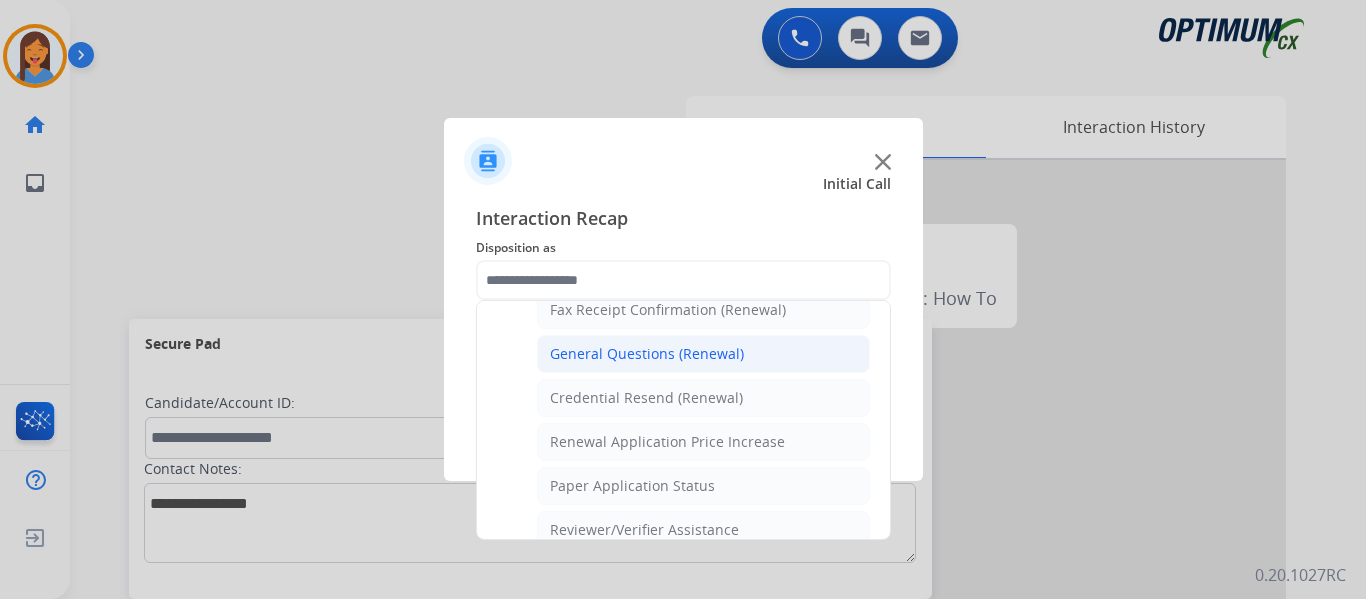 click on "General Questions (Renewal)" 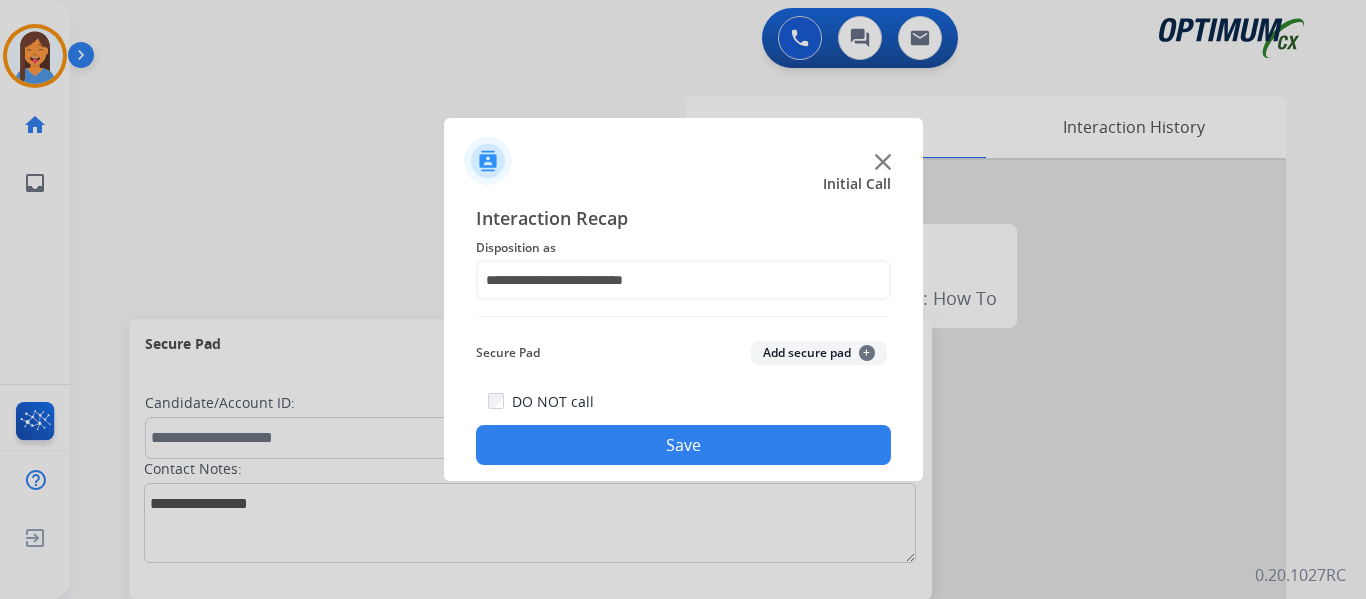 click on "Save" 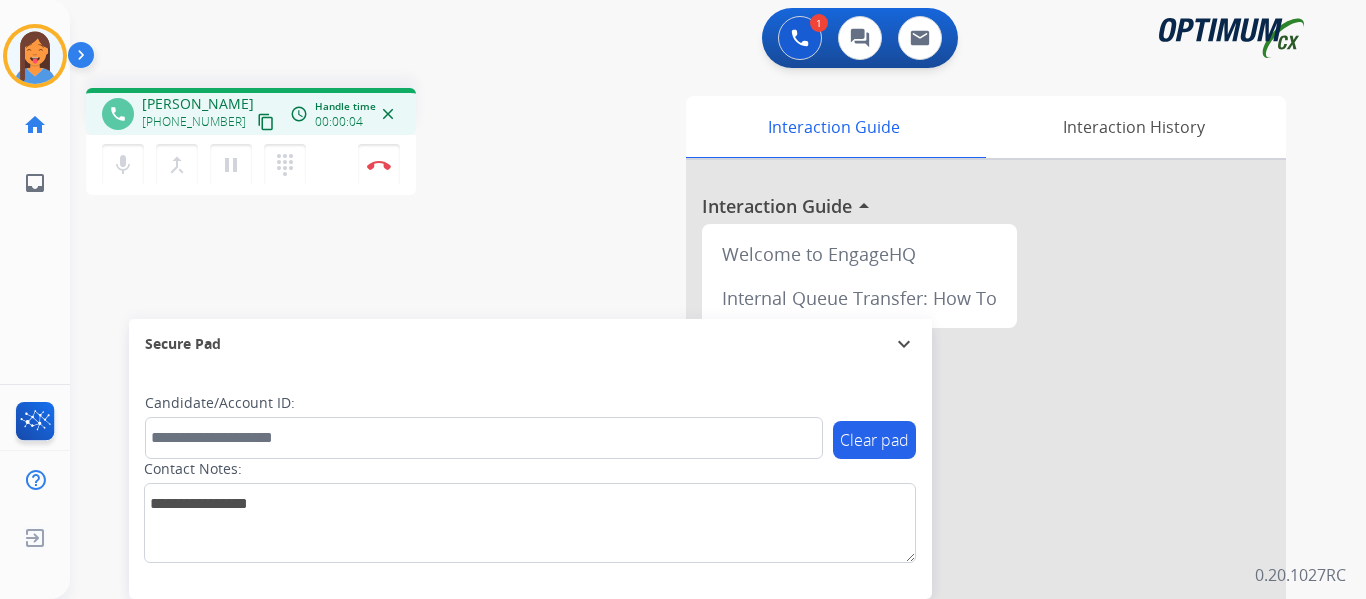 click on "content_copy" at bounding box center [266, 122] 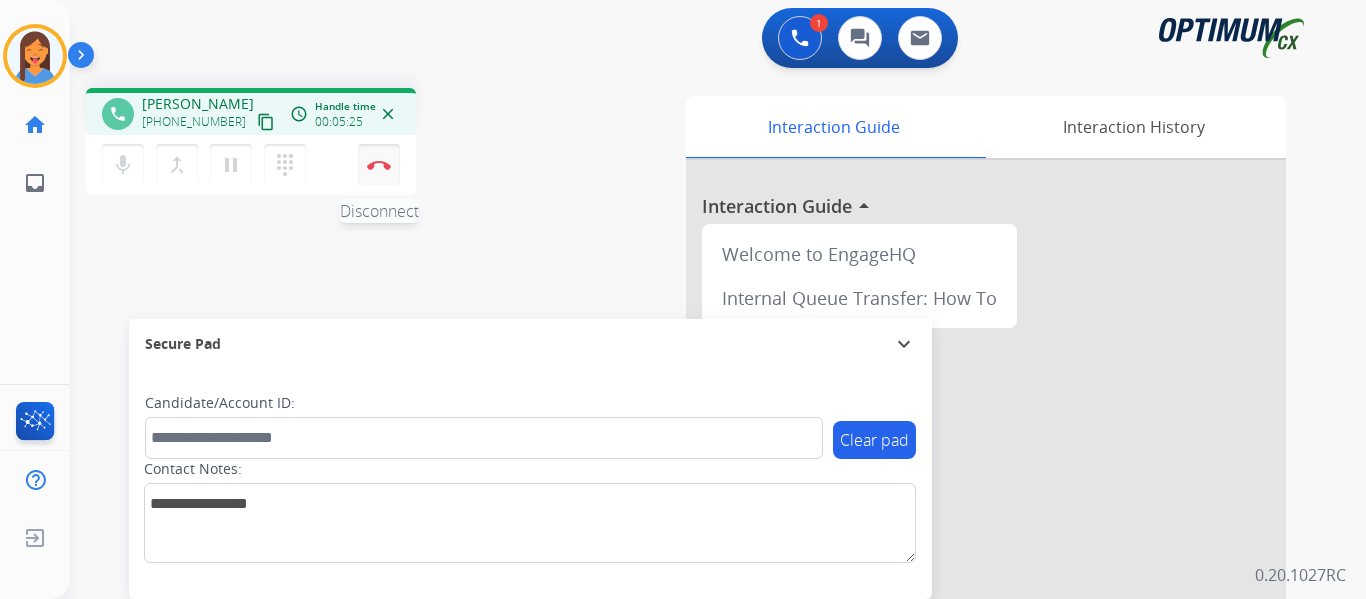 click on "Disconnect" at bounding box center (379, 165) 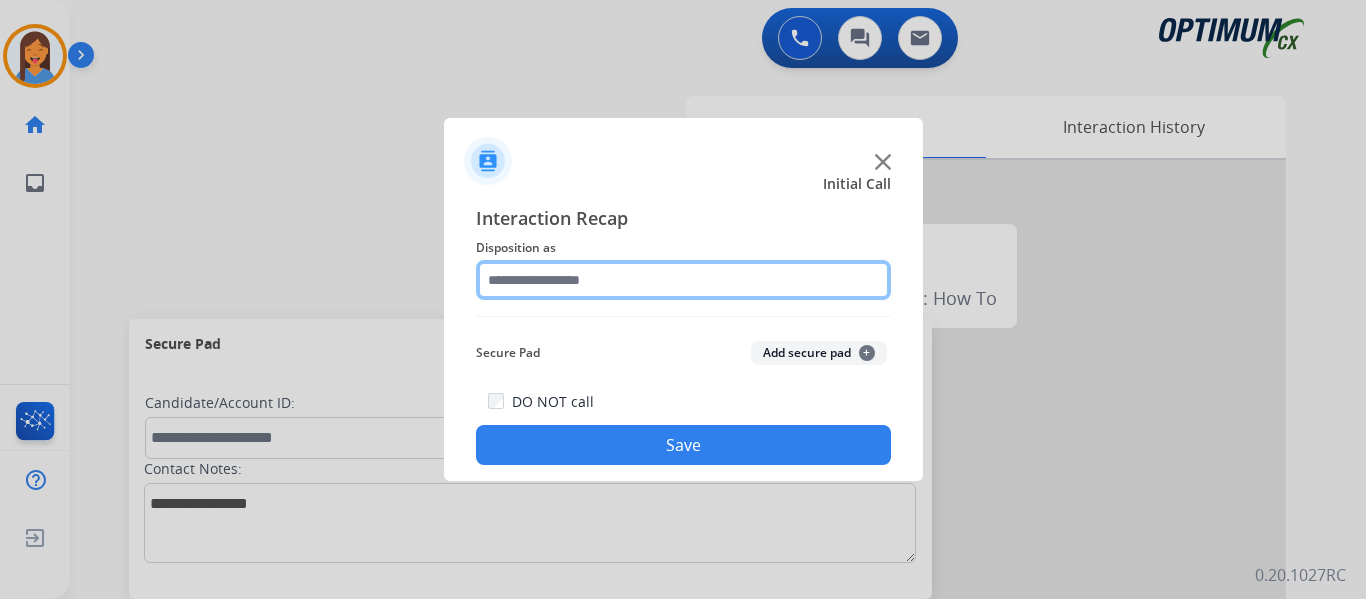 click 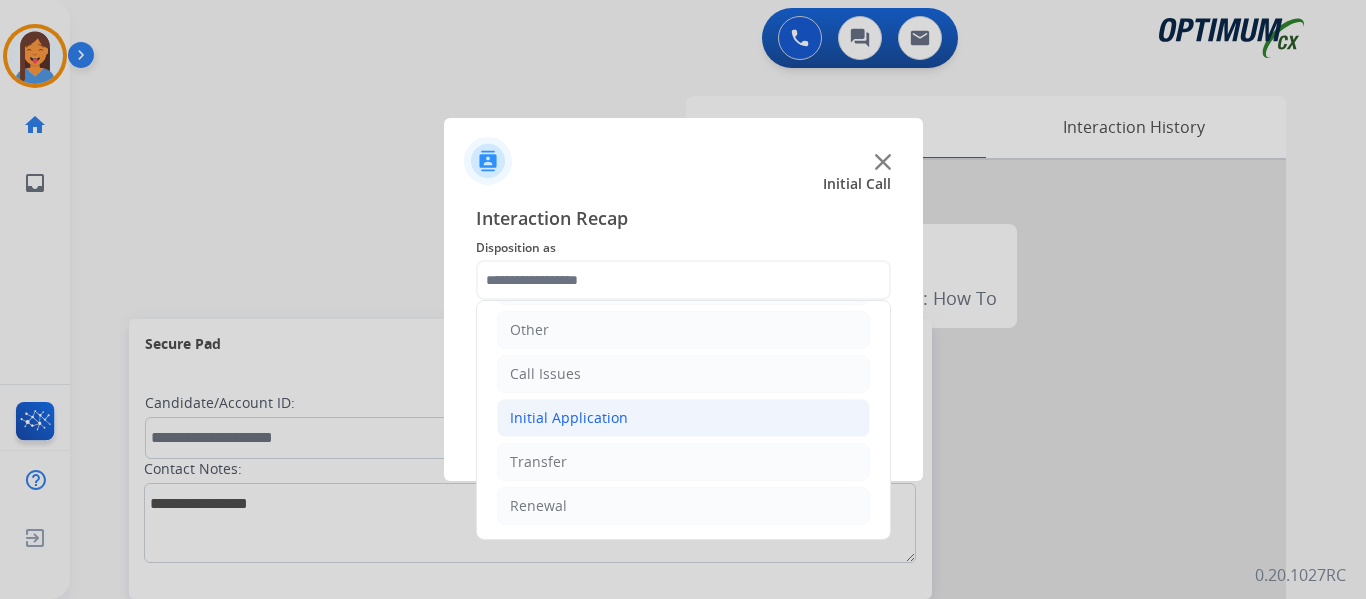 click on "Initial Application" 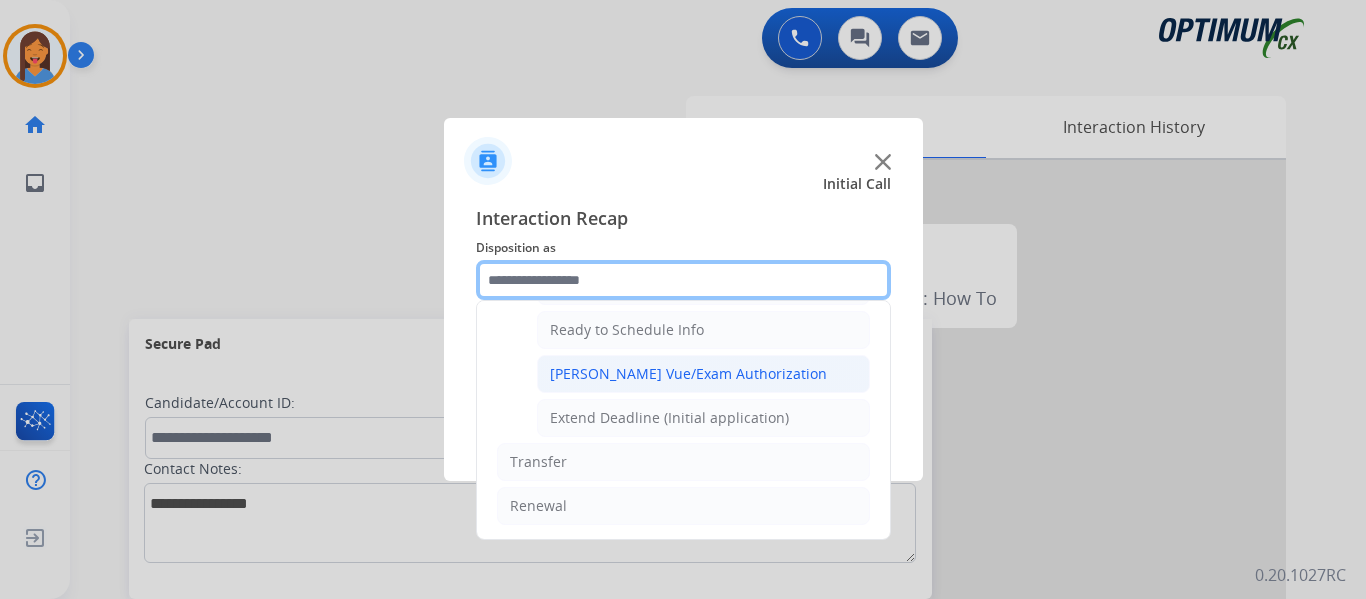 scroll, scrollTop: 1112, scrollLeft: 0, axis: vertical 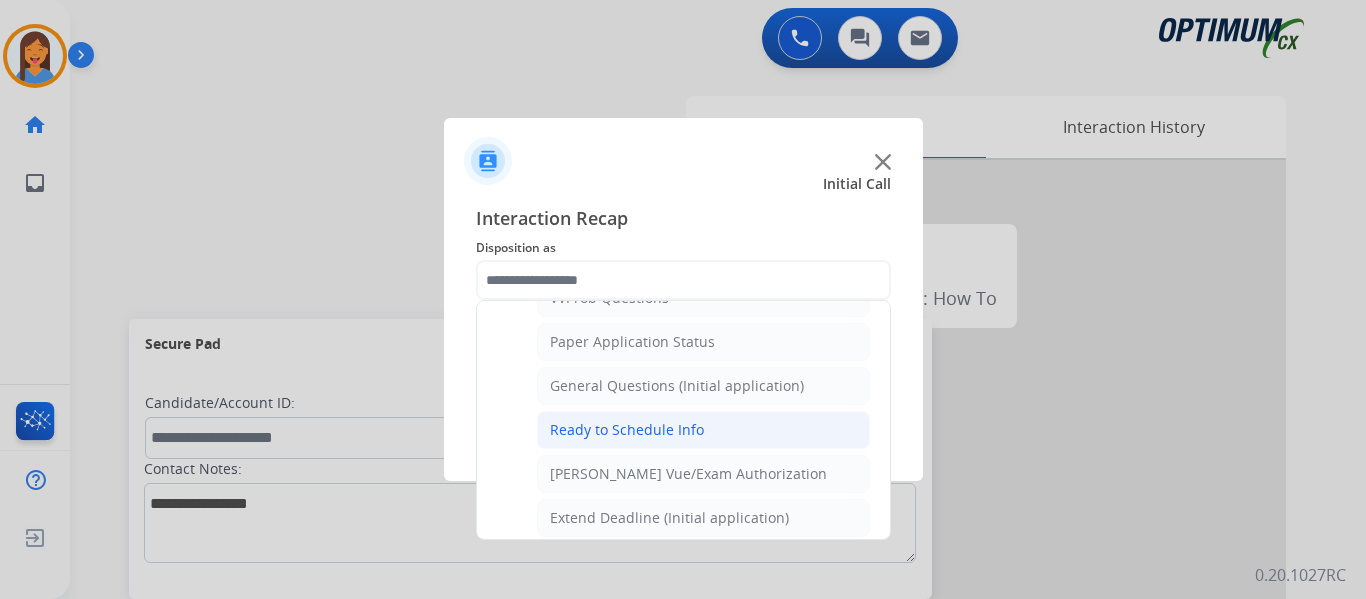 click on "Ready to Schedule Info" 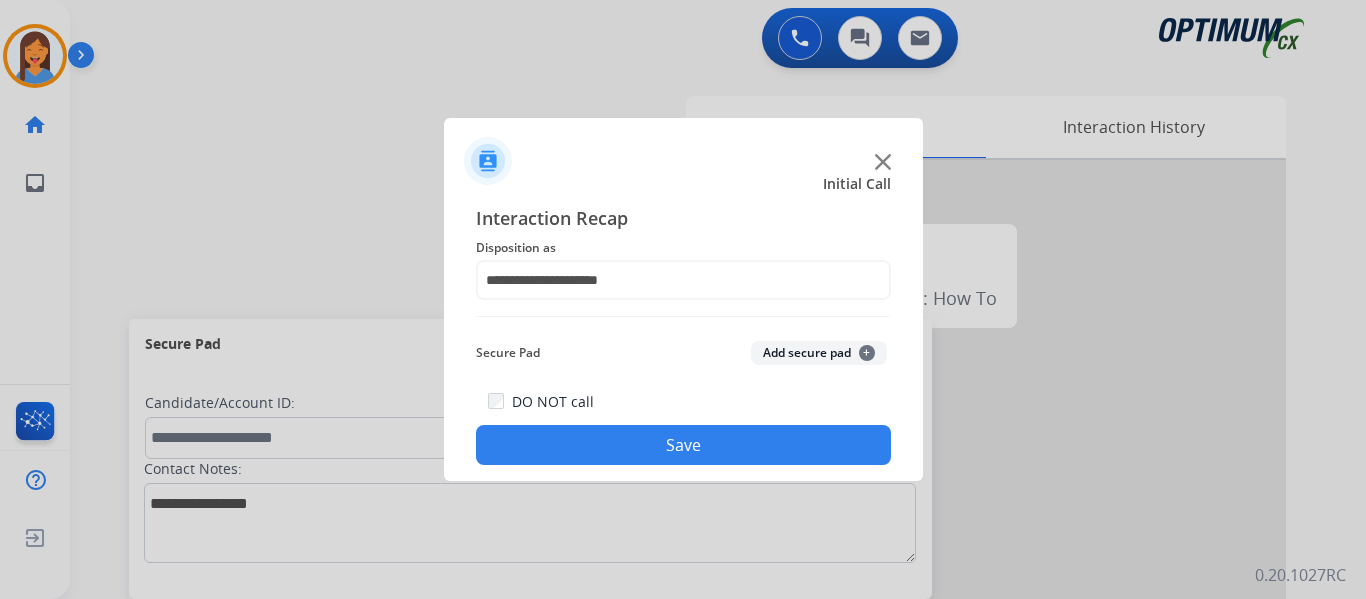 click on "Save" 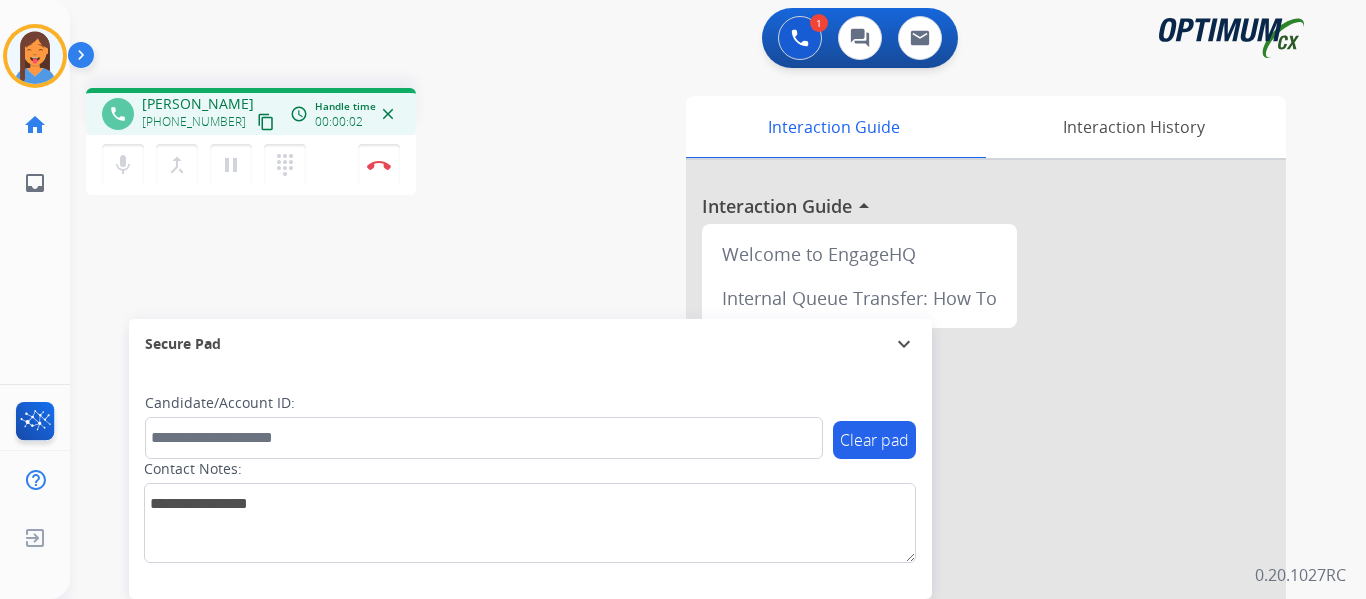 click on "content_copy" at bounding box center (266, 122) 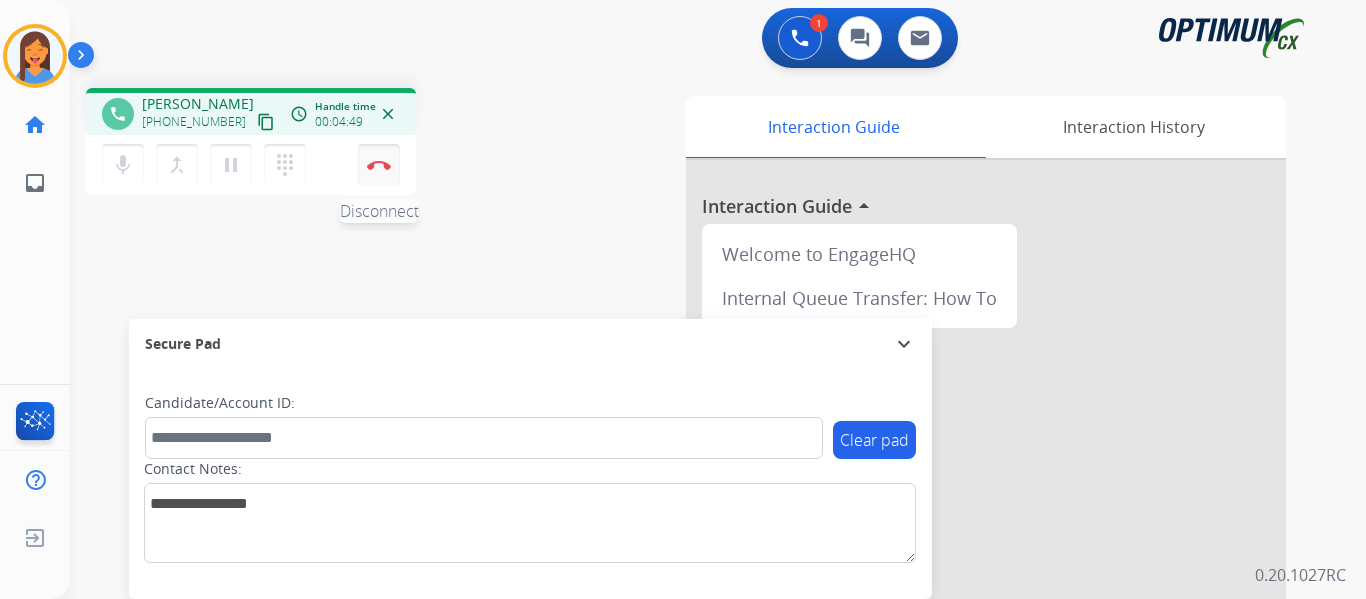 click at bounding box center [379, 165] 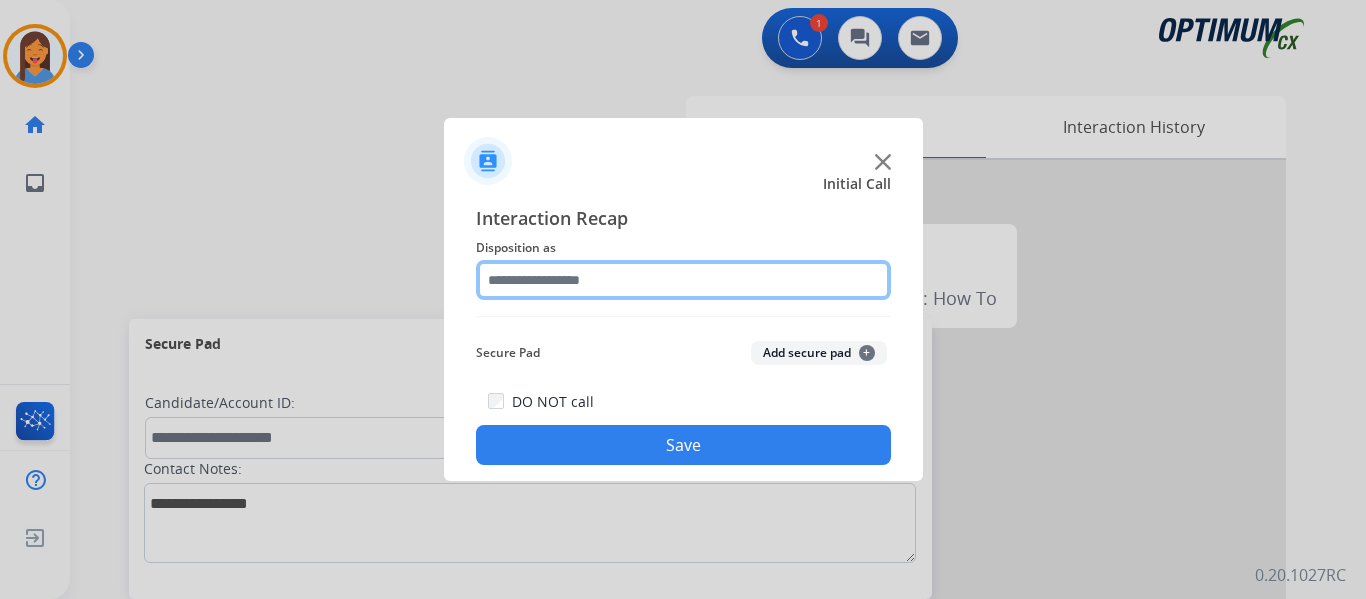click 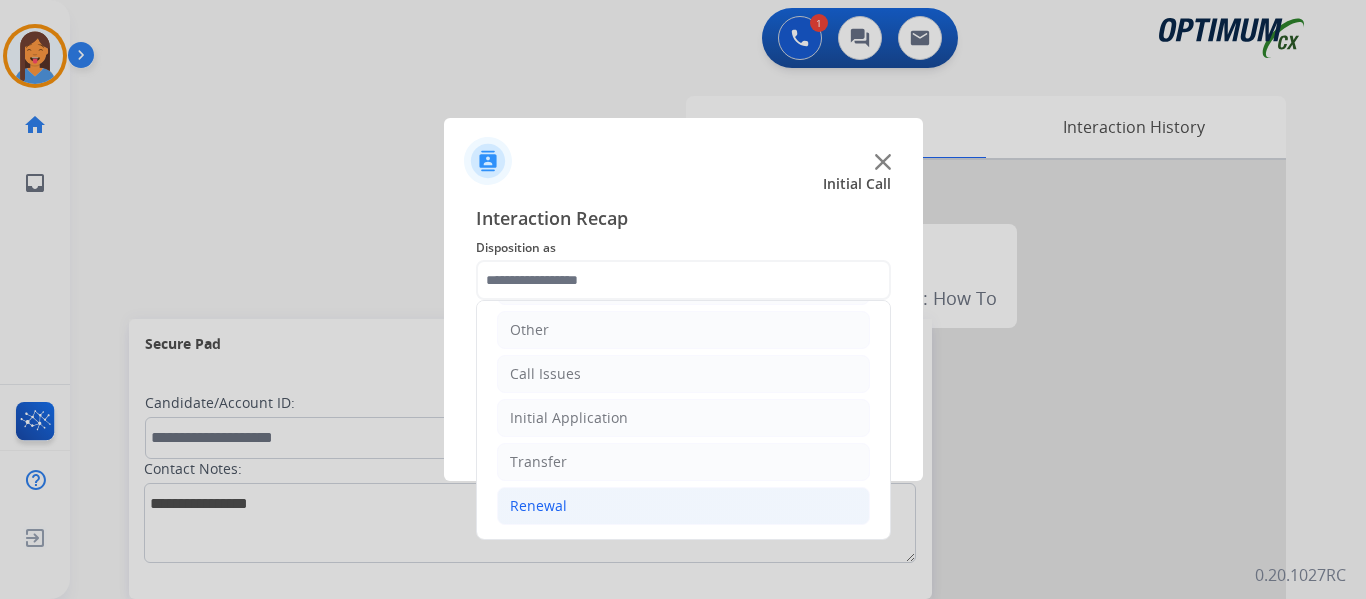 click on "Renewal" 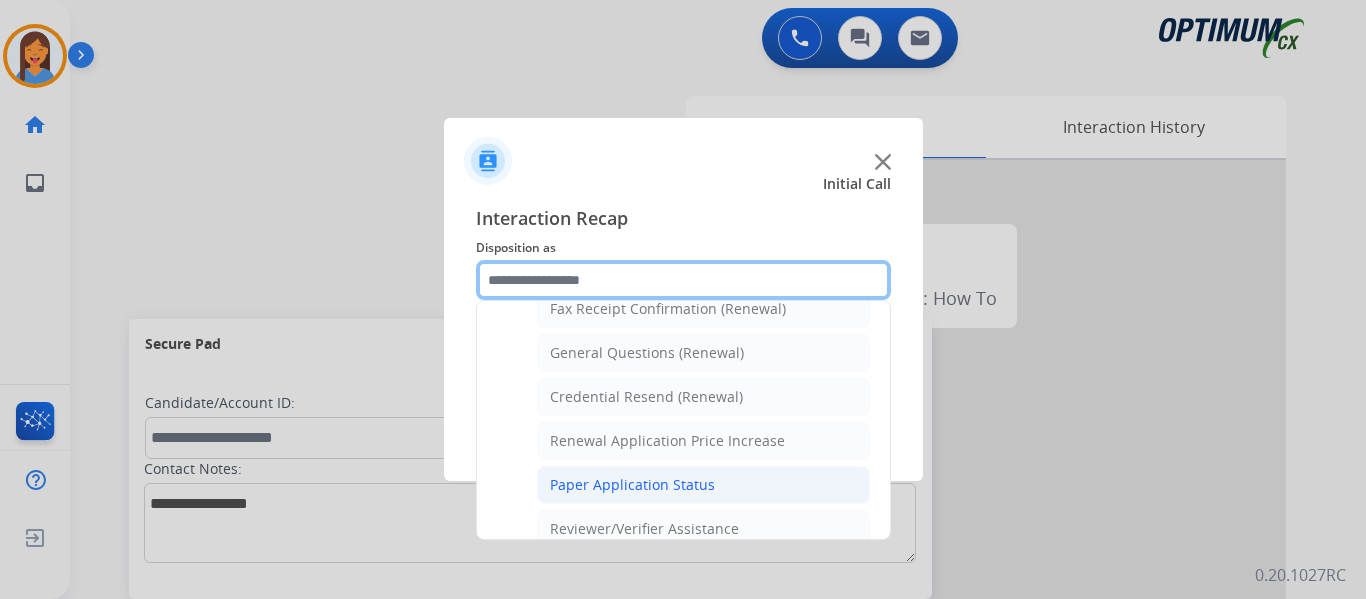 scroll, scrollTop: 572, scrollLeft: 0, axis: vertical 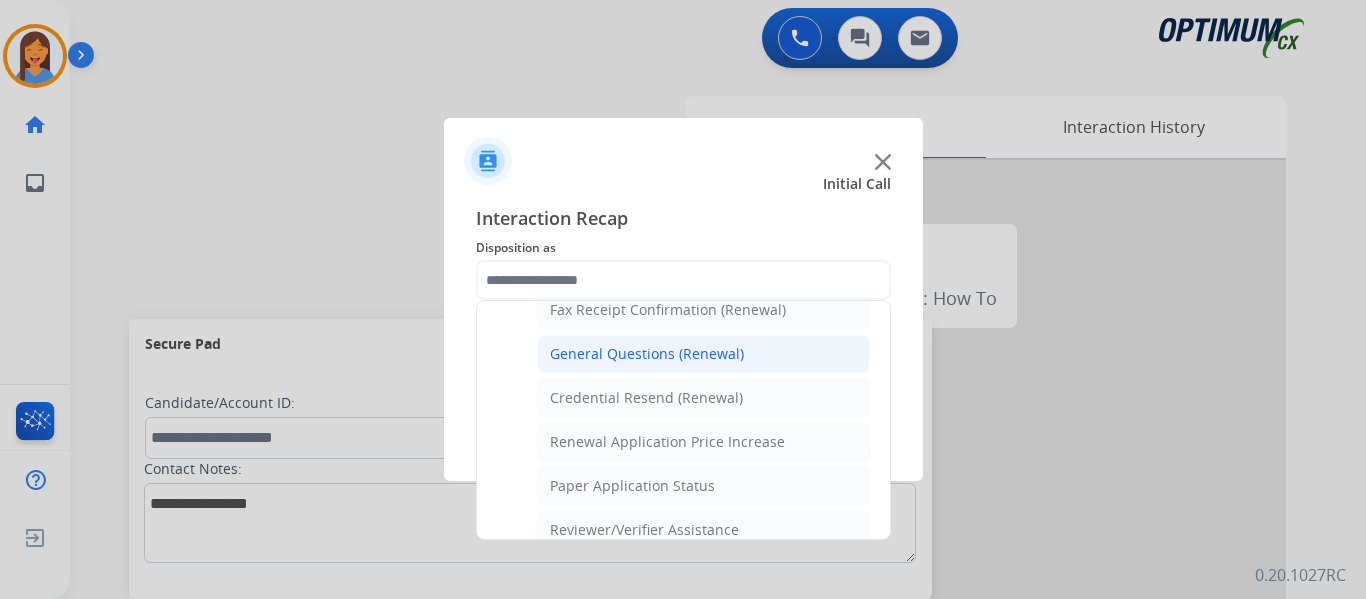 click on "General Questions (Renewal)" 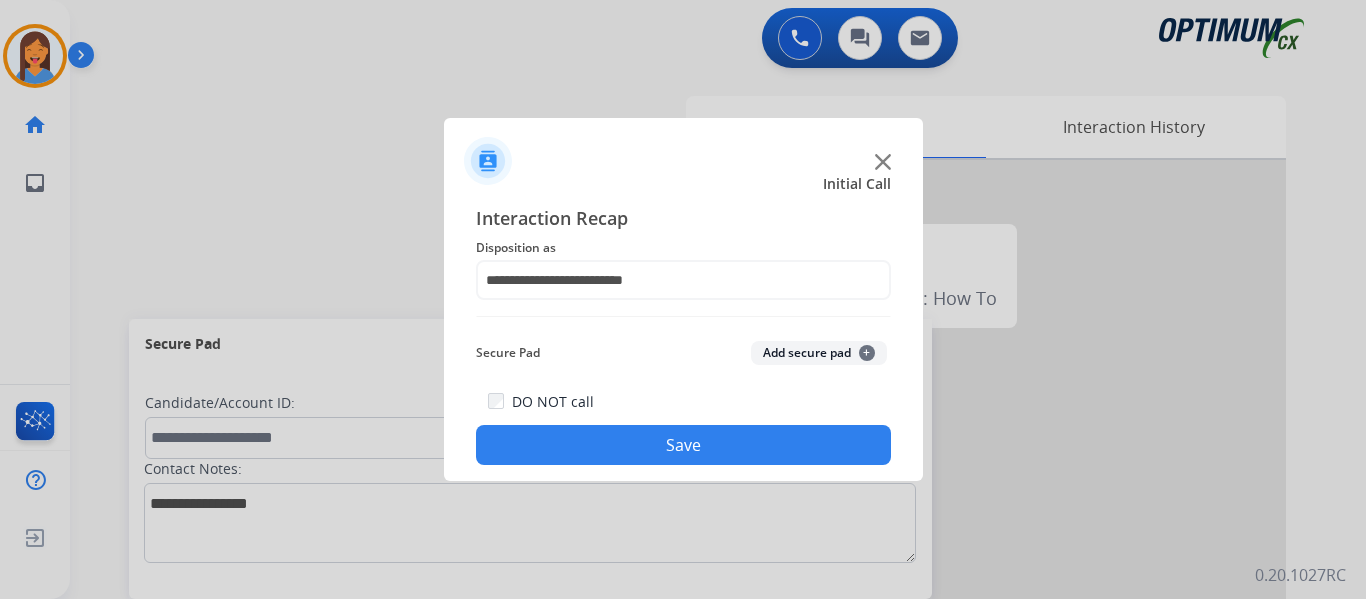click on "Save" 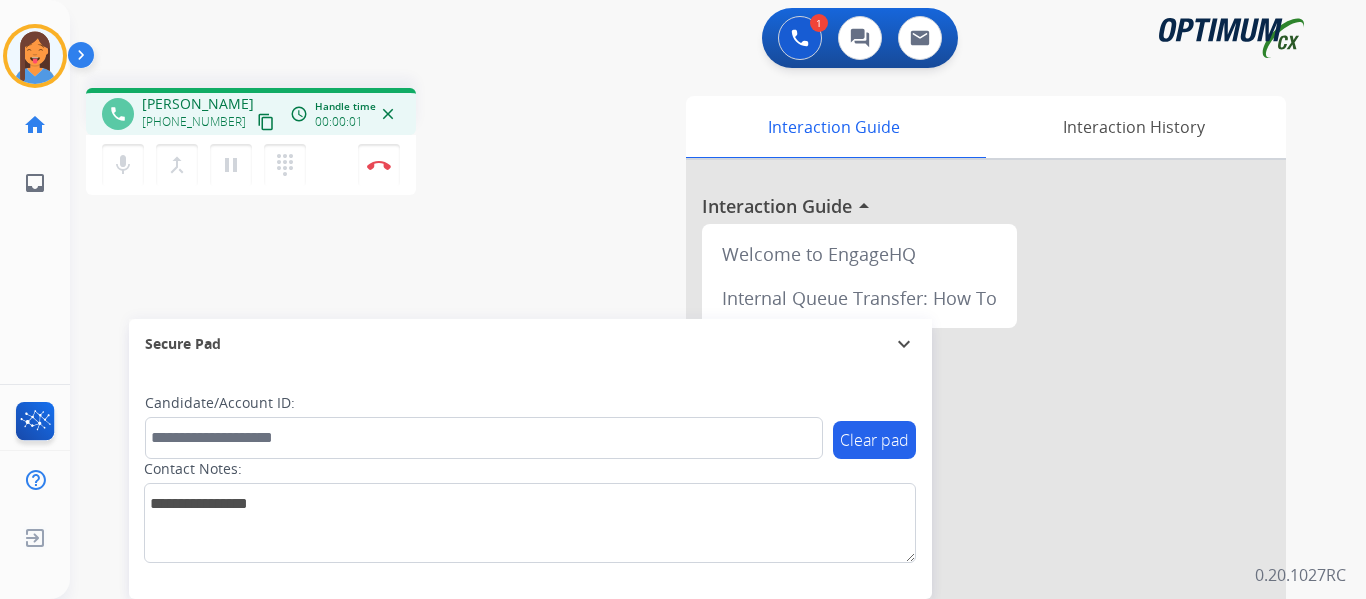 drag, startPoint x: 239, startPoint y: 126, endPoint x: 251, endPoint y: 133, distance: 13.892444 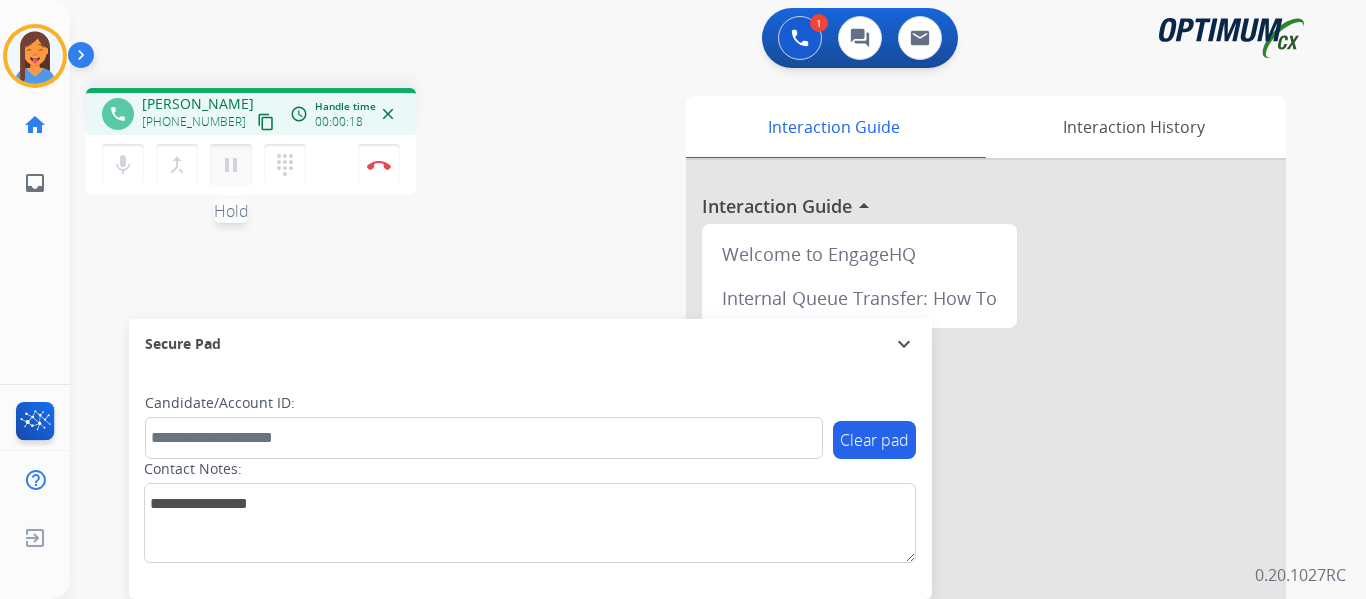 click on "pause" at bounding box center (231, 165) 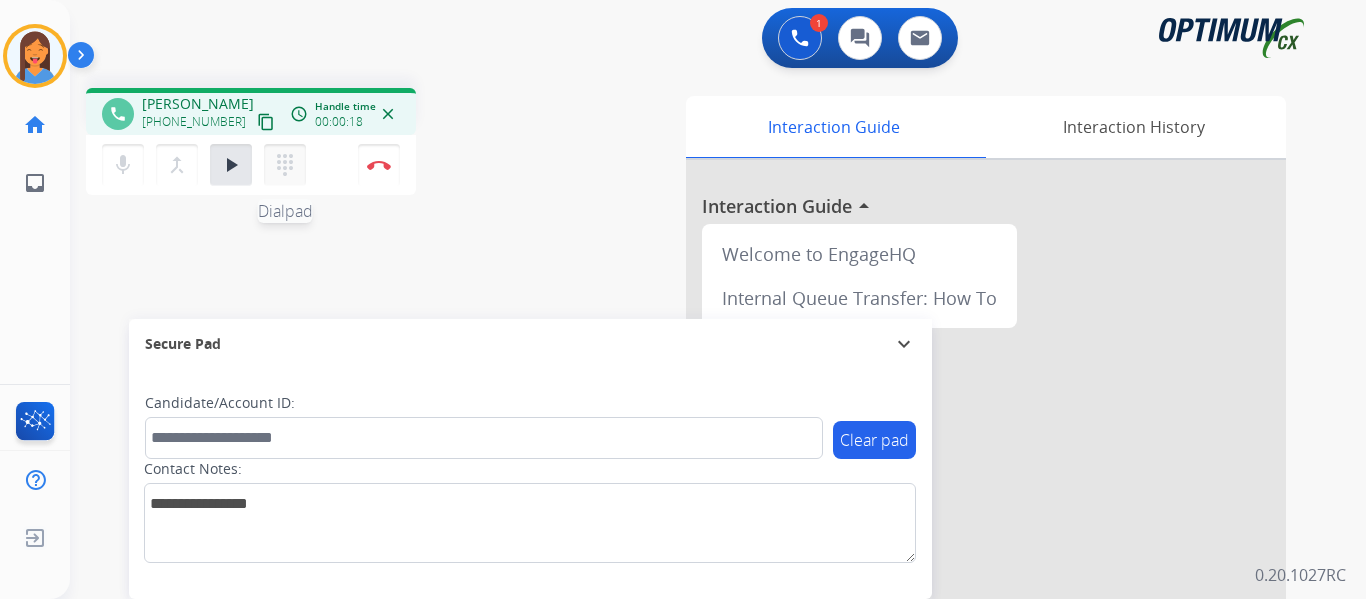 click on "dialpad" at bounding box center [285, 165] 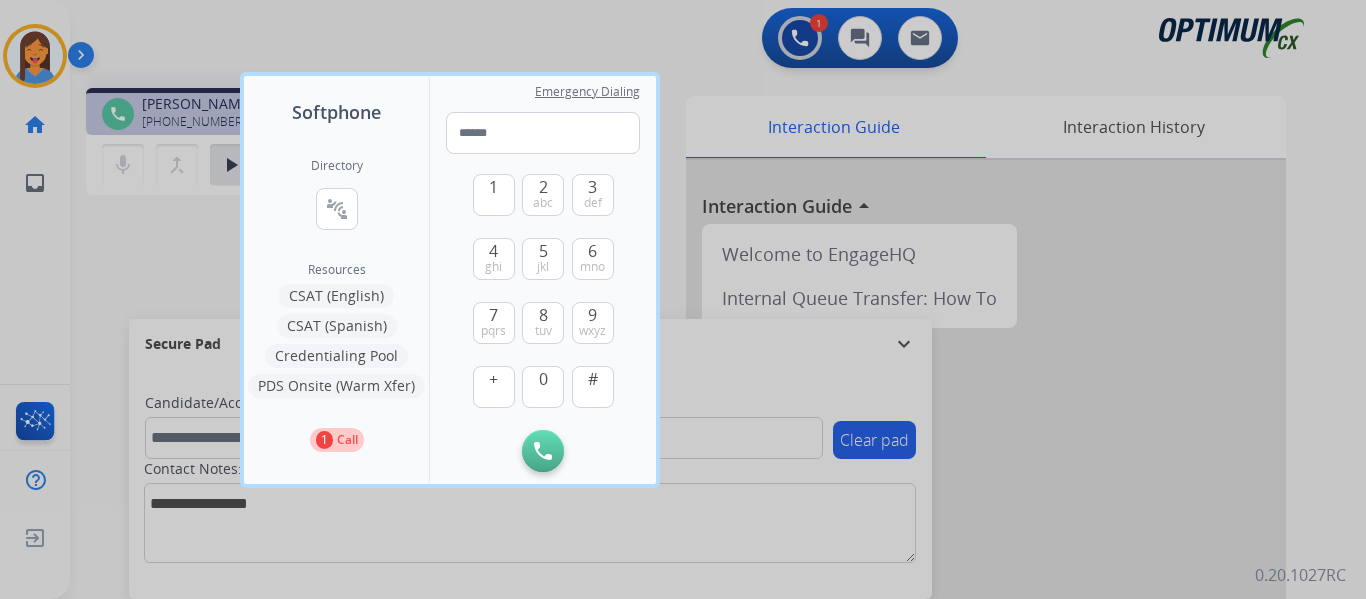 click on "Directory connect_without_contact Resource Directory" at bounding box center [337, 210] 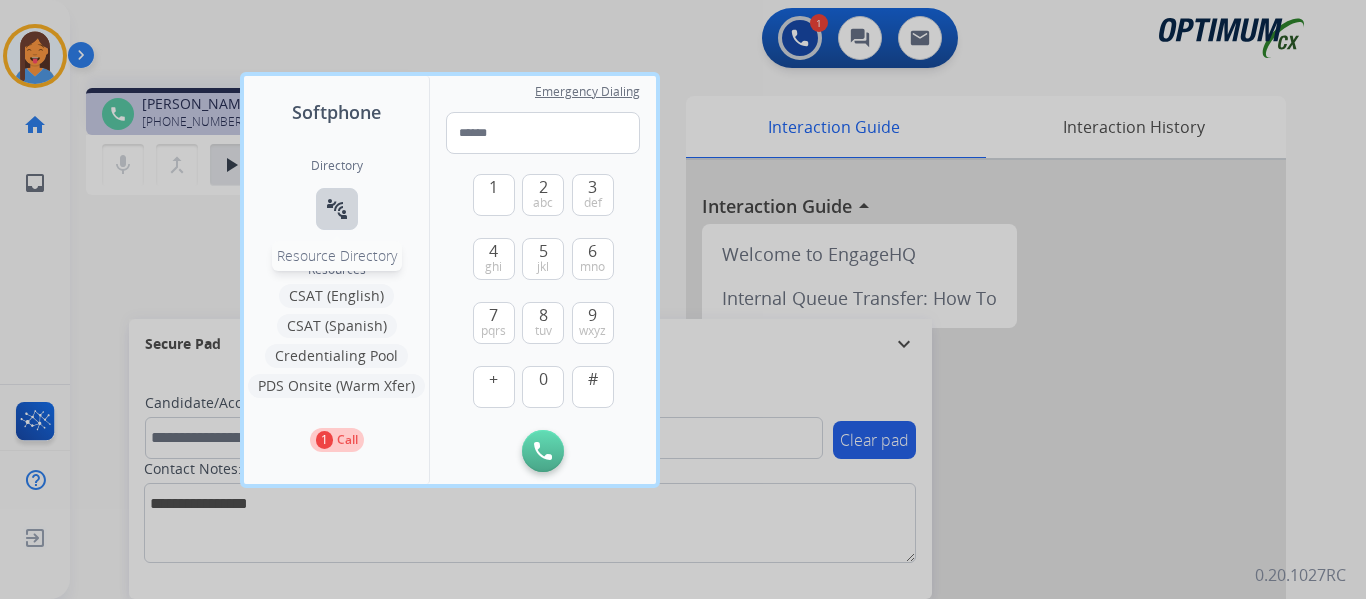 click on "connect_without_contact" at bounding box center (337, 209) 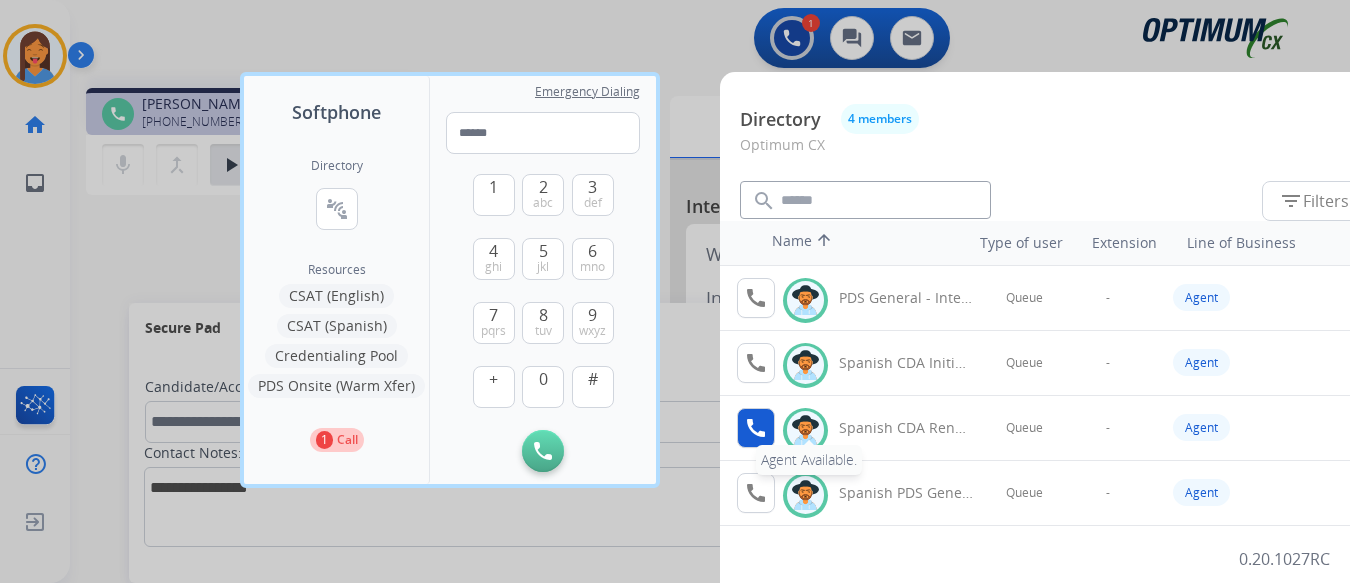 click on "call  Agent Available." at bounding box center [756, 428] 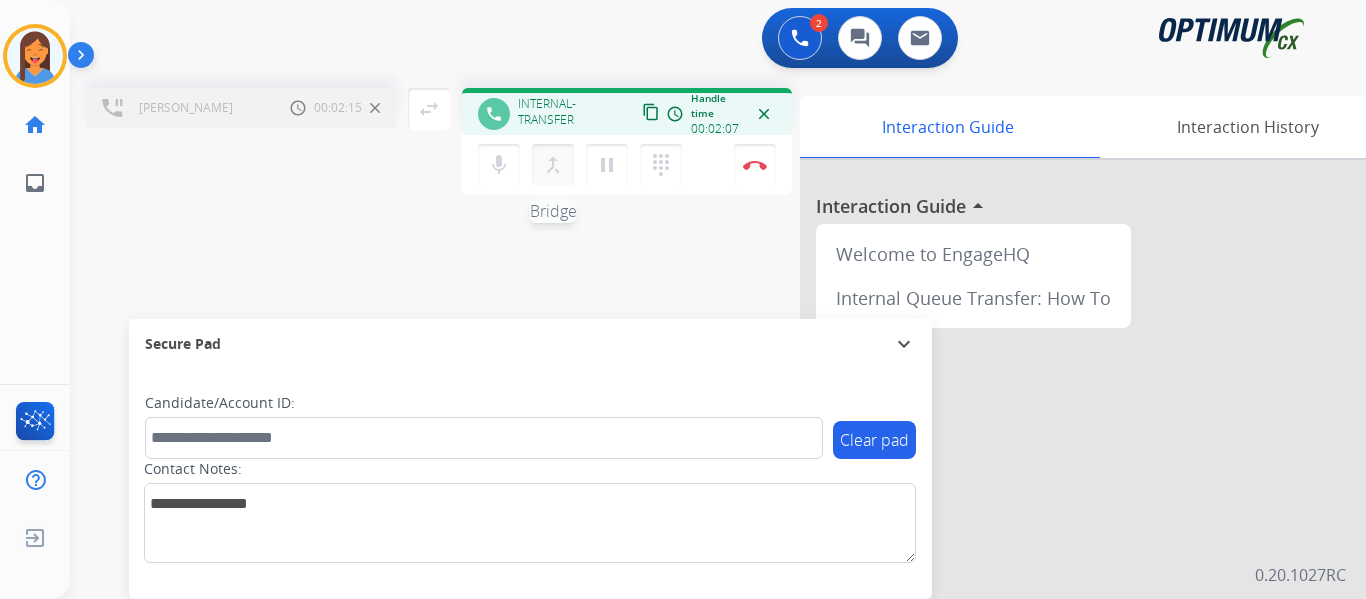 click on "merge_type" at bounding box center [553, 165] 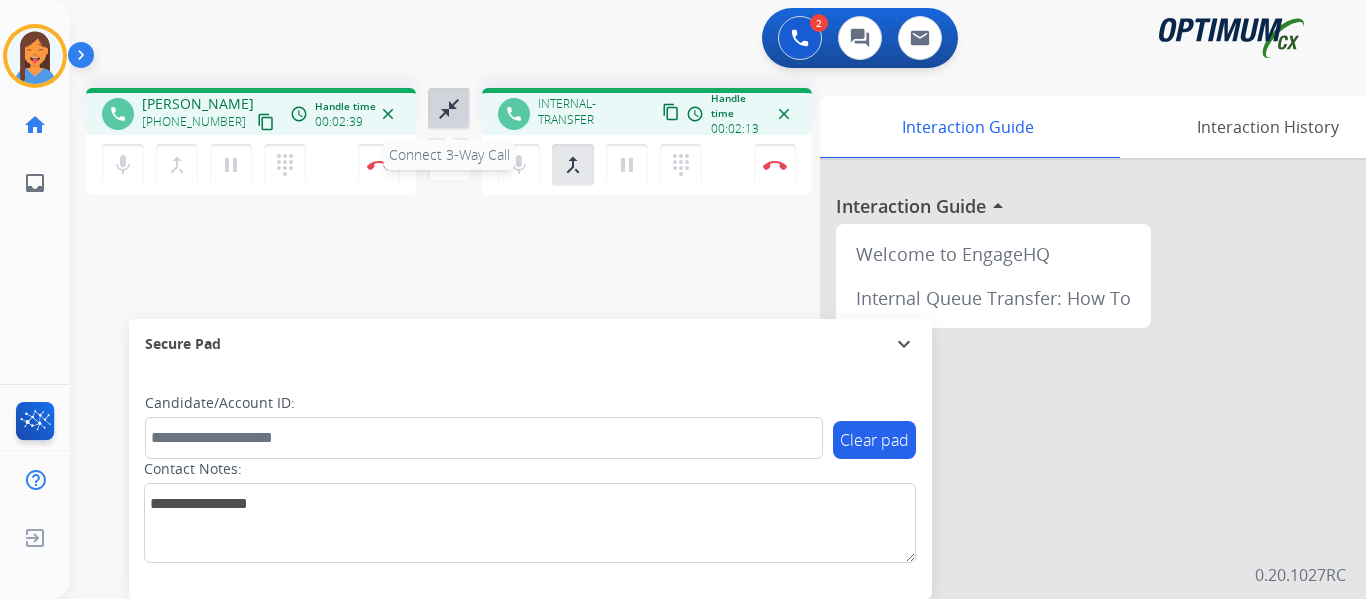click on "close_fullscreen" at bounding box center (449, 109) 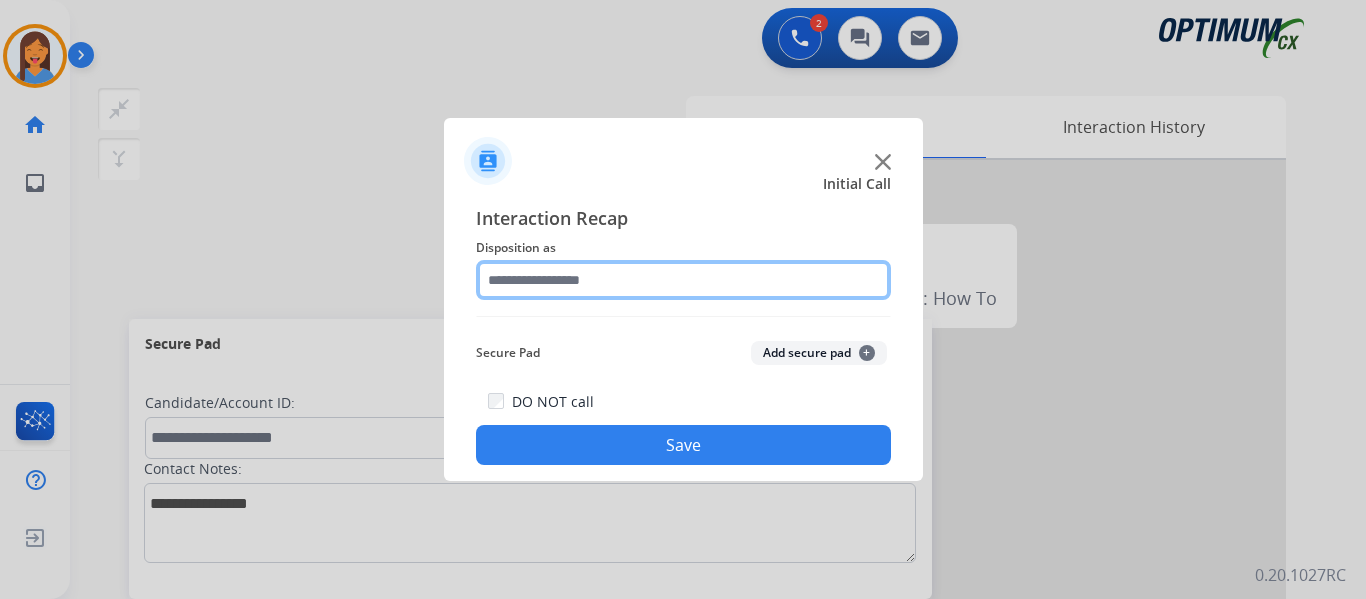 click 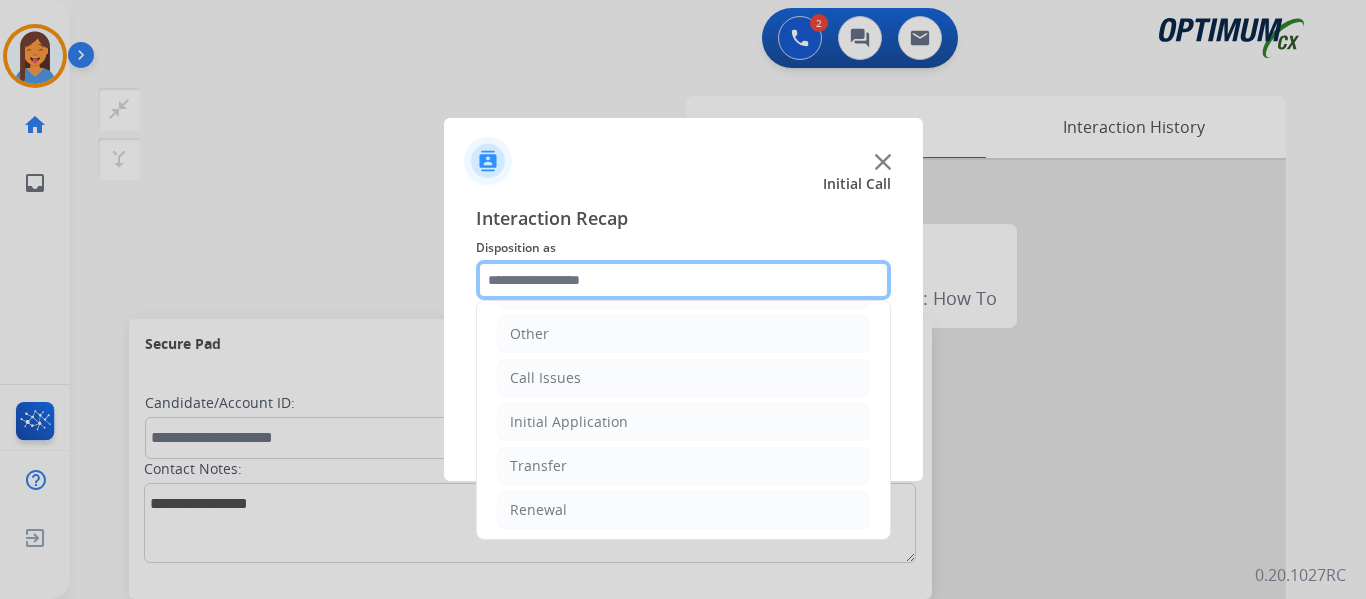 scroll, scrollTop: 136, scrollLeft: 0, axis: vertical 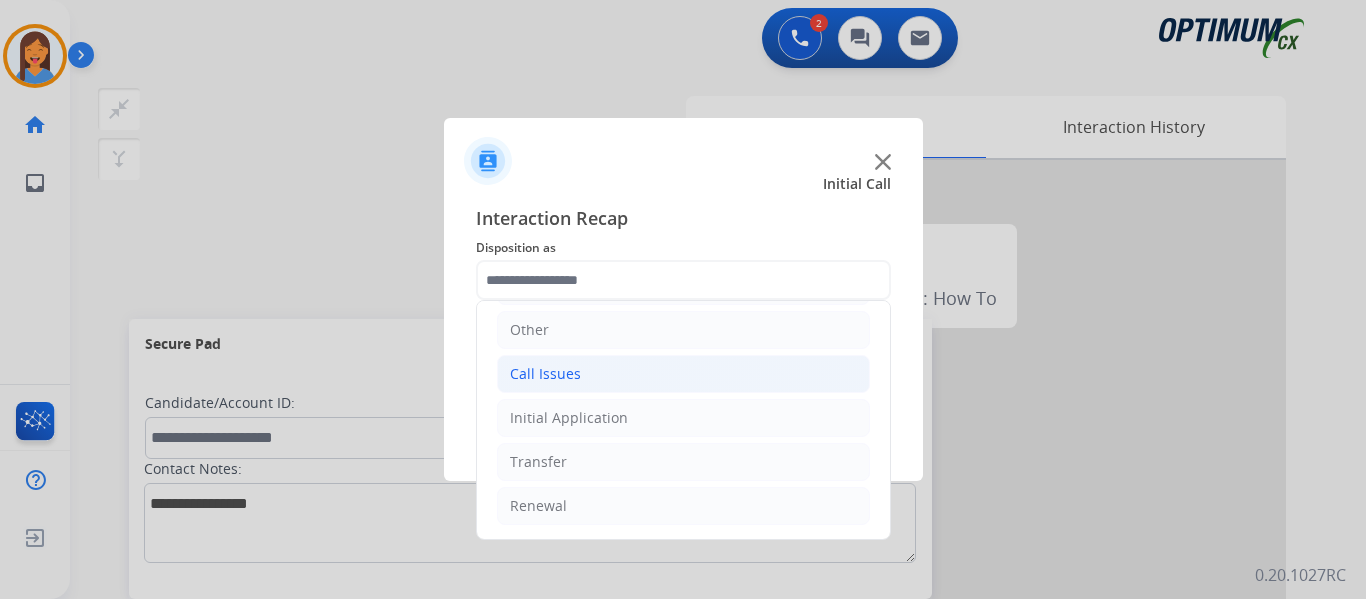 click on "Call Issues" 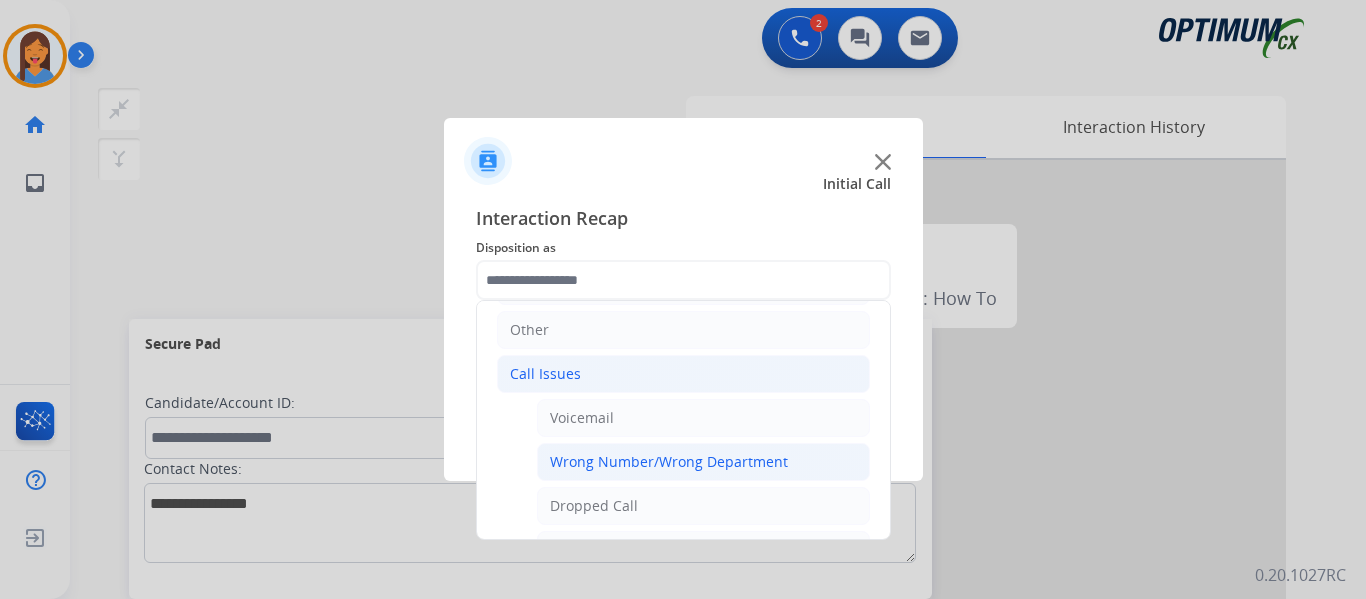 click on "Wrong Number/Wrong Department" 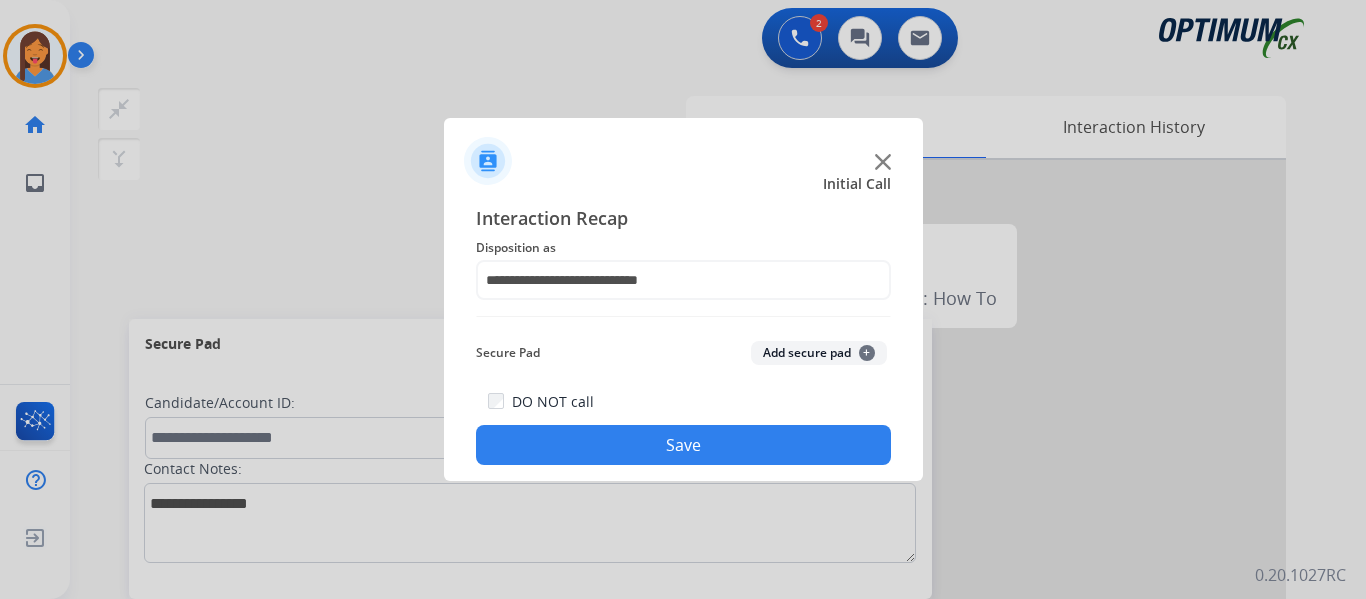 click on "Save" 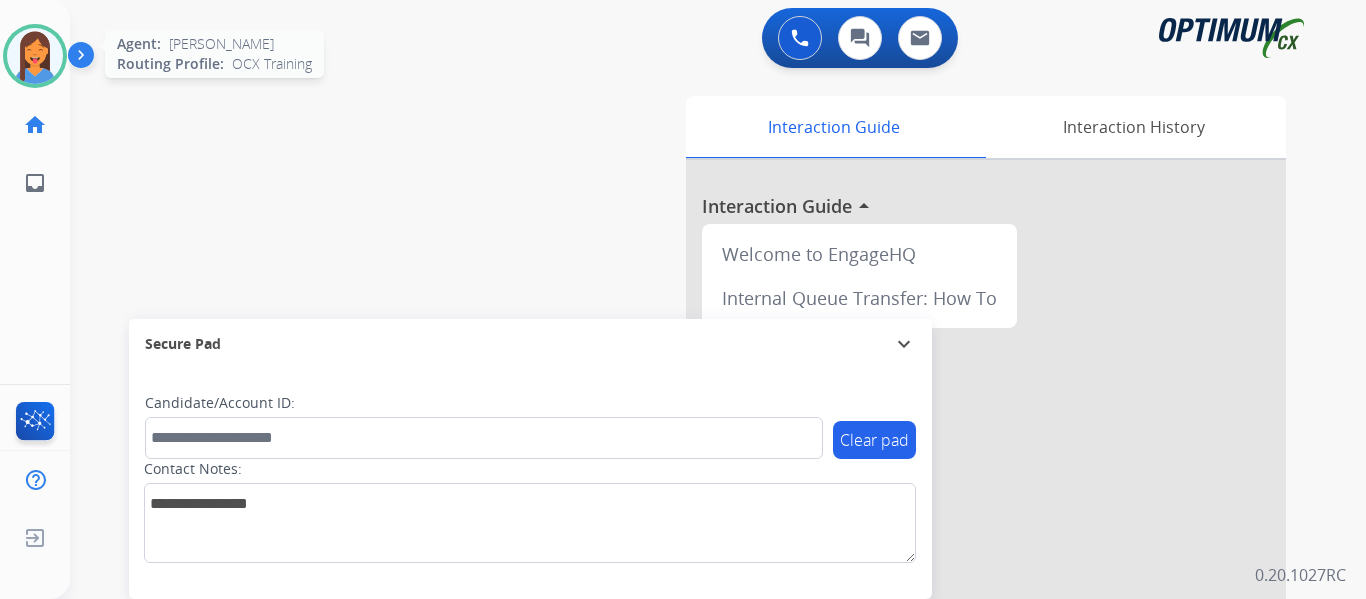 click at bounding box center [35, 56] 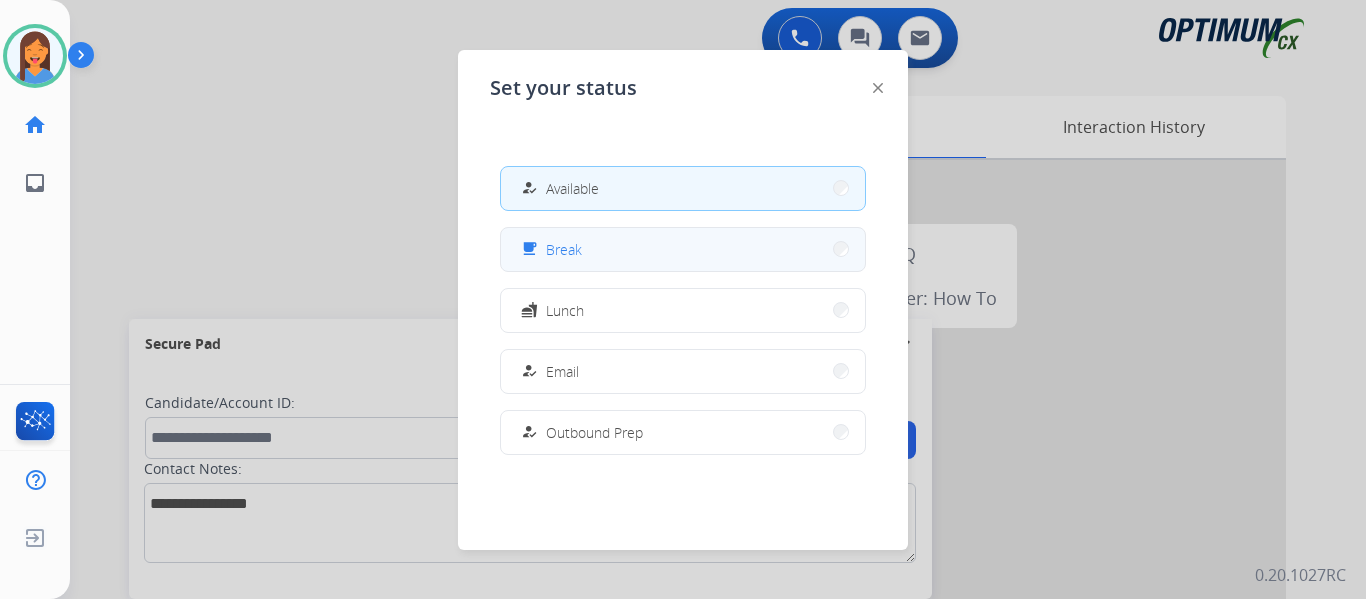 click on "free_breakfast Break" at bounding box center (683, 249) 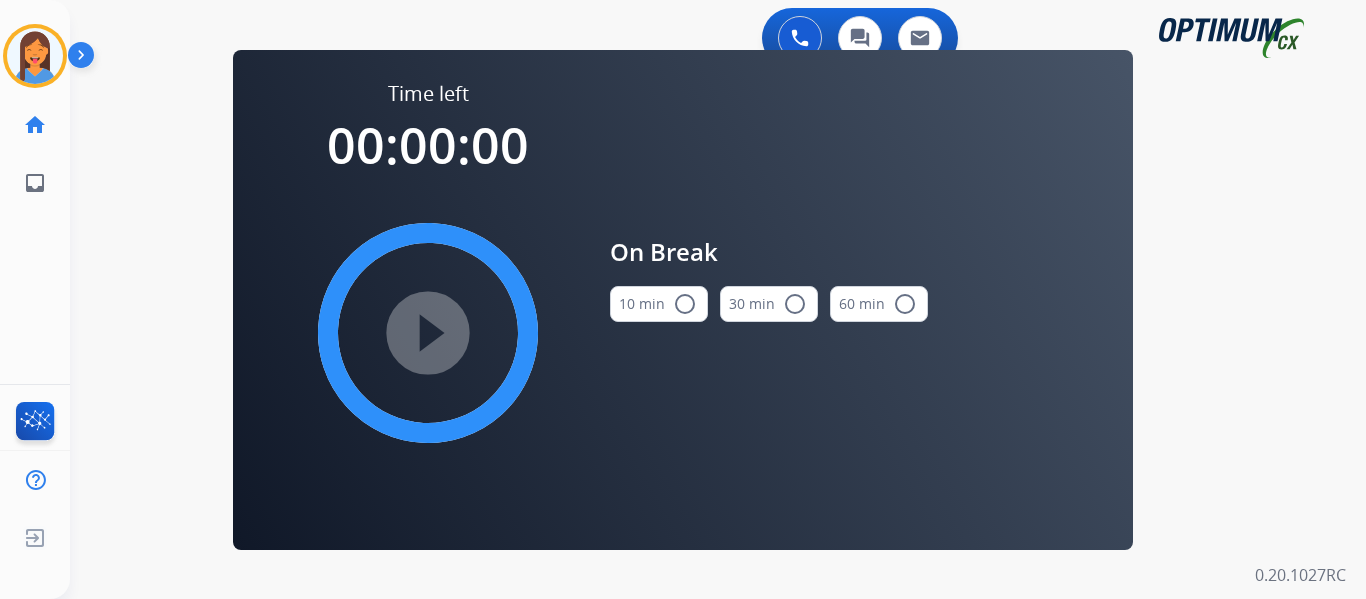 click on "10 min  radio_button_unchecked" at bounding box center (659, 304) 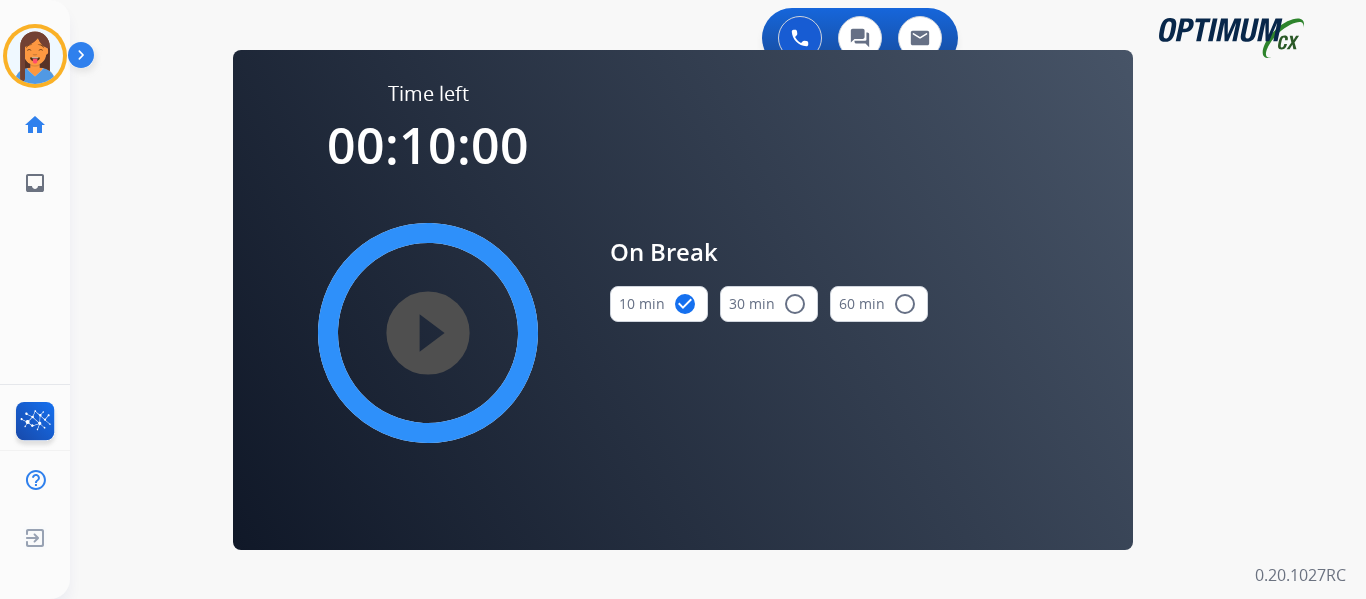 click on "play_circle_filled" at bounding box center (428, 333) 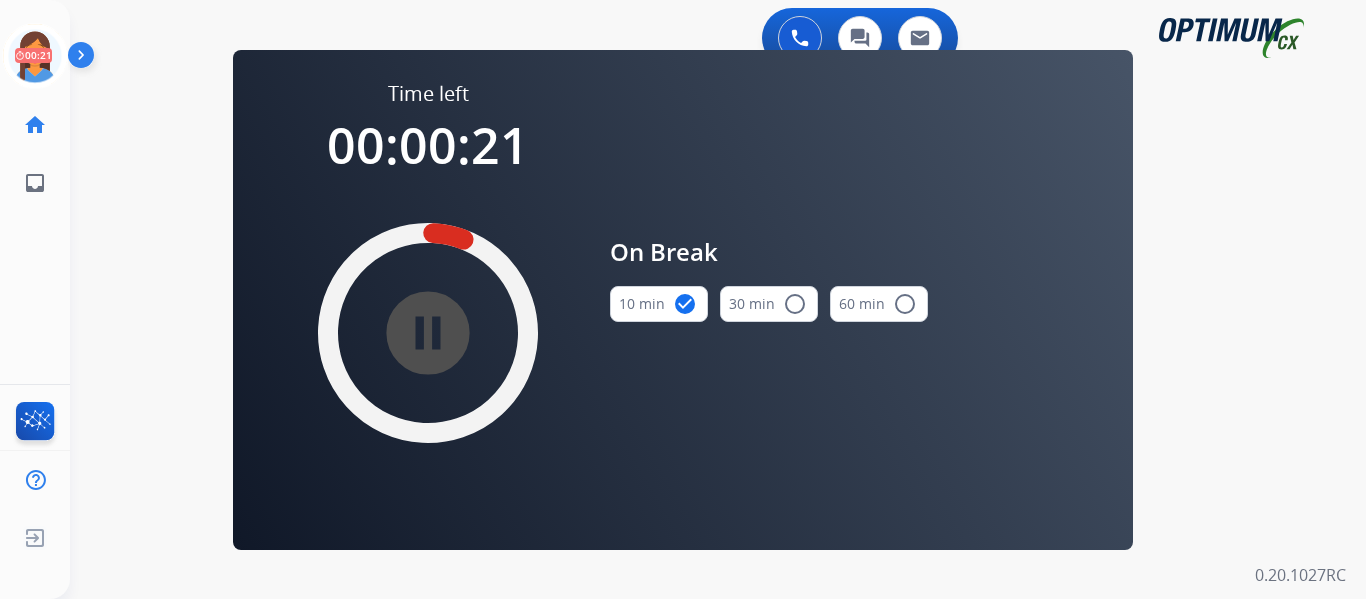drag, startPoint x: 51, startPoint y: 65, endPoint x: 82, endPoint y: 65, distance: 31 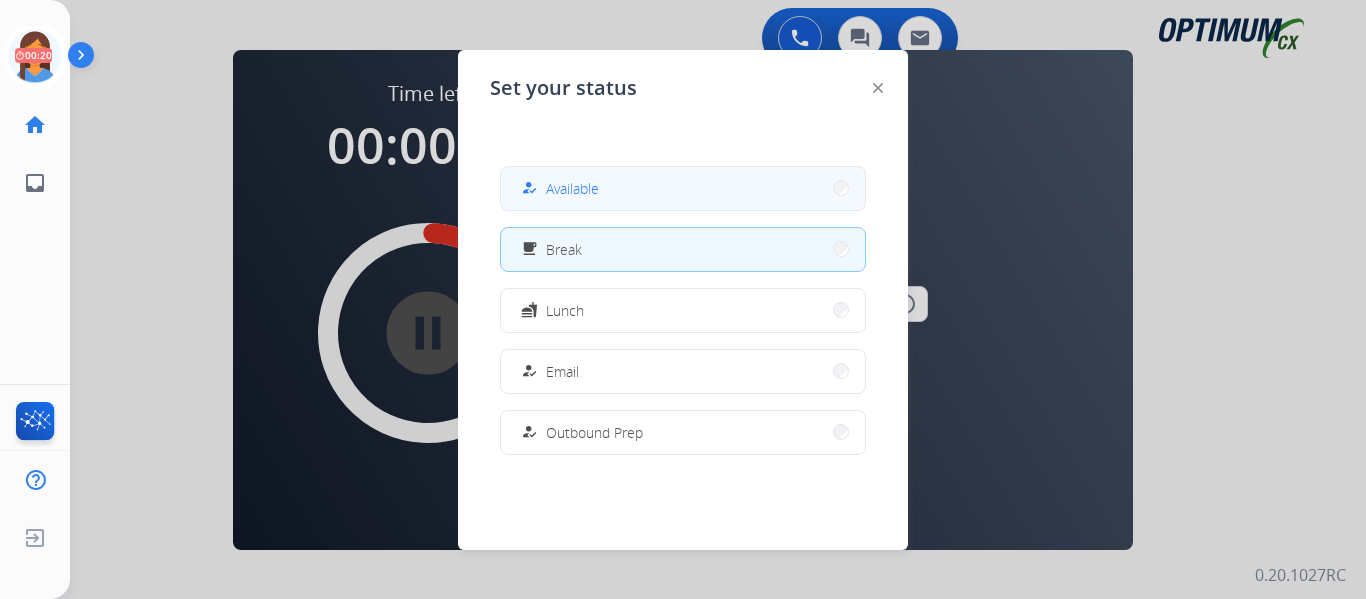 click on "how_to_reg" at bounding box center (529, 188) 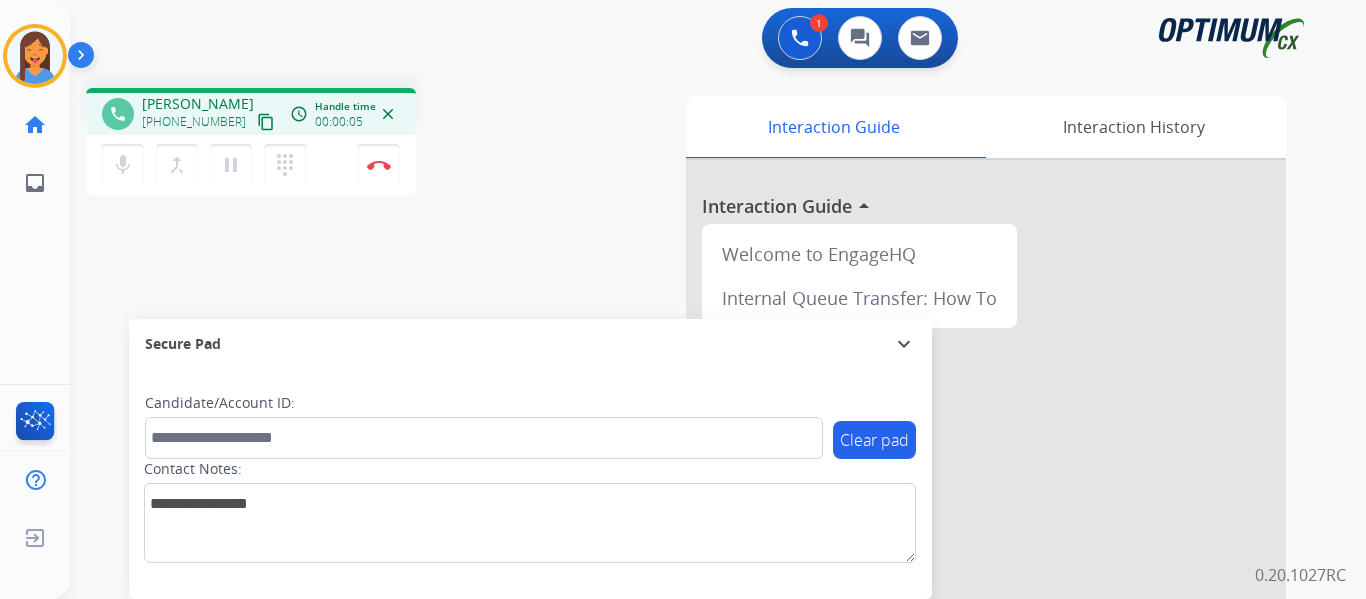 click on "content_copy" at bounding box center [266, 122] 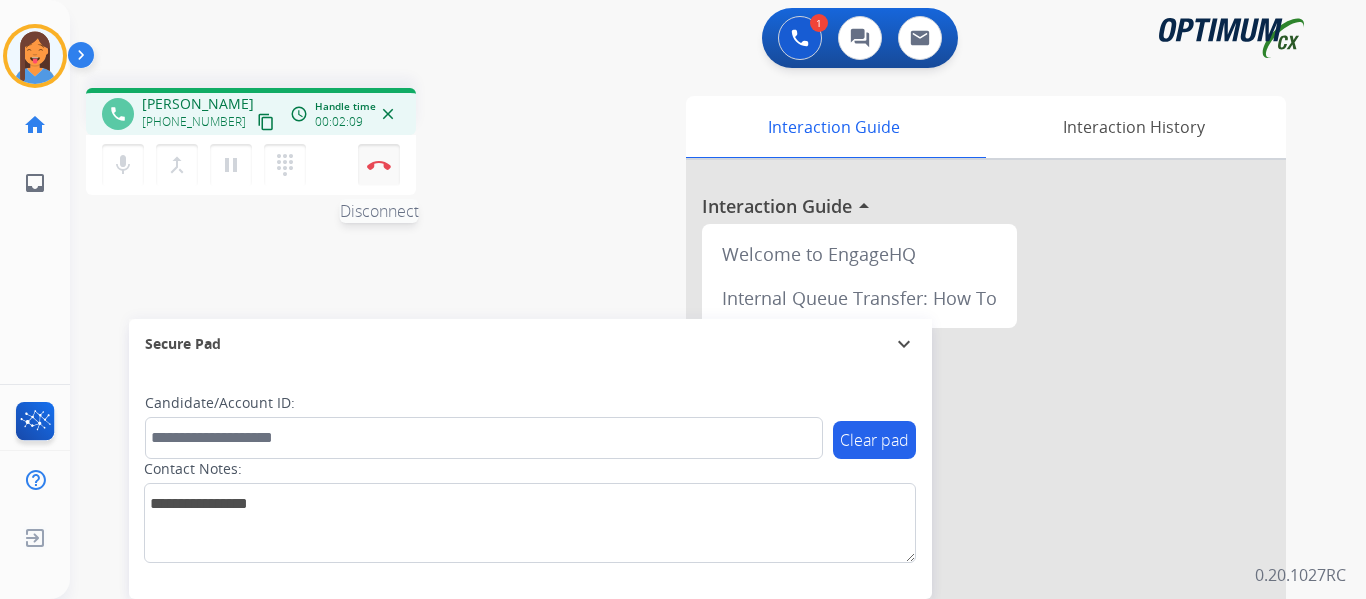 click at bounding box center (379, 165) 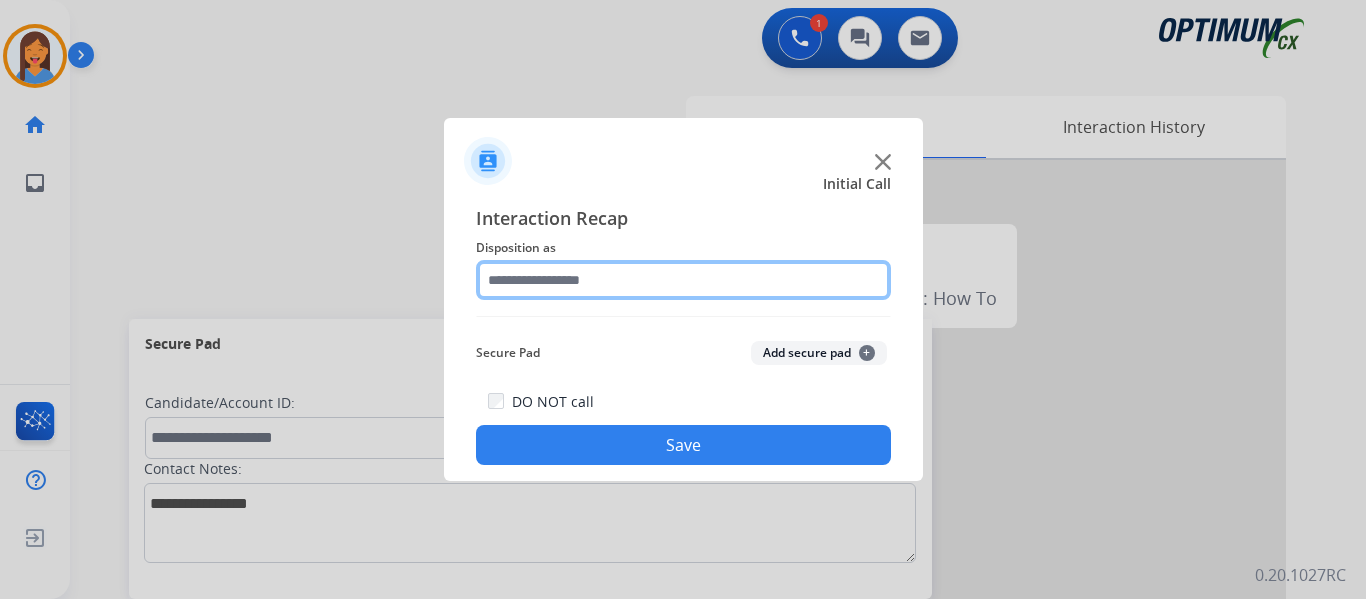 click 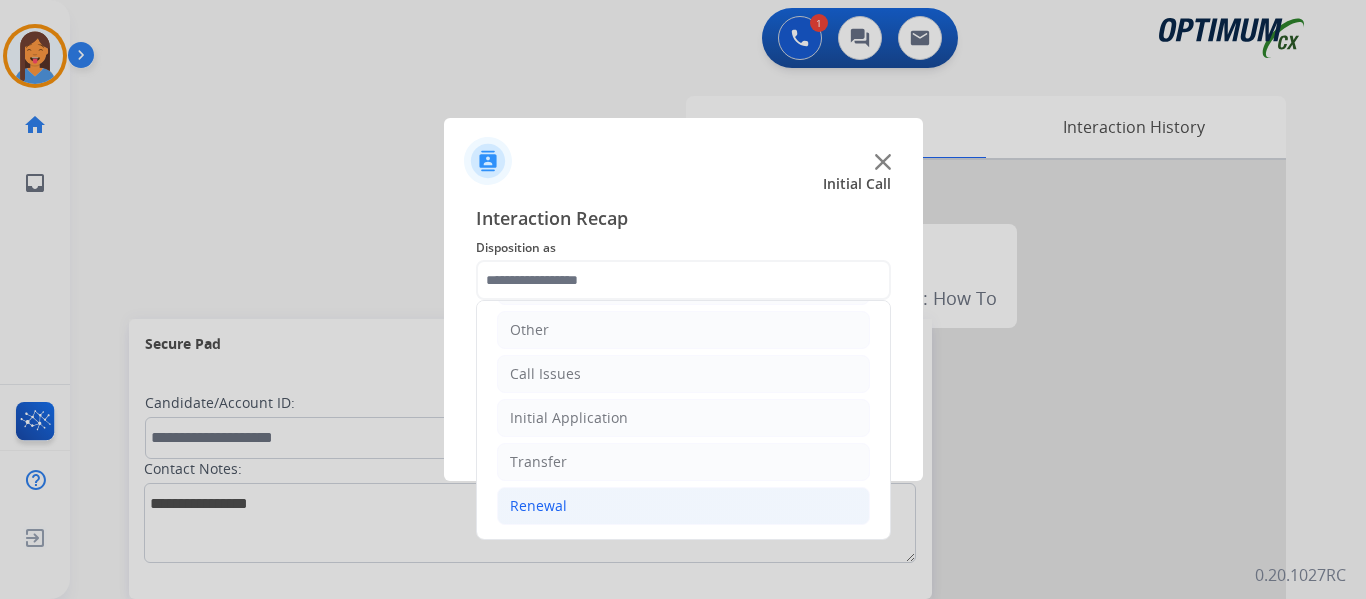 click on "Renewal" 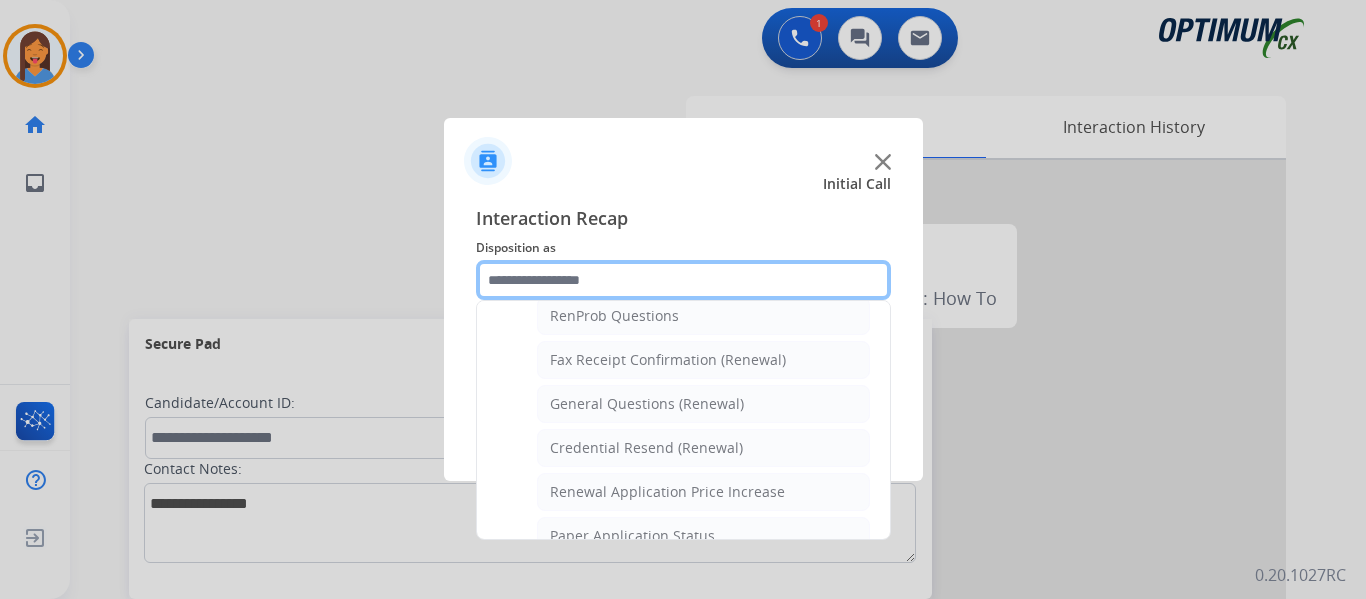 scroll, scrollTop: 536, scrollLeft: 0, axis: vertical 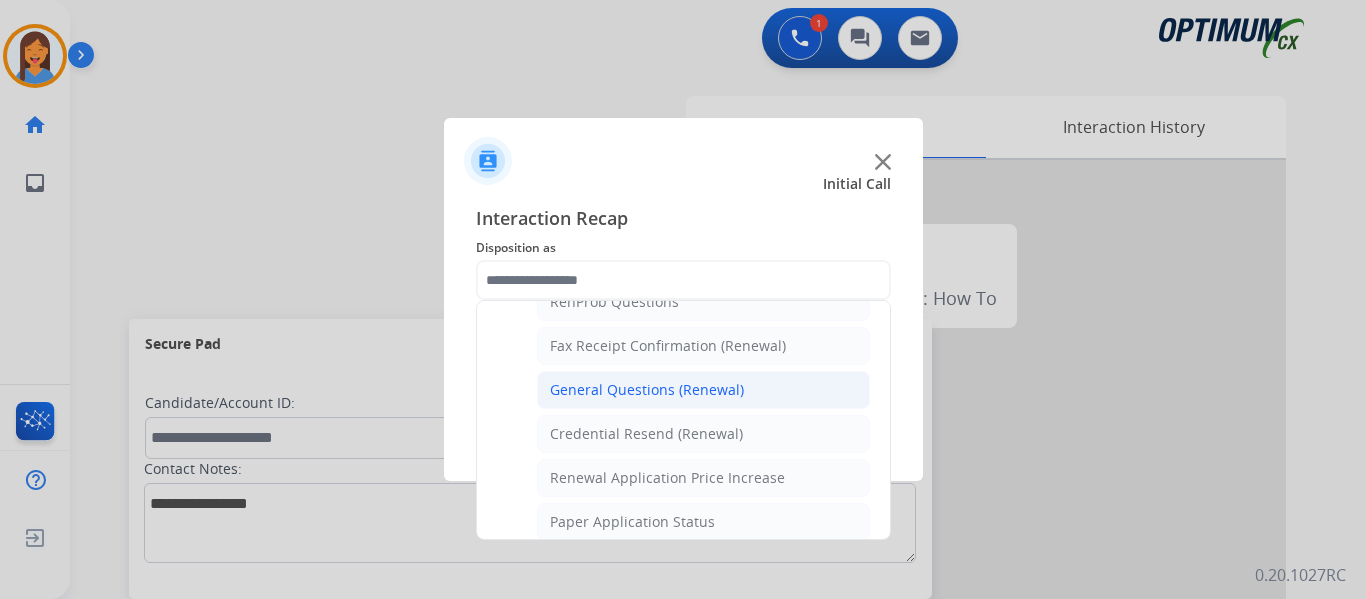 click on "General Questions (Renewal)" 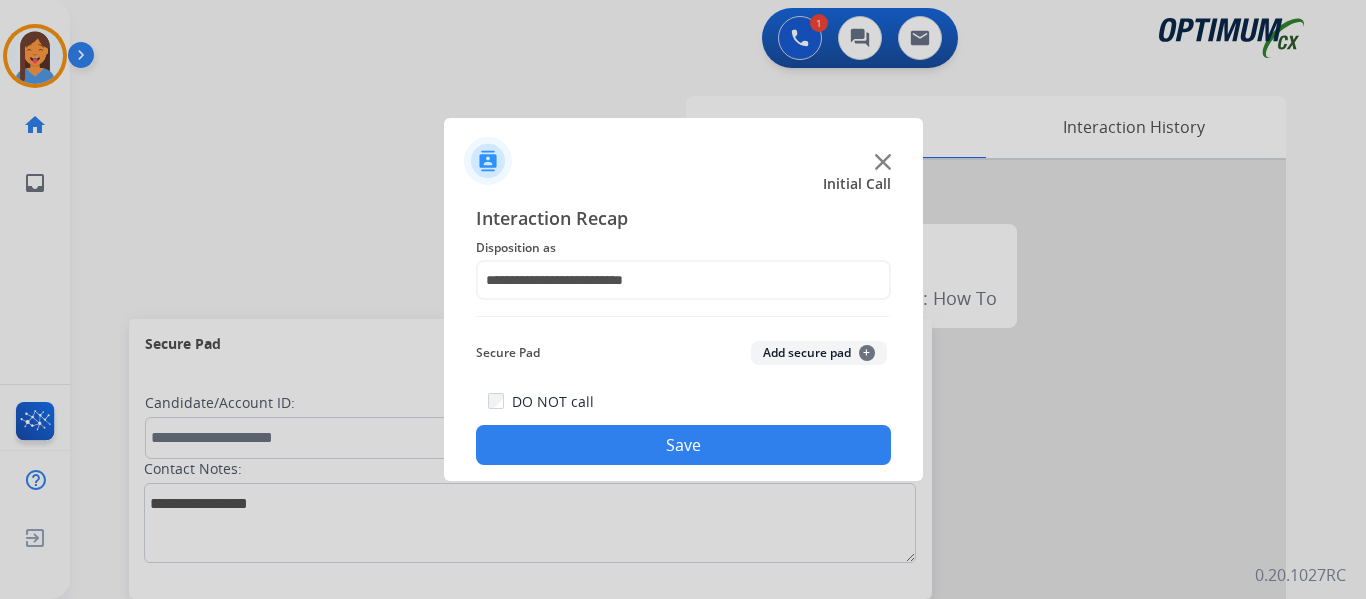 click on "Save" 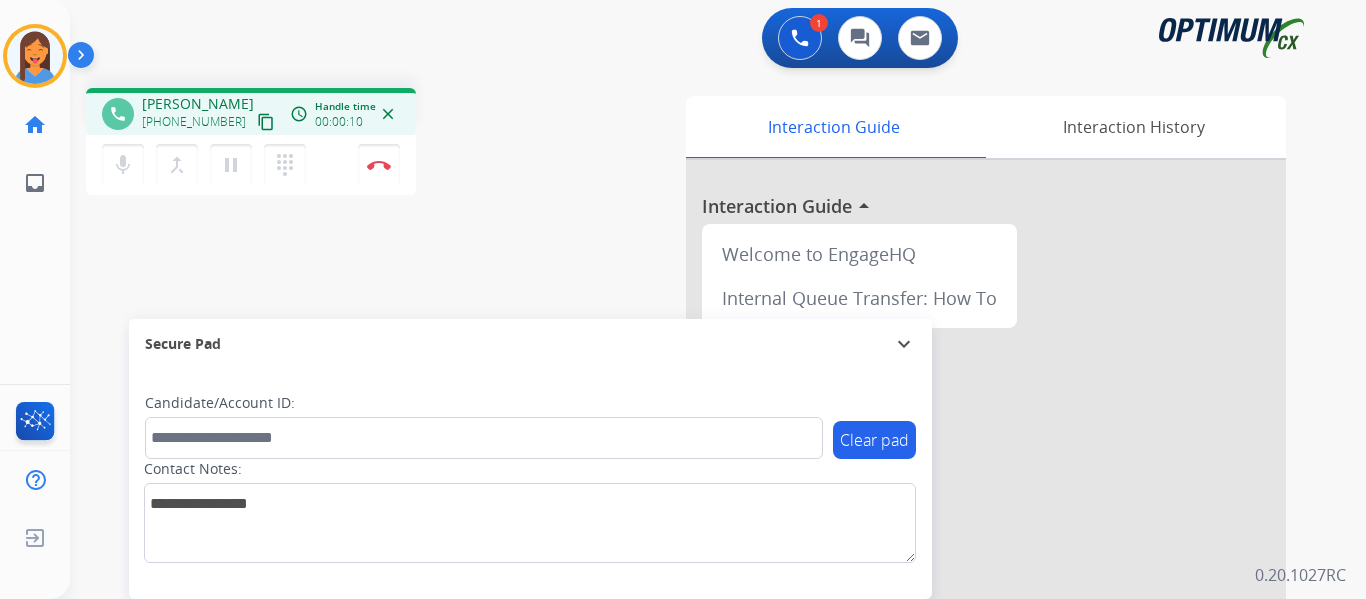 click on "content_copy" at bounding box center (266, 122) 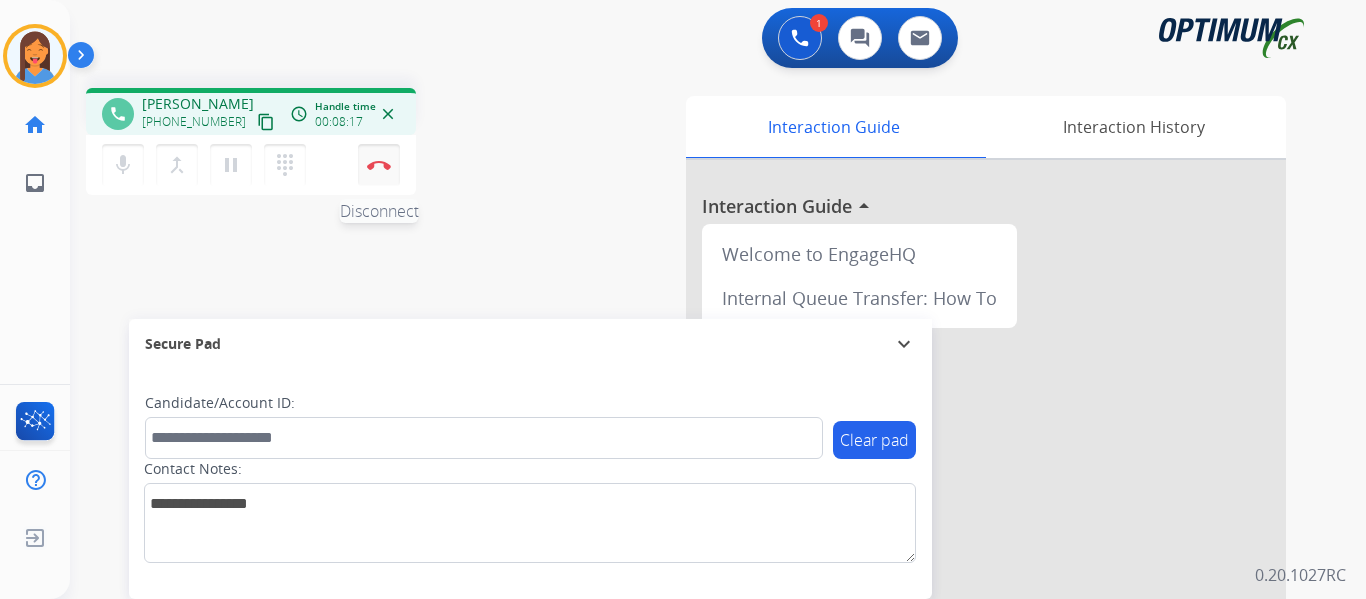 click on "Disconnect" at bounding box center (379, 165) 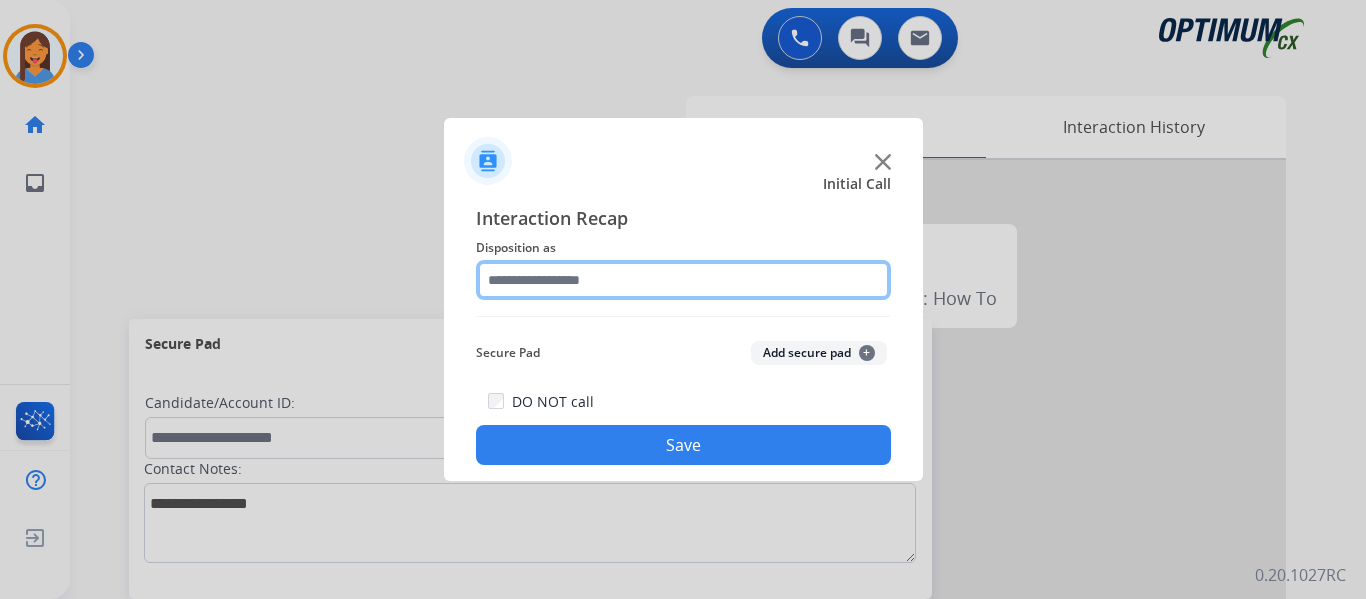 click 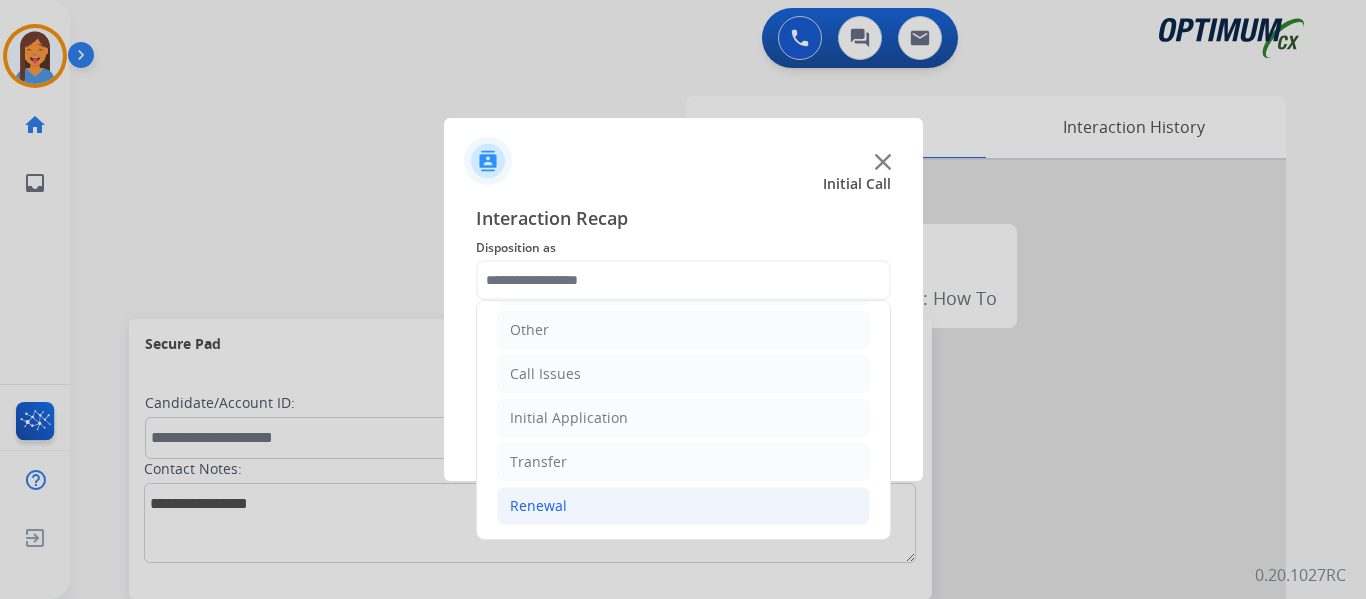 click on "Renewal" 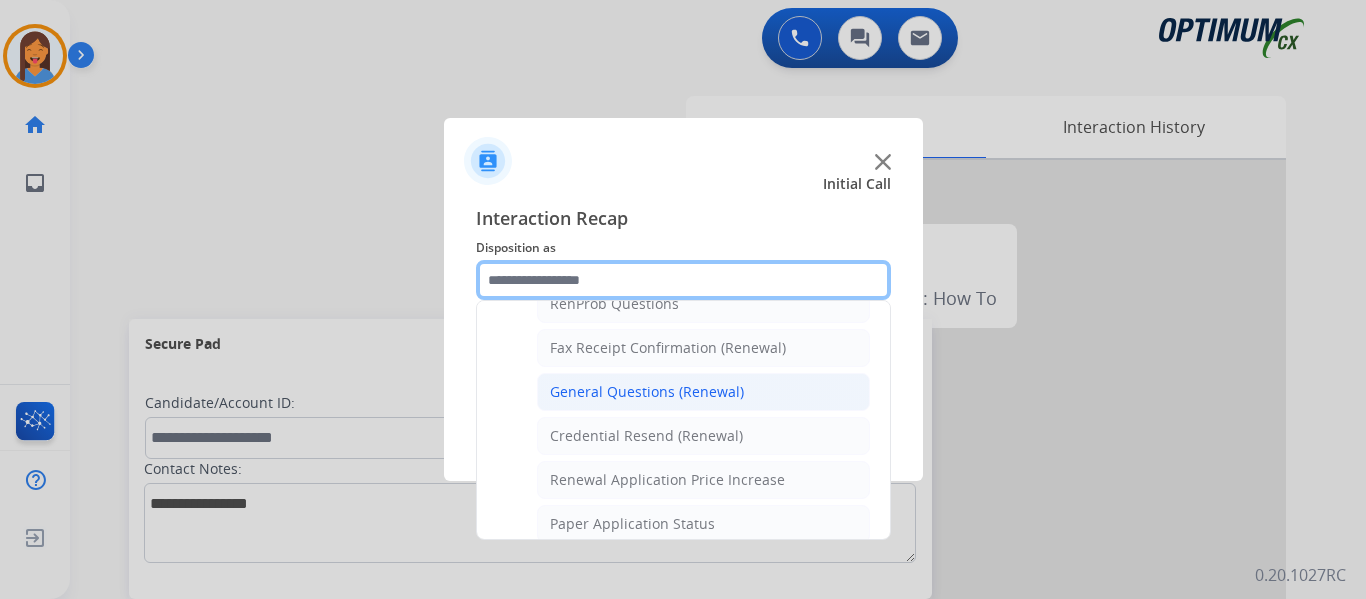 scroll, scrollTop: 536, scrollLeft: 0, axis: vertical 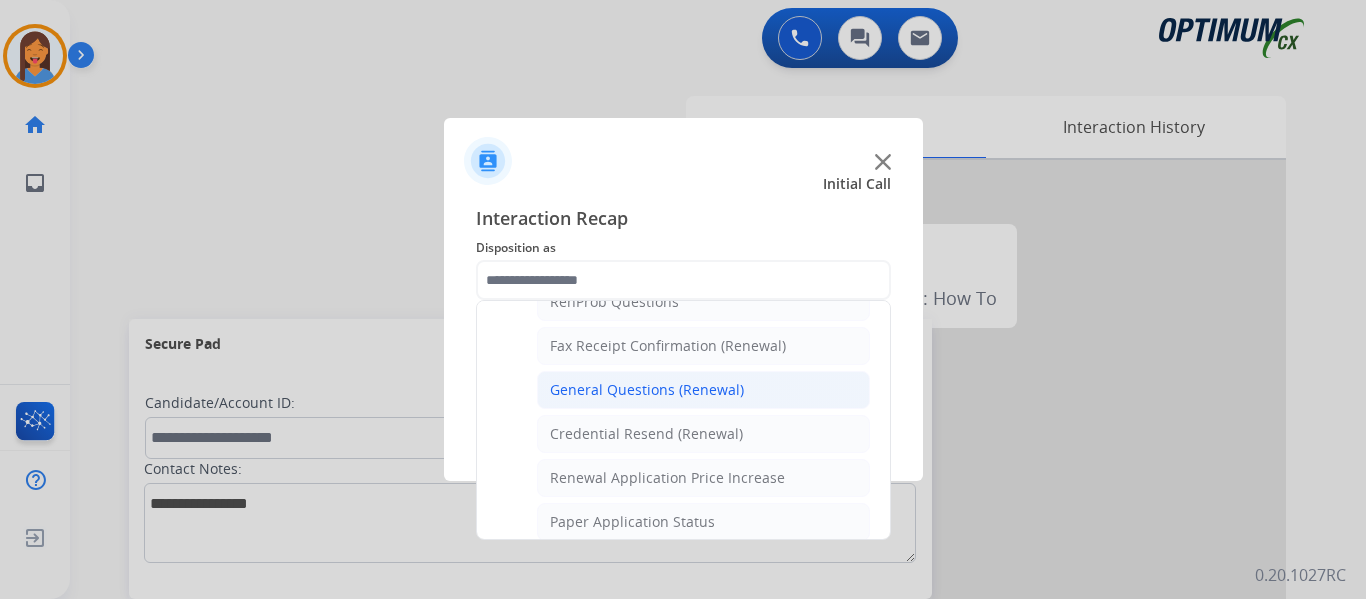 click on "General Questions (Renewal)" 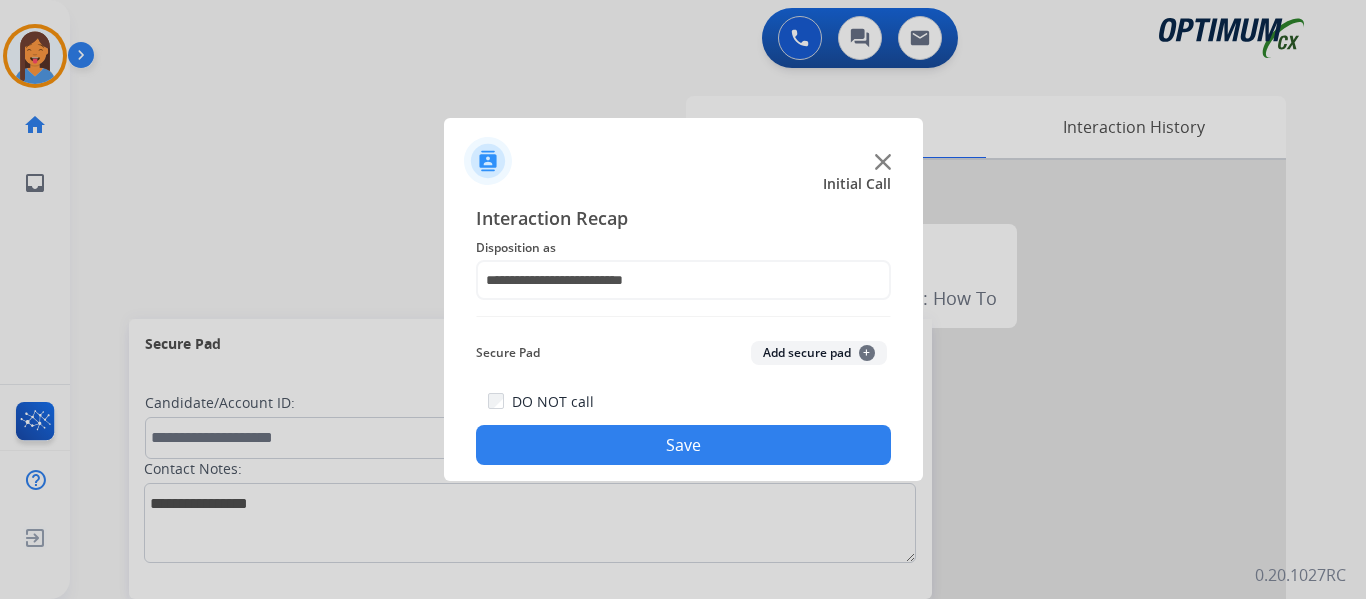 click on "Save" 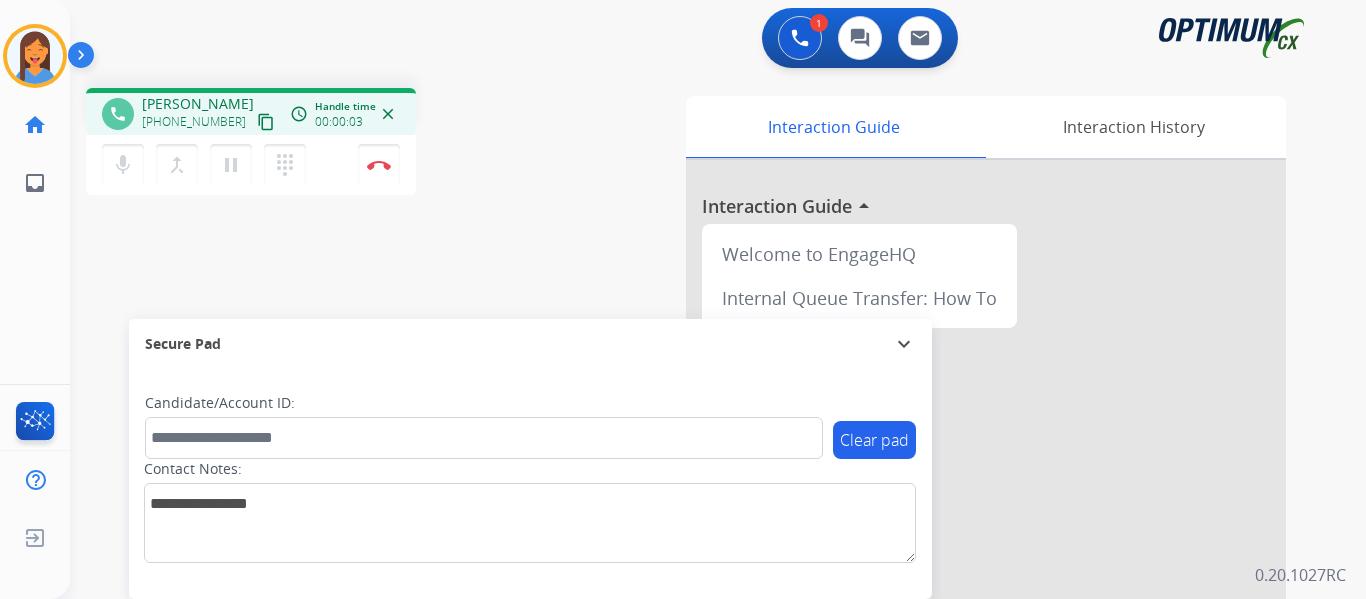 click on "content_copy" at bounding box center (266, 122) 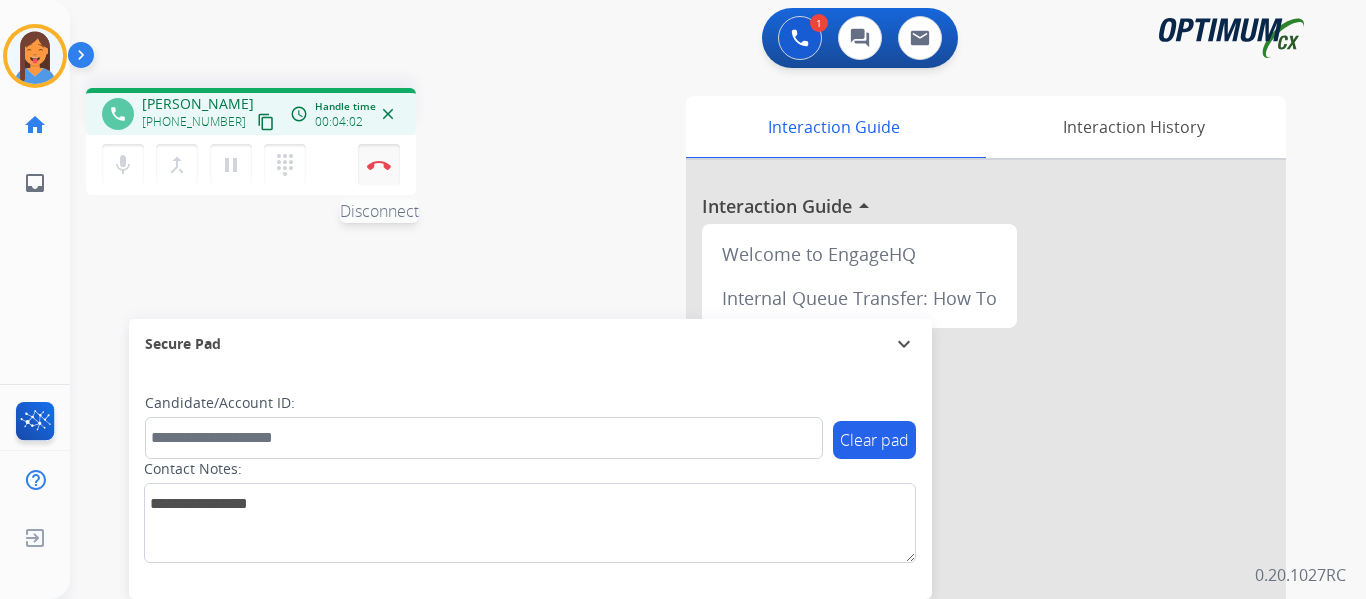 click on "Disconnect" at bounding box center (379, 165) 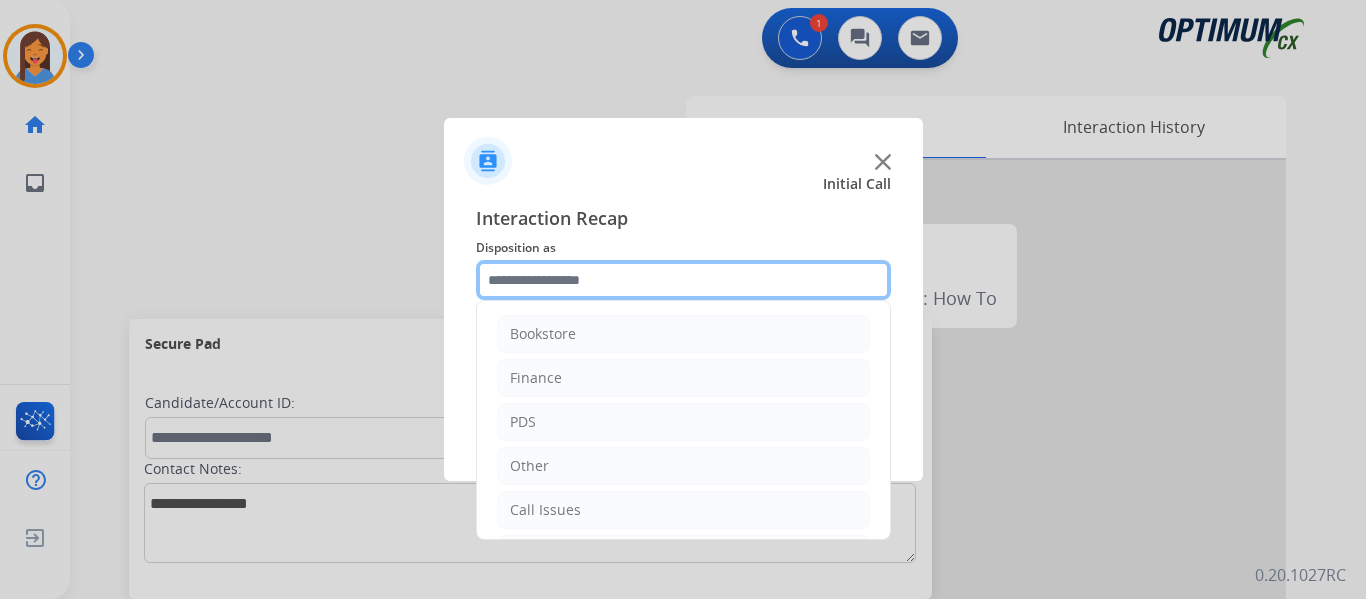 click 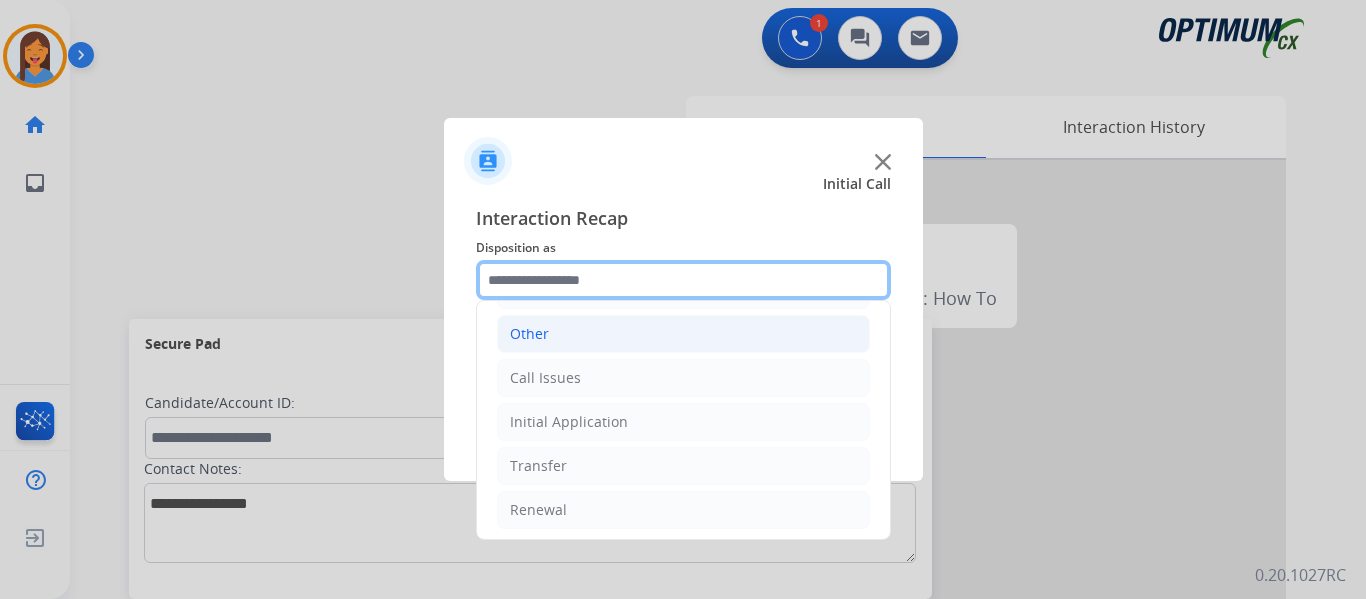 scroll, scrollTop: 136, scrollLeft: 0, axis: vertical 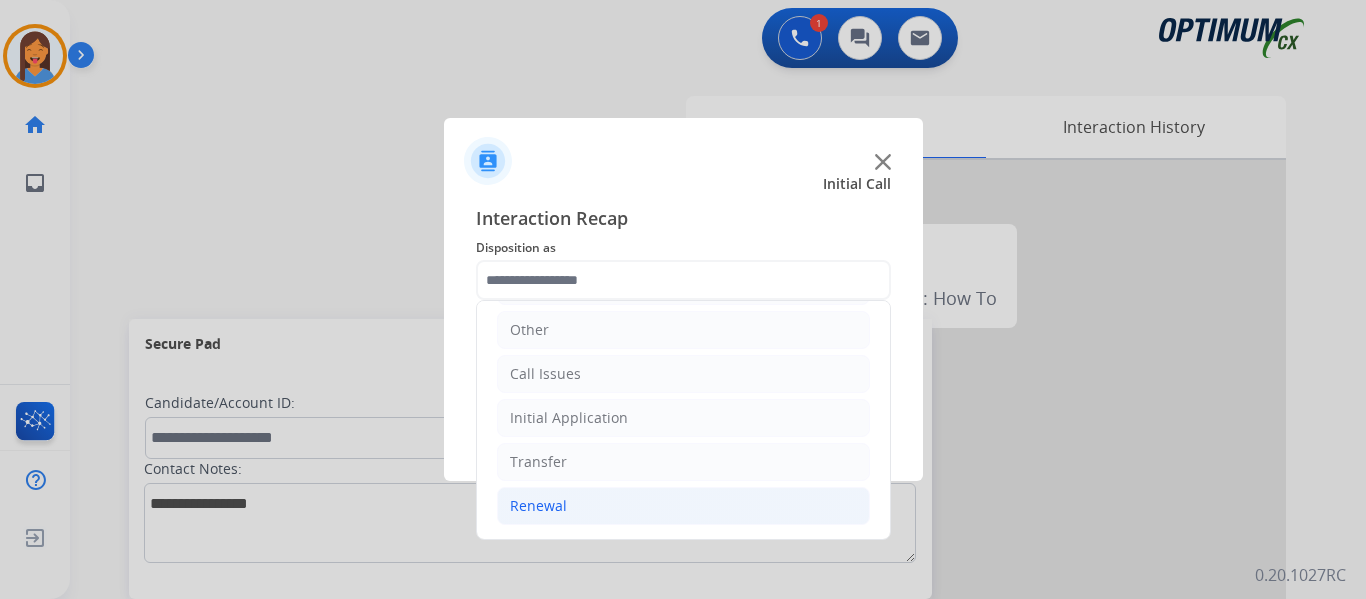 click on "Renewal" 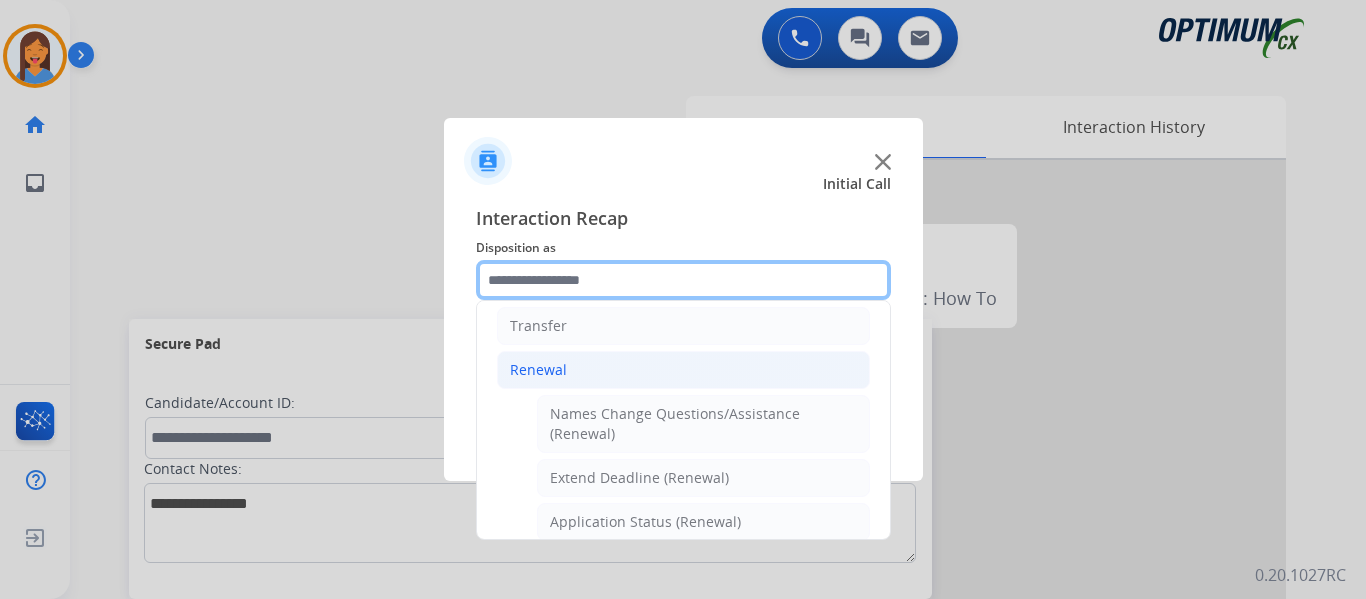 scroll, scrollTop: 536, scrollLeft: 0, axis: vertical 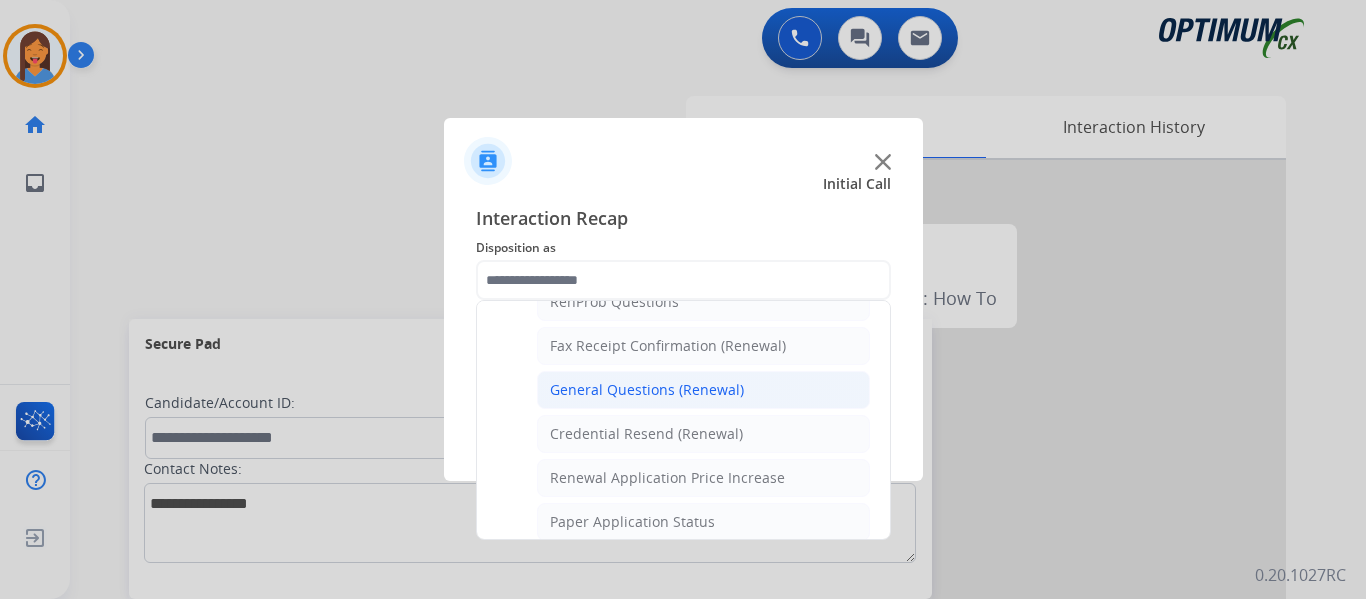 click on "General Questions (Renewal)" 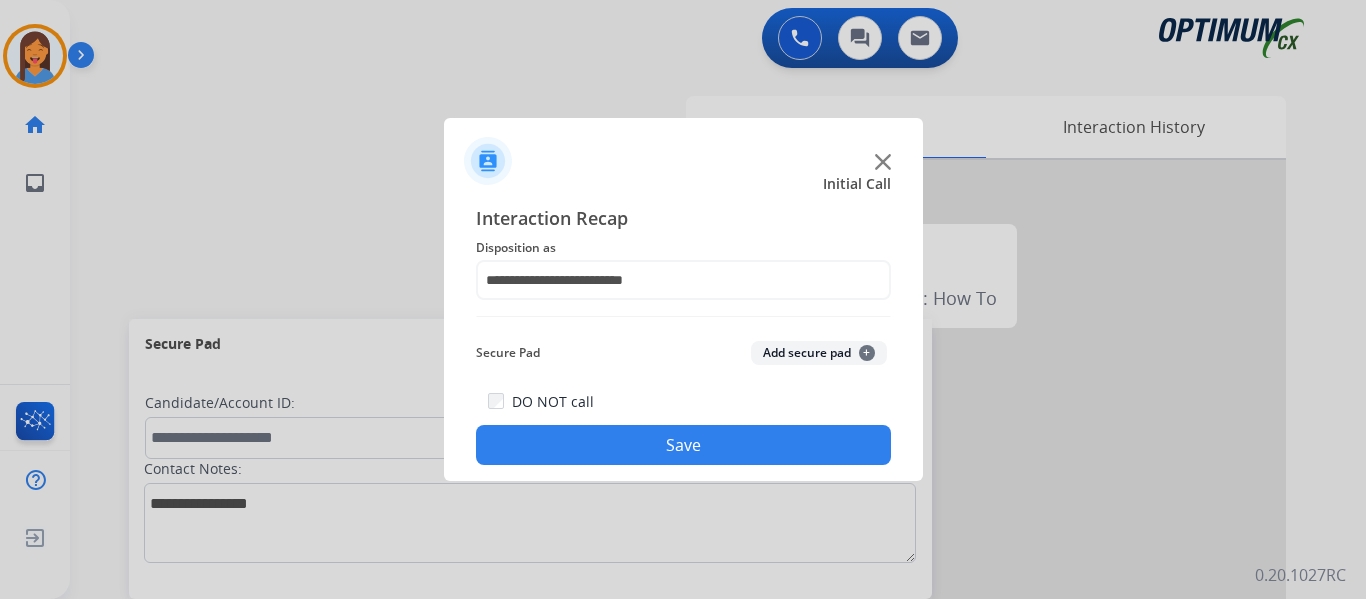 click on "Save" 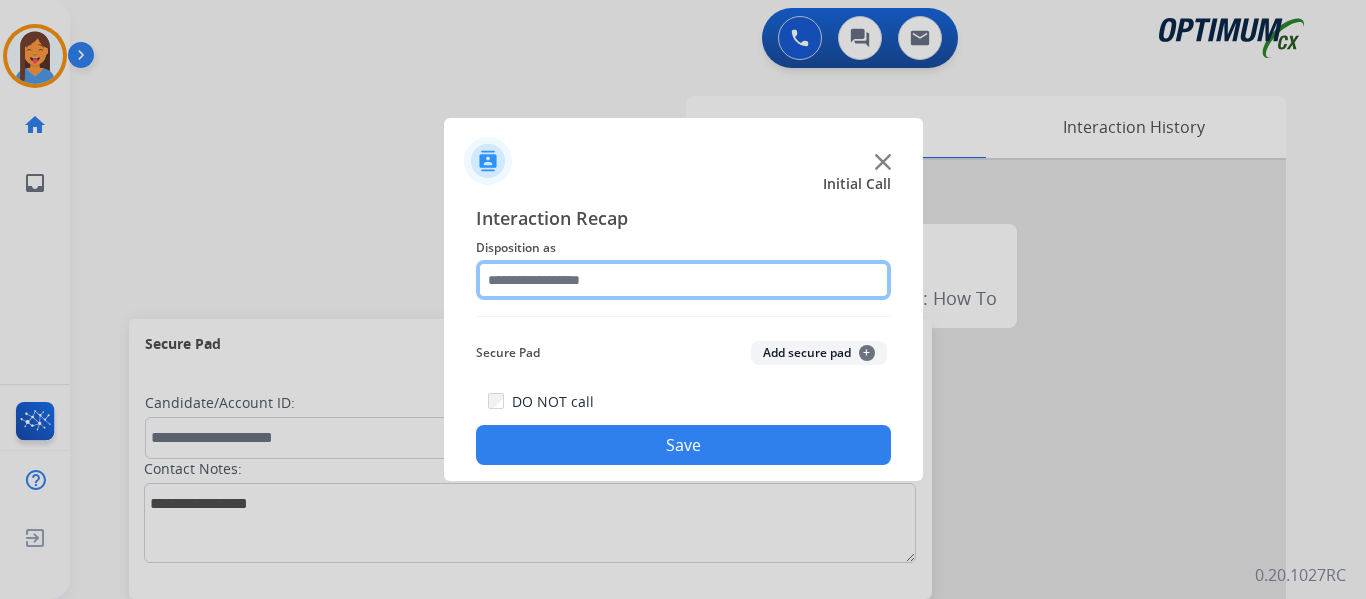 click 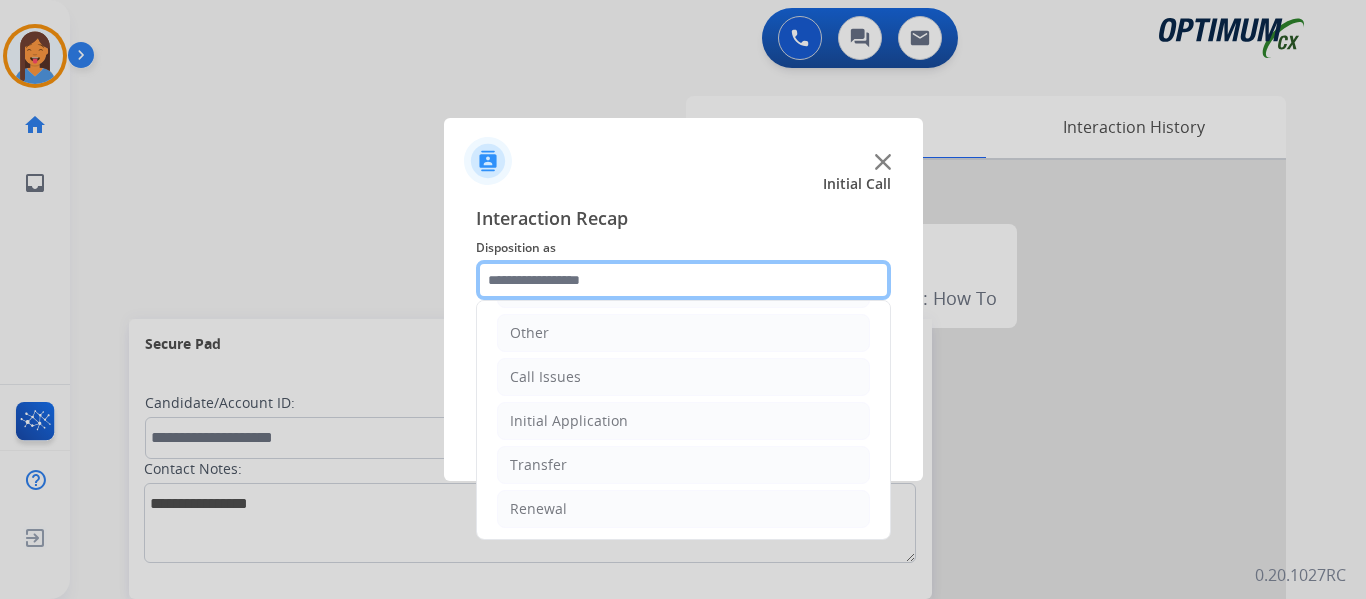 scroll, scrollTop: 136, scrollLeft: 0, axis: vertical 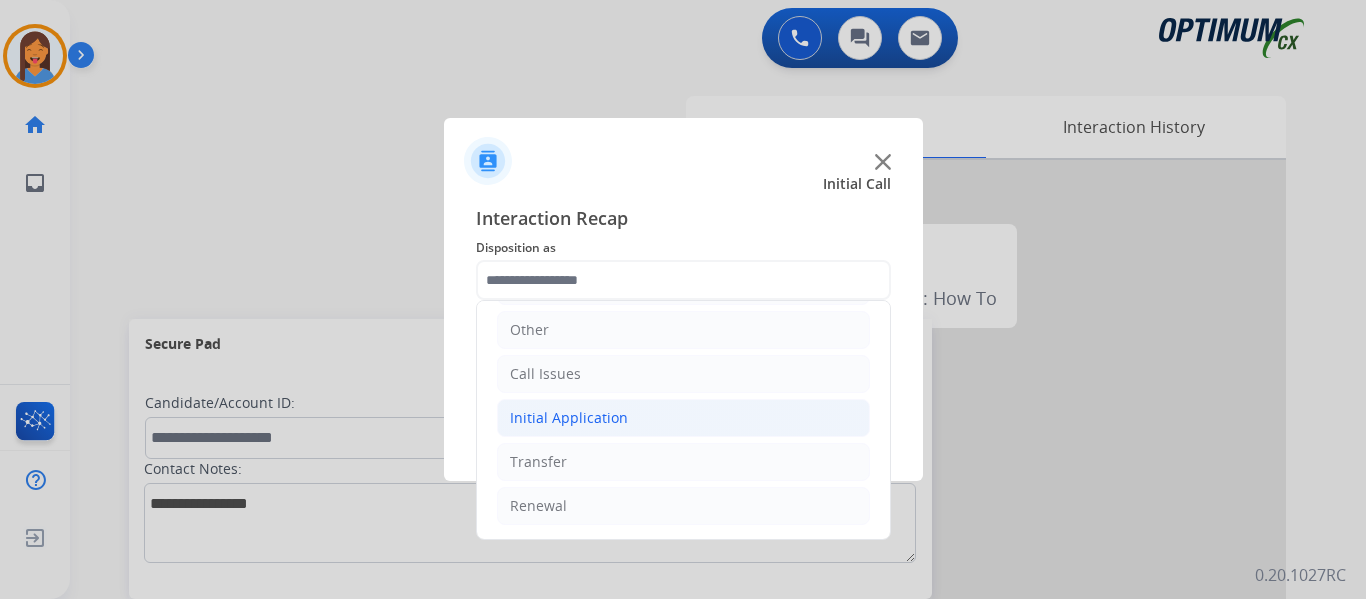 click on "Initial Application" 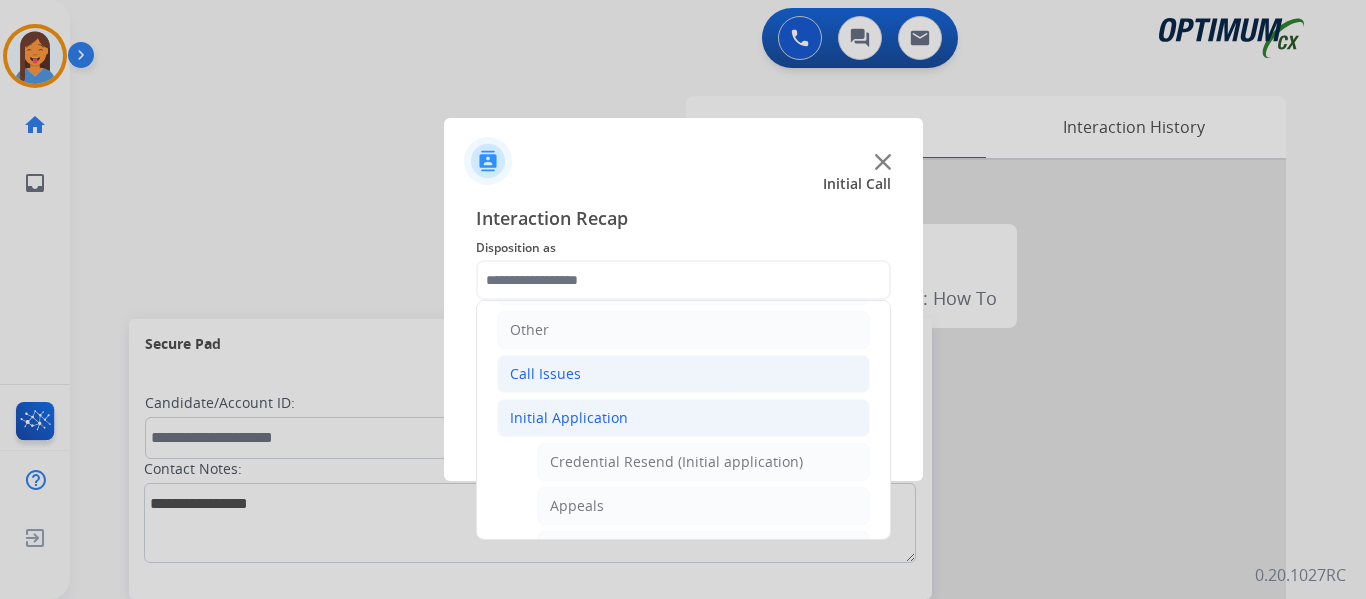 click on "Call Issues" 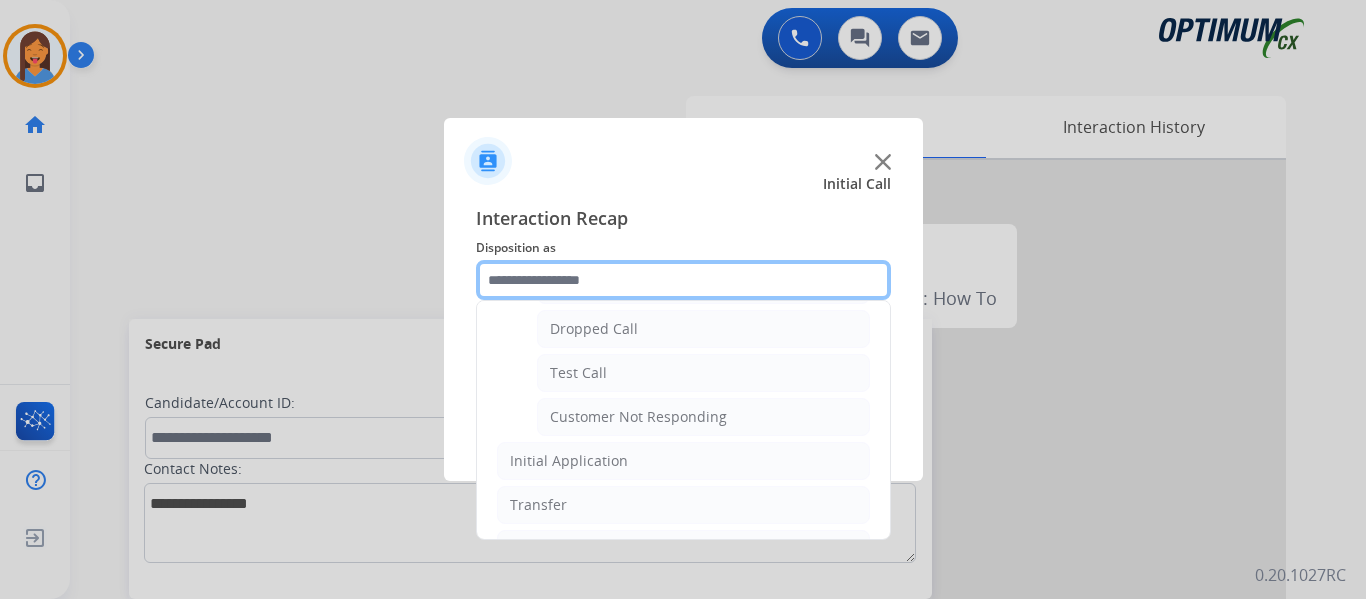 scroll, scrollTop: 336, scrollLeft: 0, axis: vertical 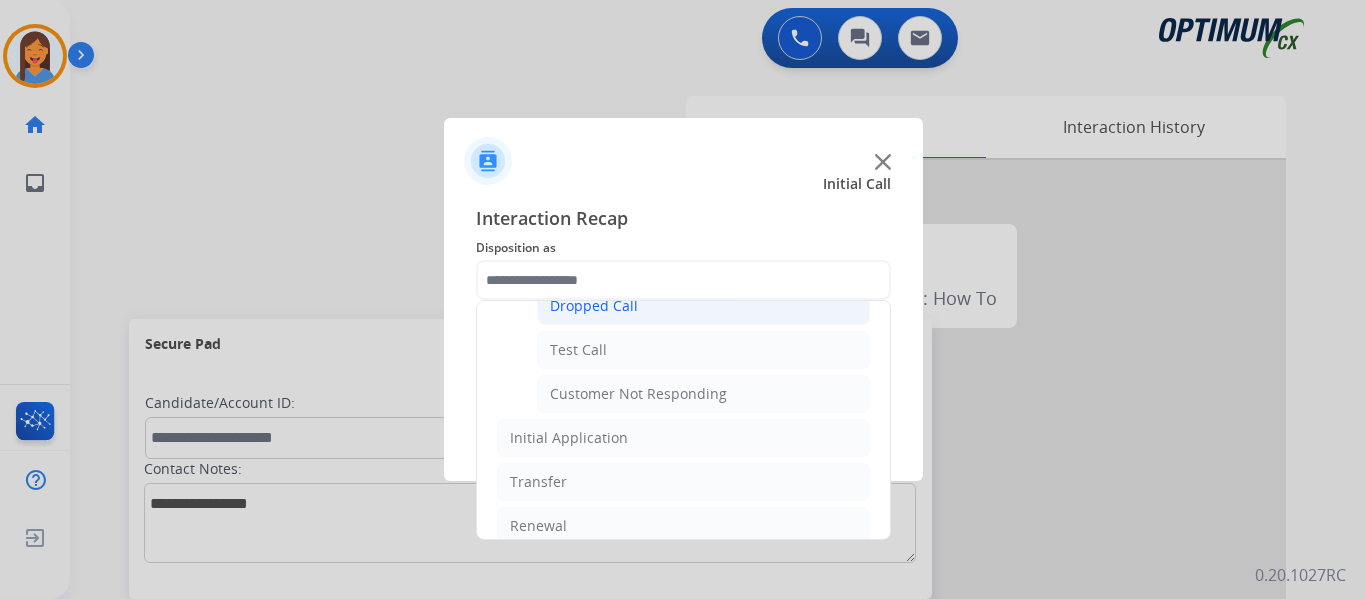 click on "Dropped Call" 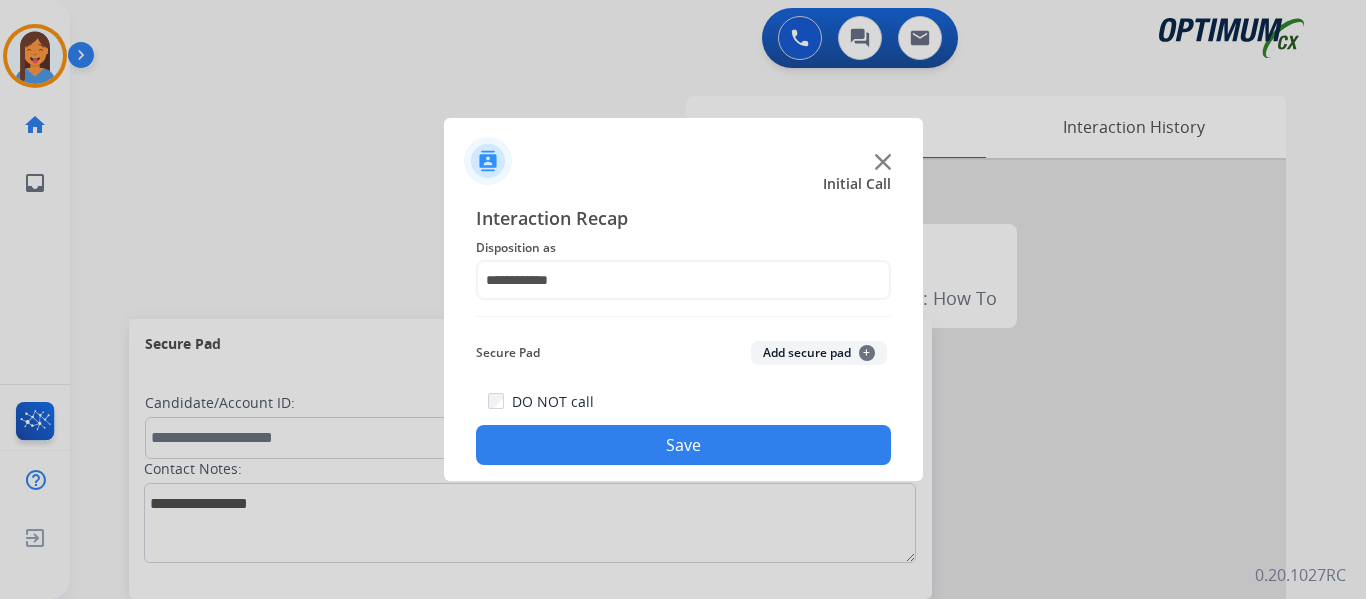 click on "Save" 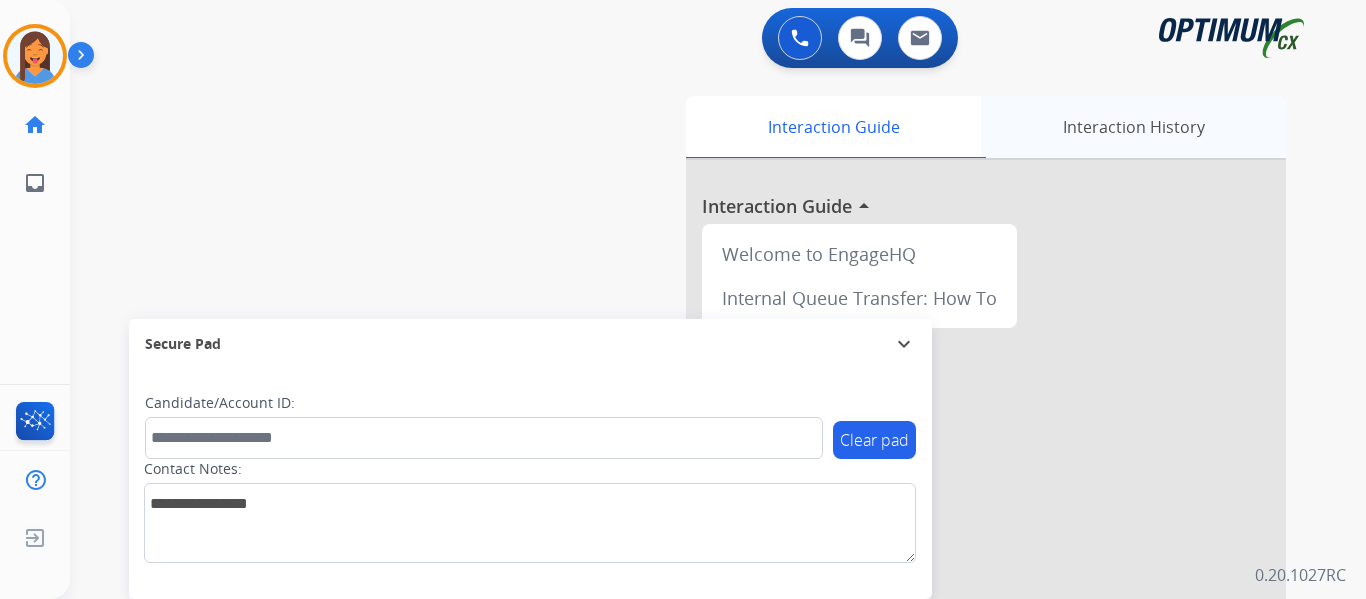 click on "Interaction History" at bounding box center [1133, 127] 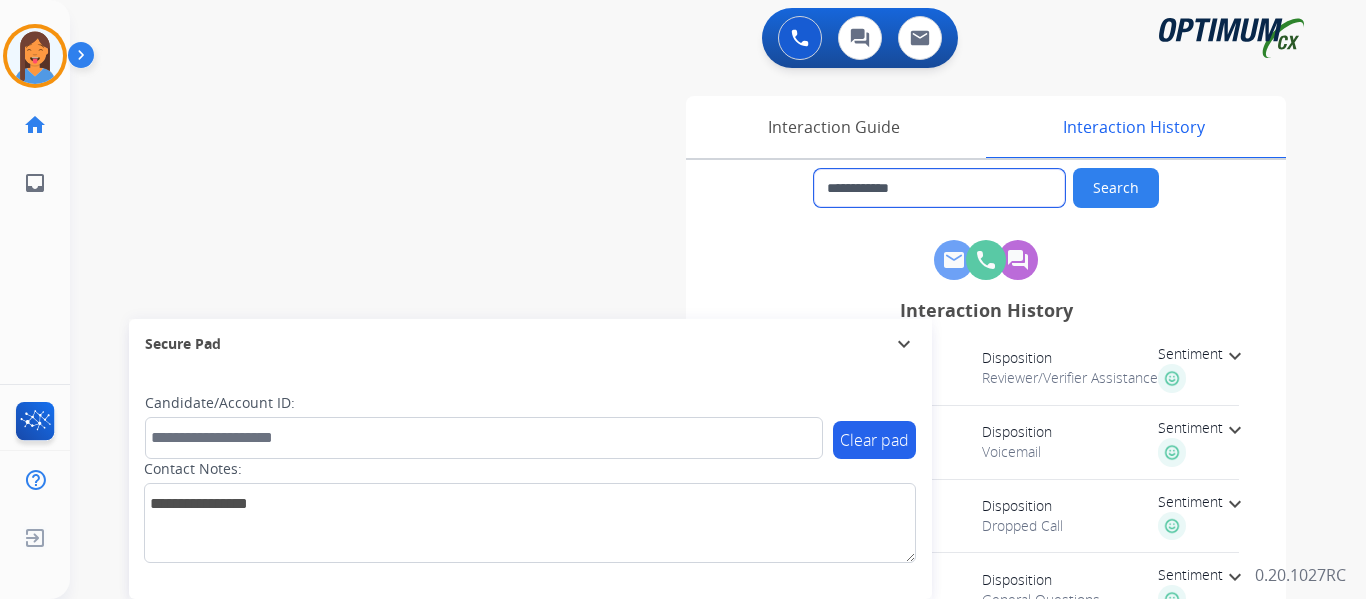 click on "**********" at bounding box center (939, 188) 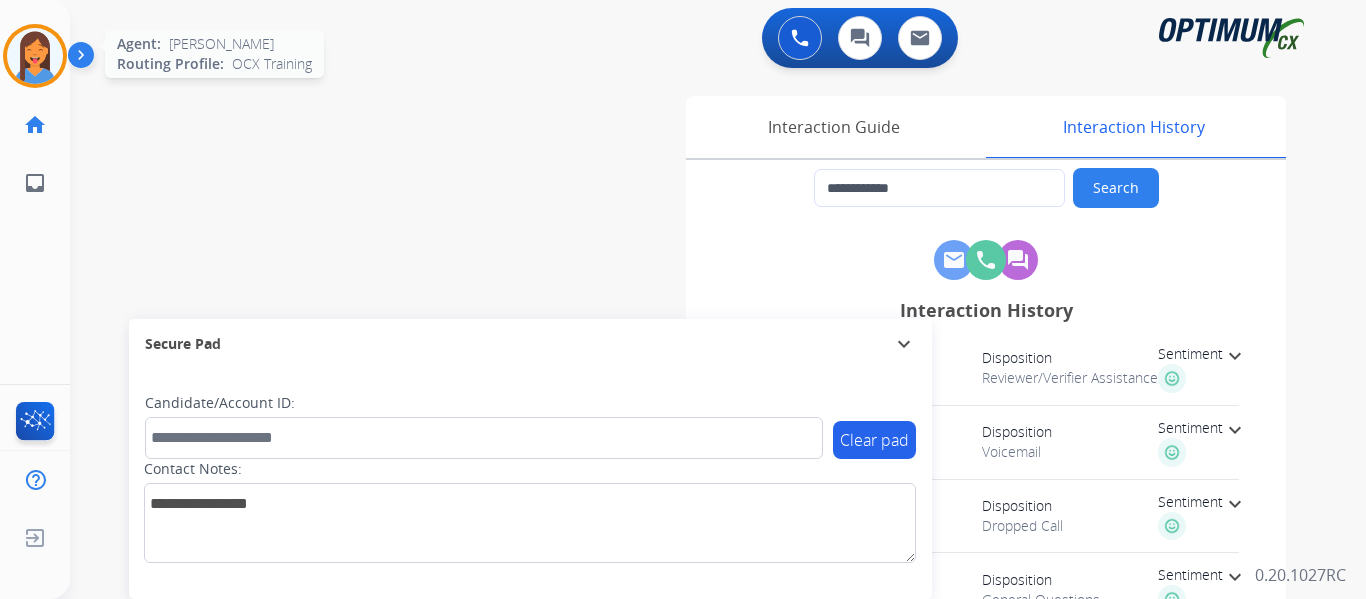 drag, startPoint x: 31, startPoint y: 49, endPoint x: 149, endPoint y: 58, distance: 118.34272 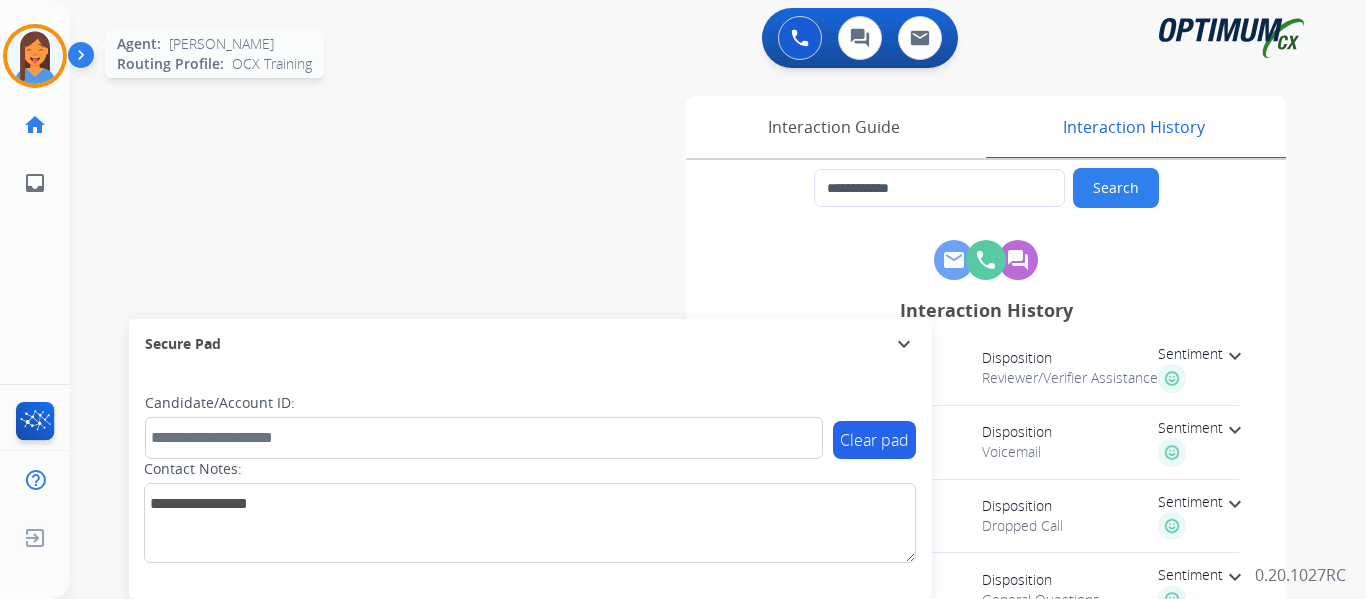 click at bounding box center [35, 56] 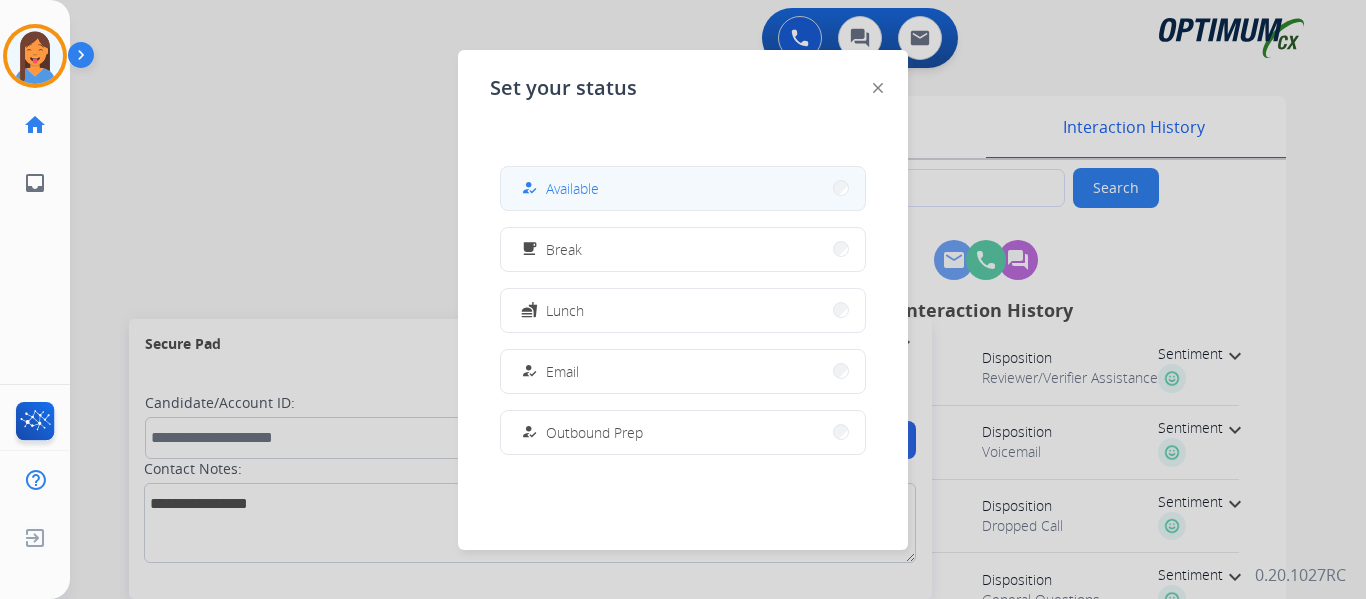 click on "Available" at bounding box center [572, 188] 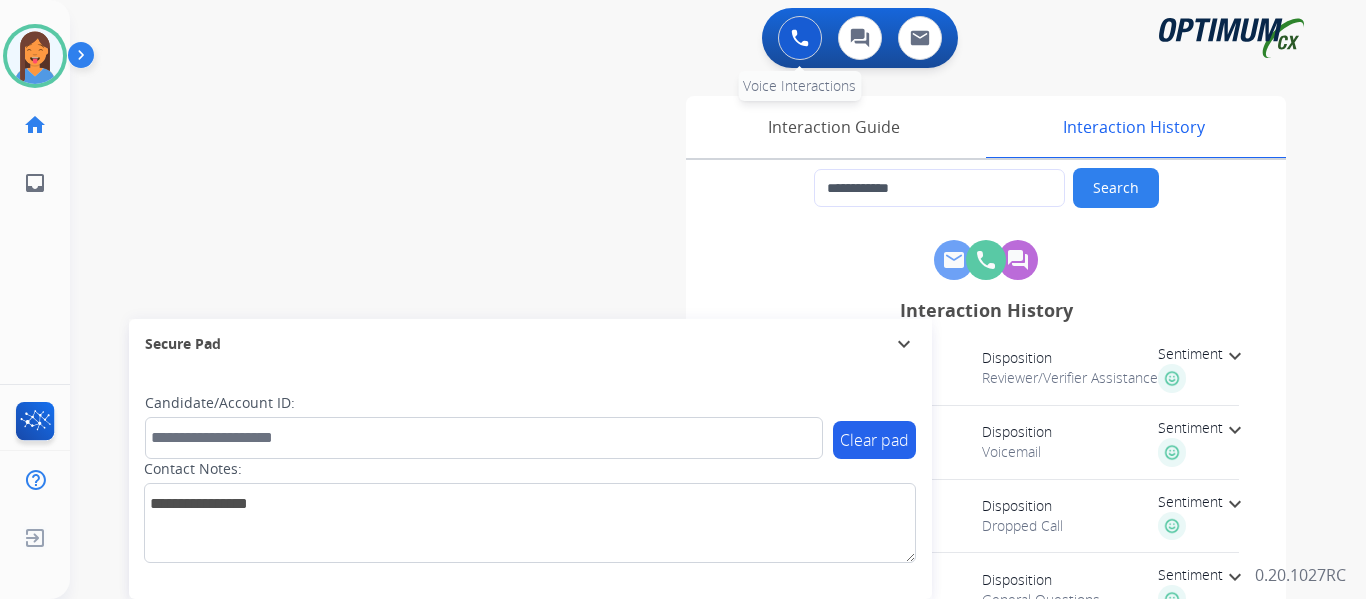 click at bounding box center (800, 38) 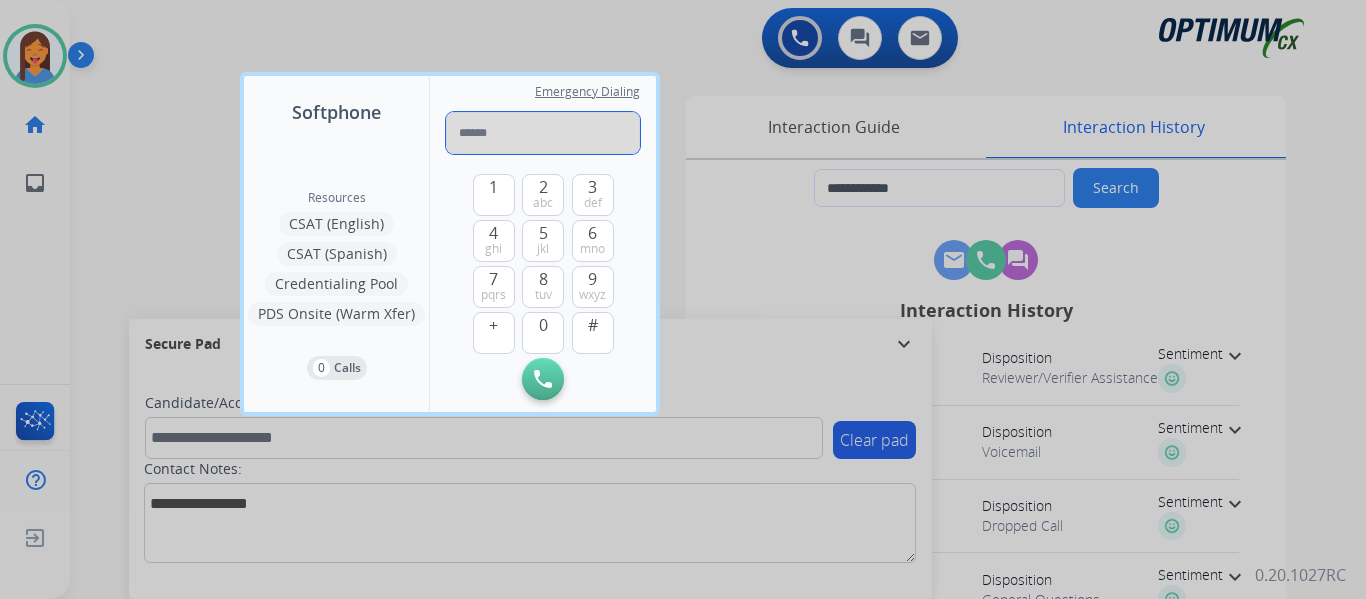 click at bounding box center [543, 133] 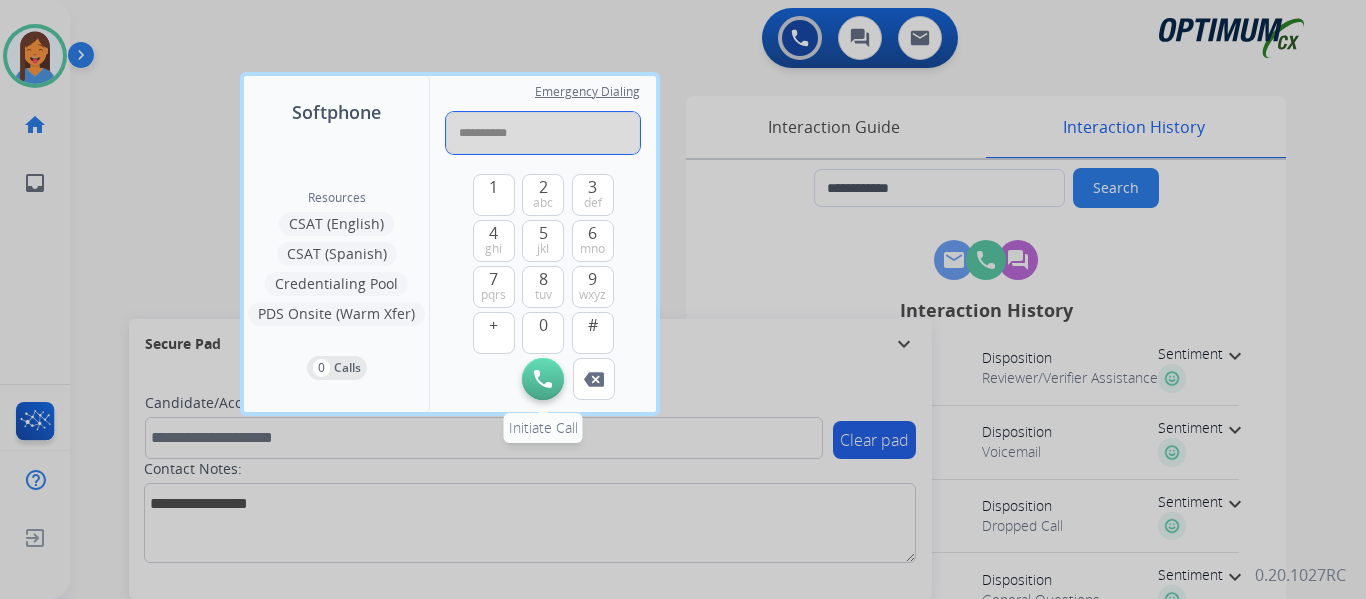 type on "**********" 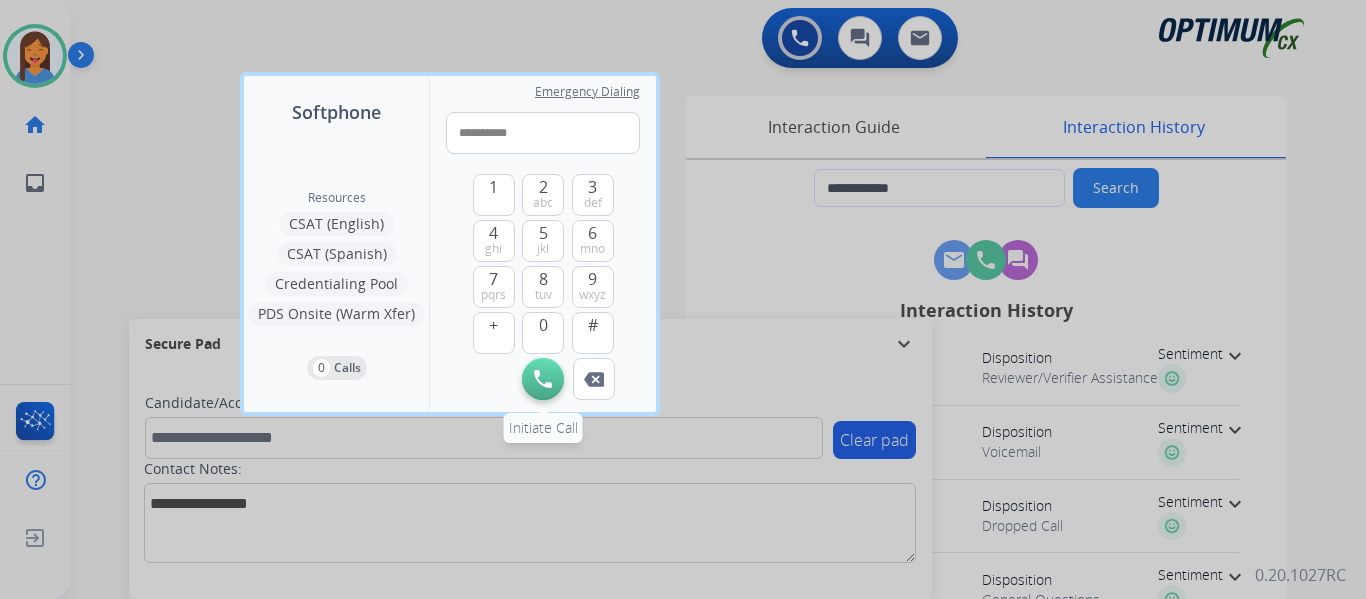 click at bounding box center (543, 379) 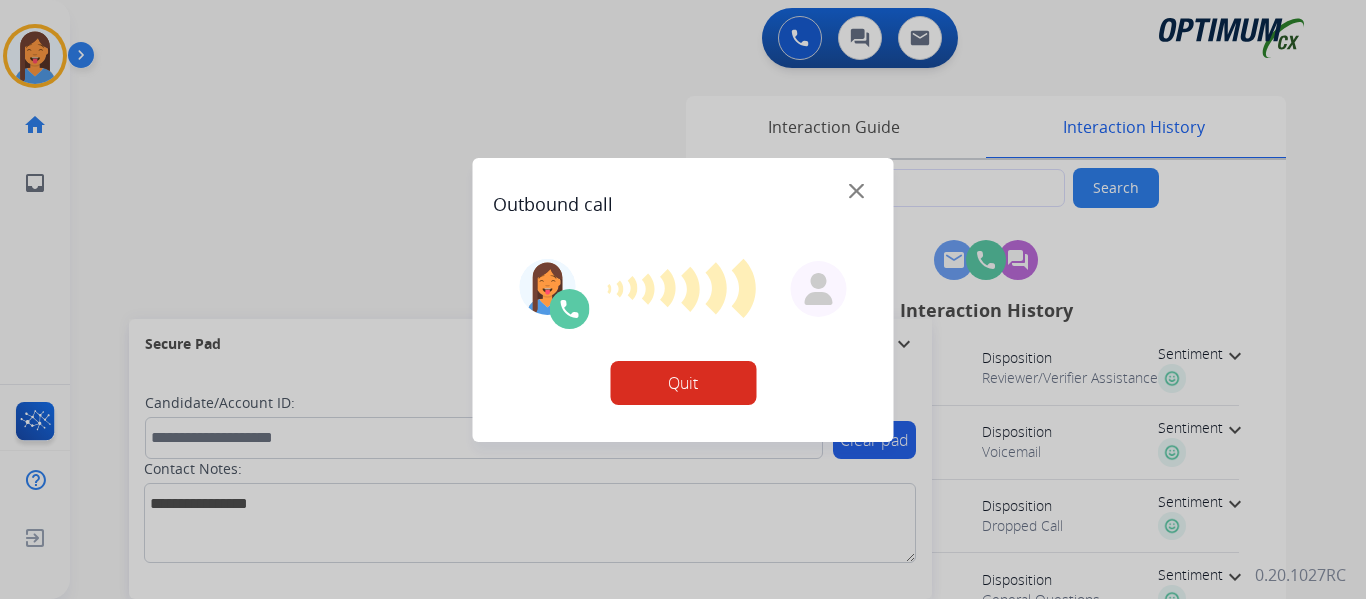 click at bounding box center [683, 299] 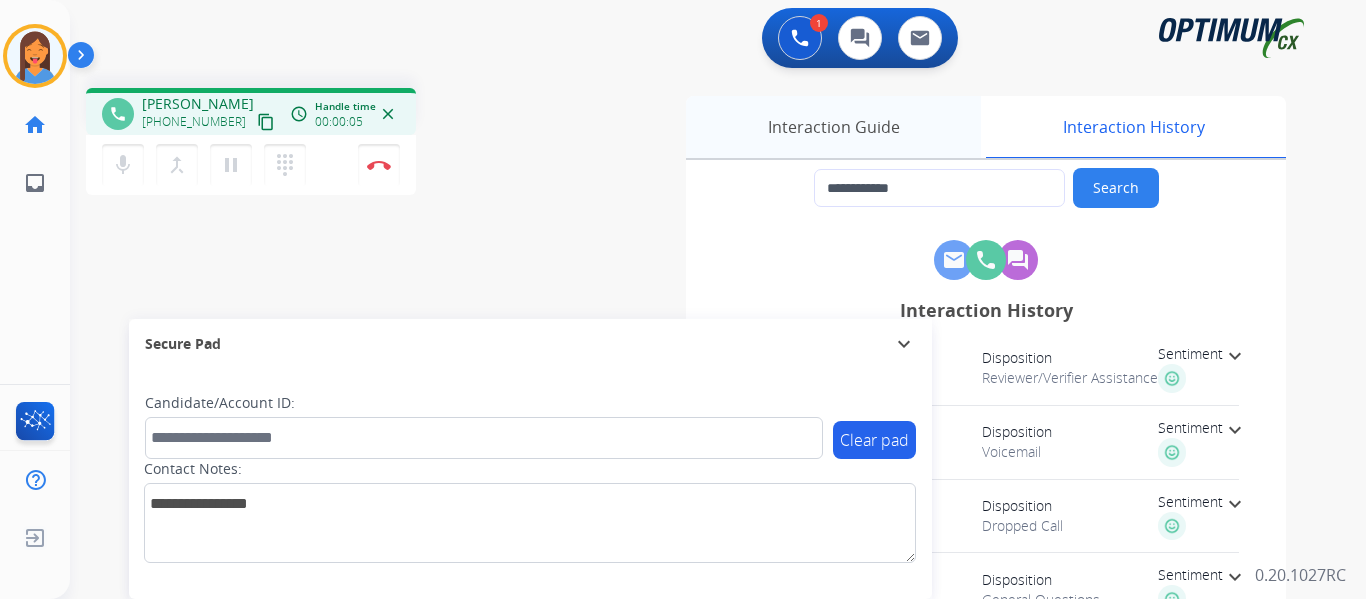 click on "Interaction Guide" at bounding box center [833, 127] 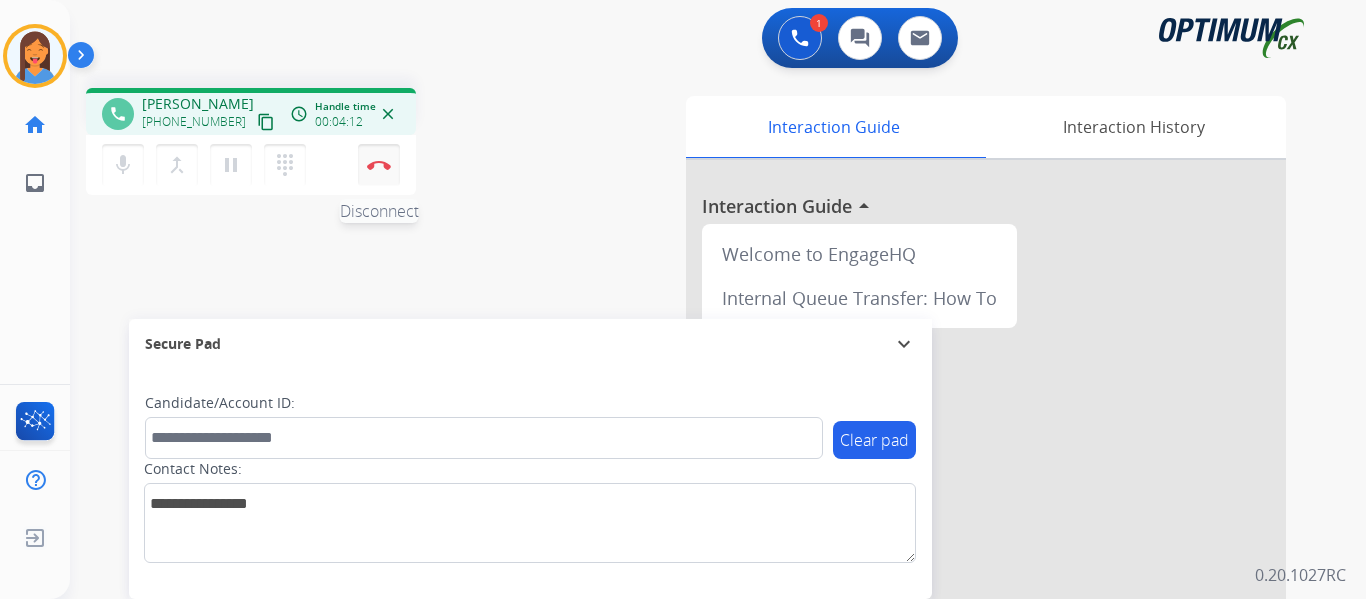 click at bounding box center (379, 165) 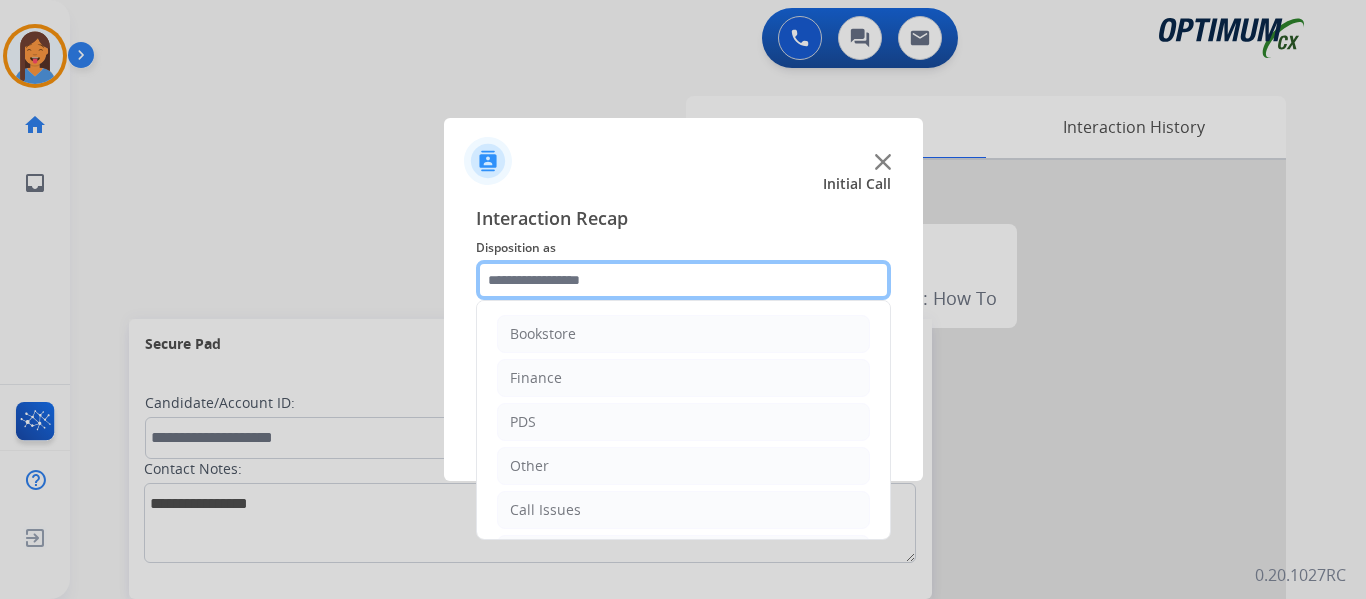 click 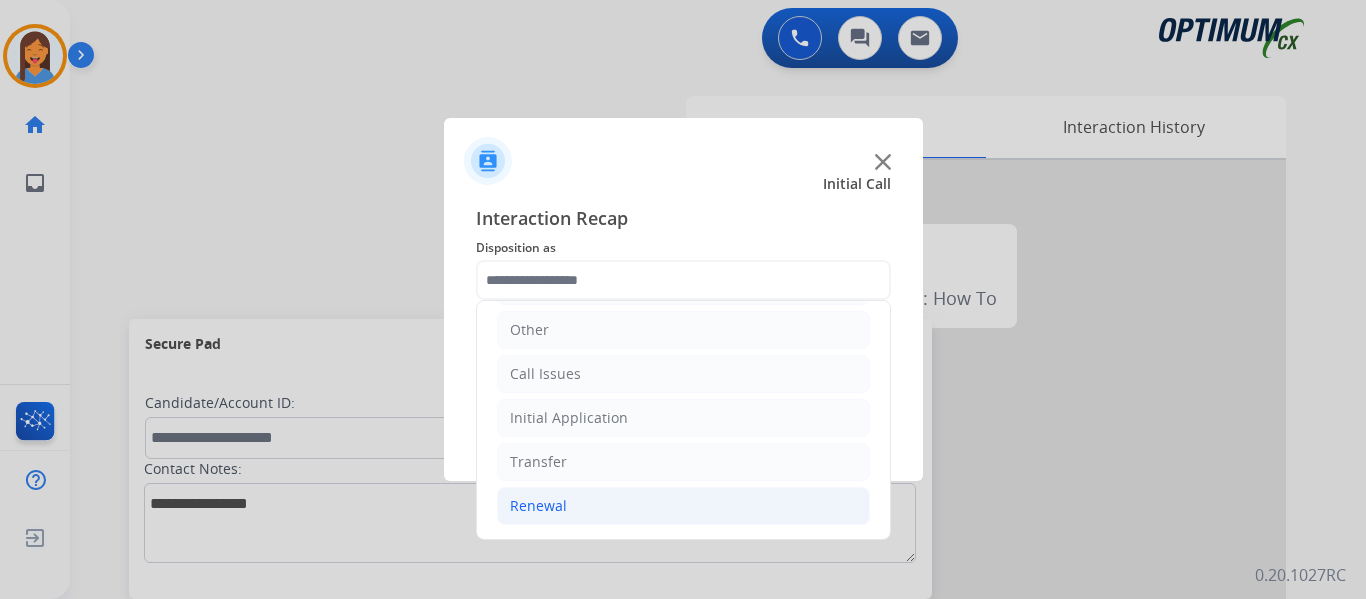 click on "Renewal" 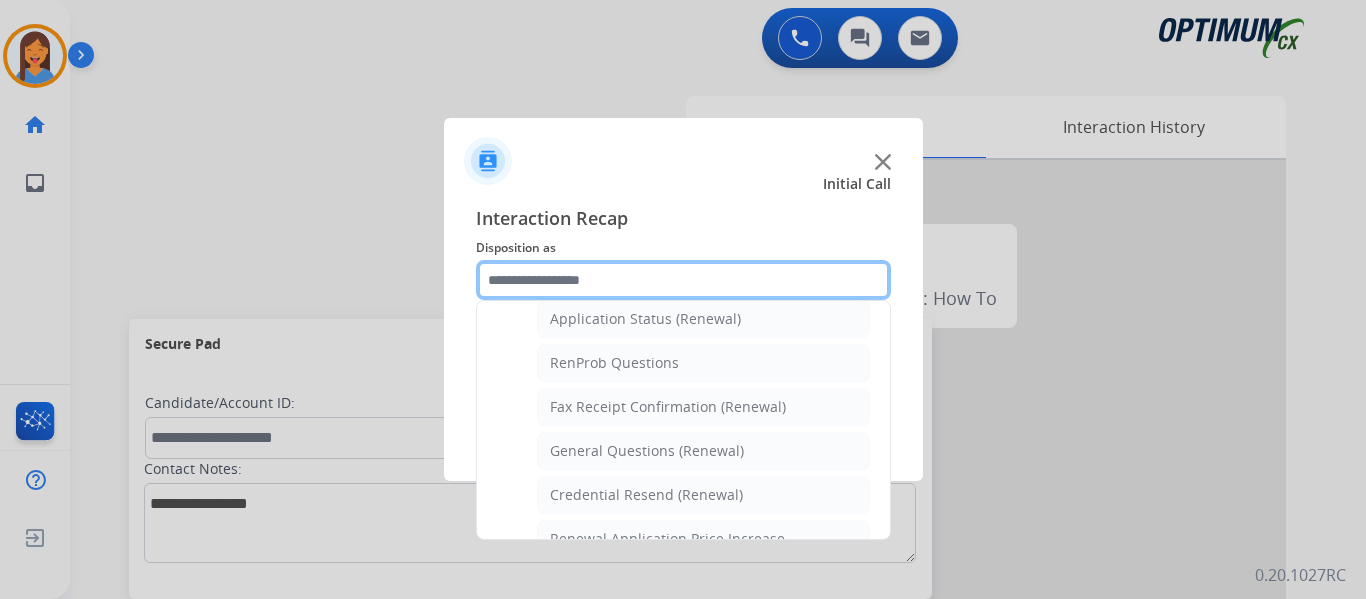 scroll, scrollTop: 536, scrollLeft: 0, axis: vertical 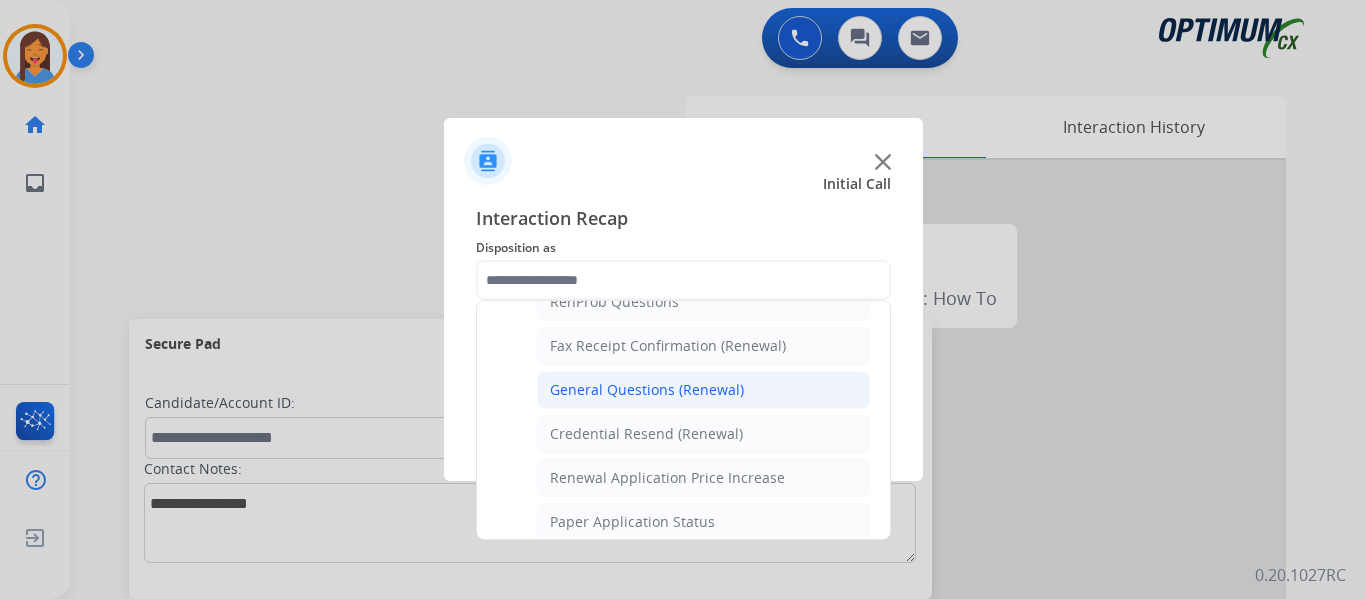 click on "General Questions (Renewal)" 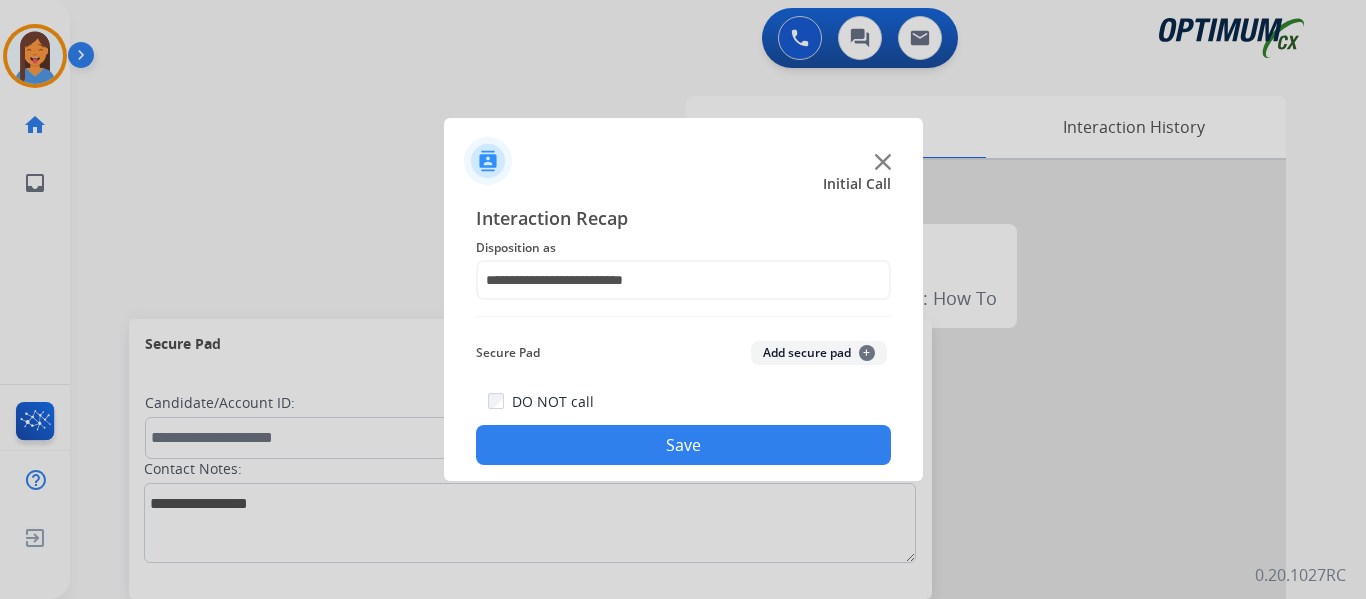 click on "Save" 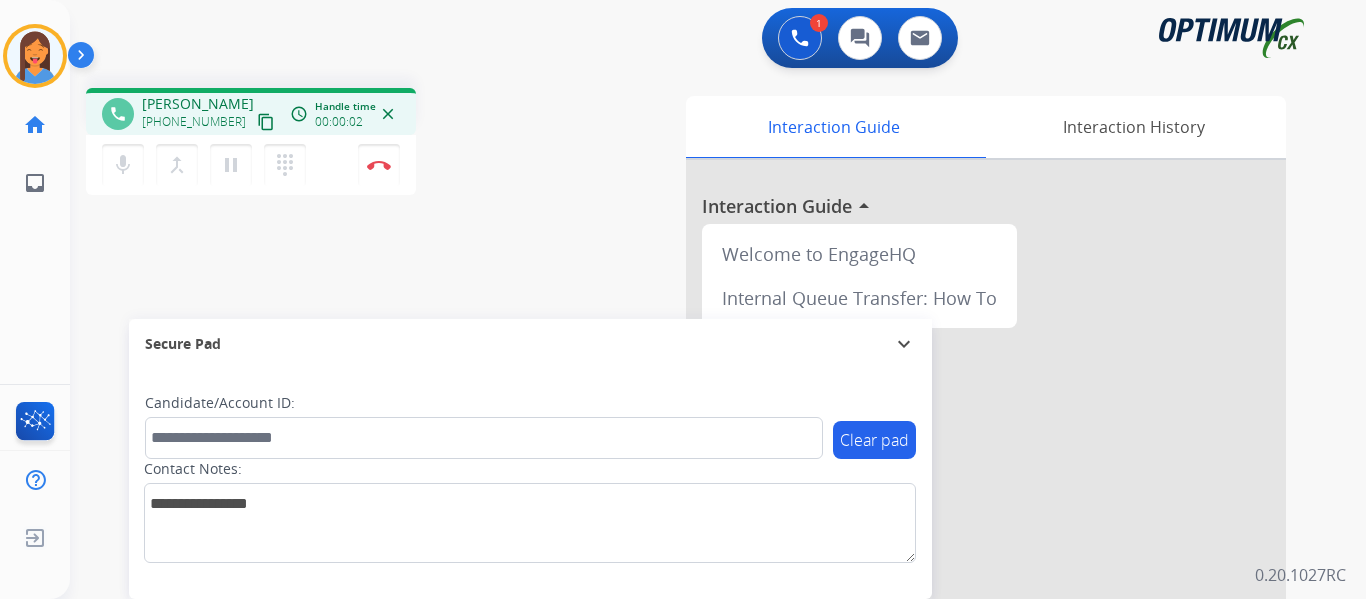 click on "content_copy" at bounding box center [266, 122] 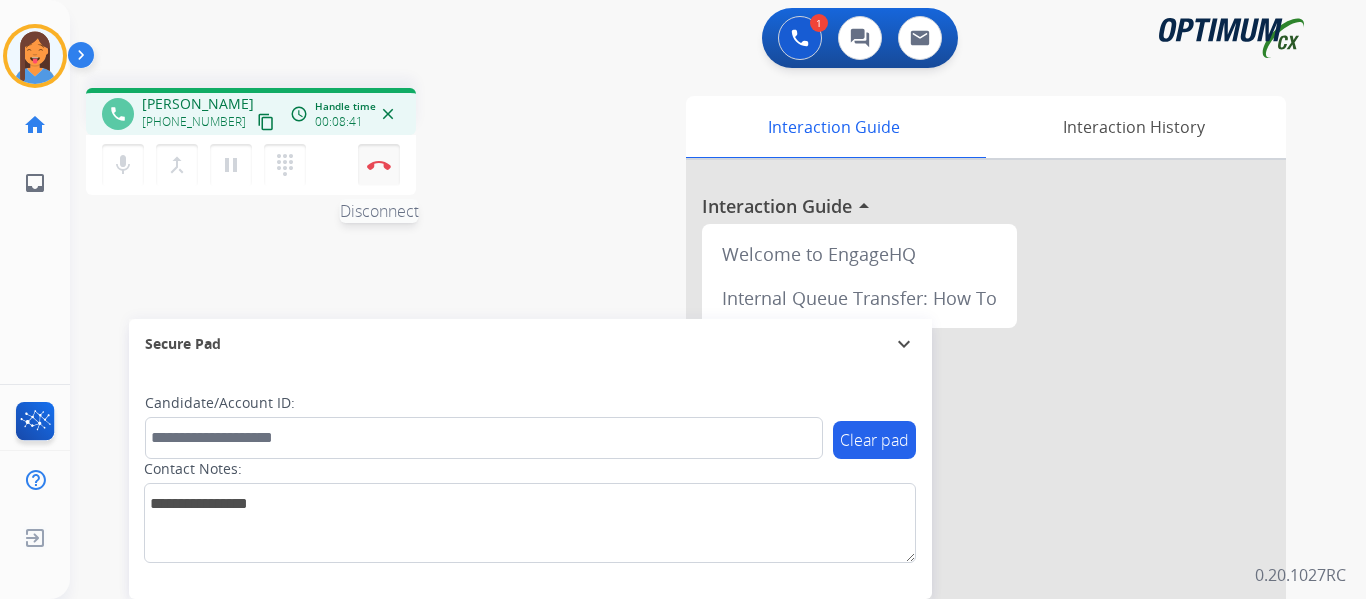click at bounding box center [379, 165] 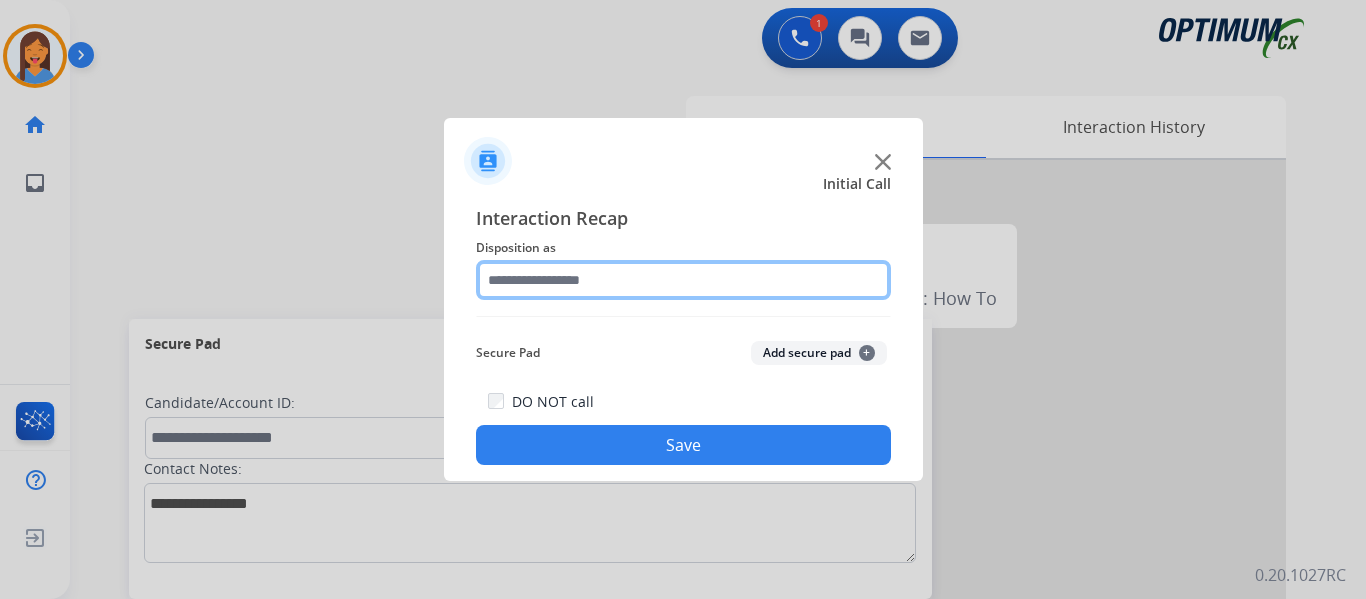 click 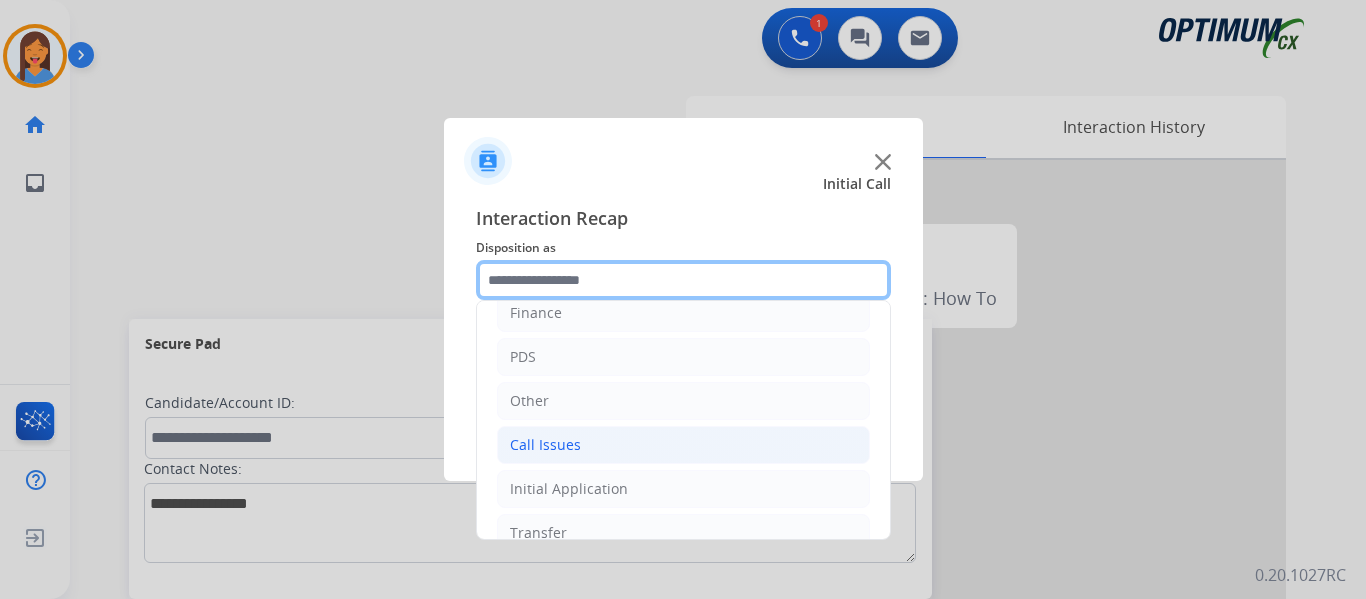 scroll, scrollTop: 100, scrollLeft: 0, axis: vertical 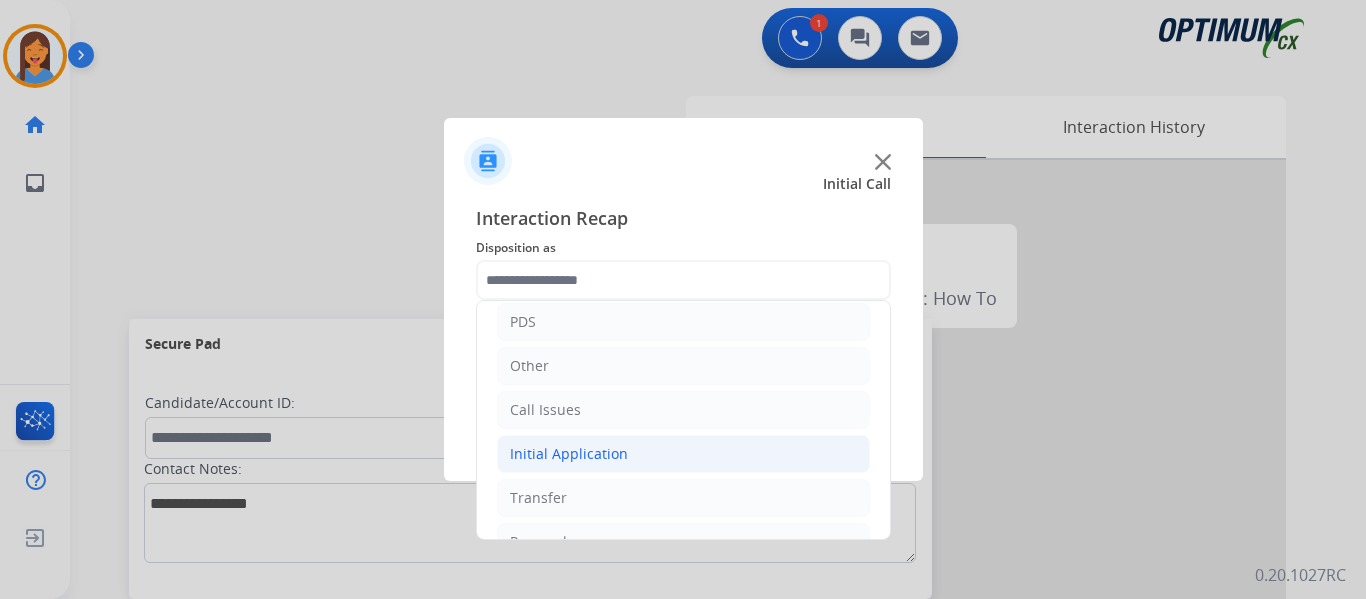 click on "Initial Application" 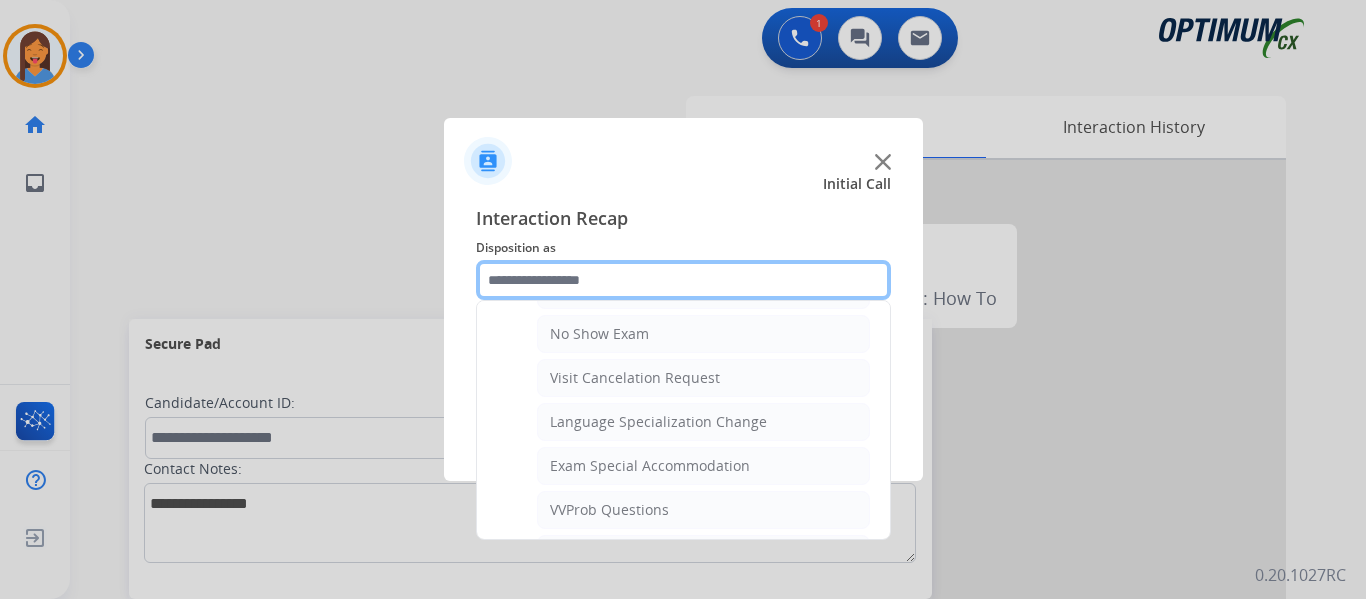 scroll, scrollTop: 1000, scrollLeft: 0, axis: vertical 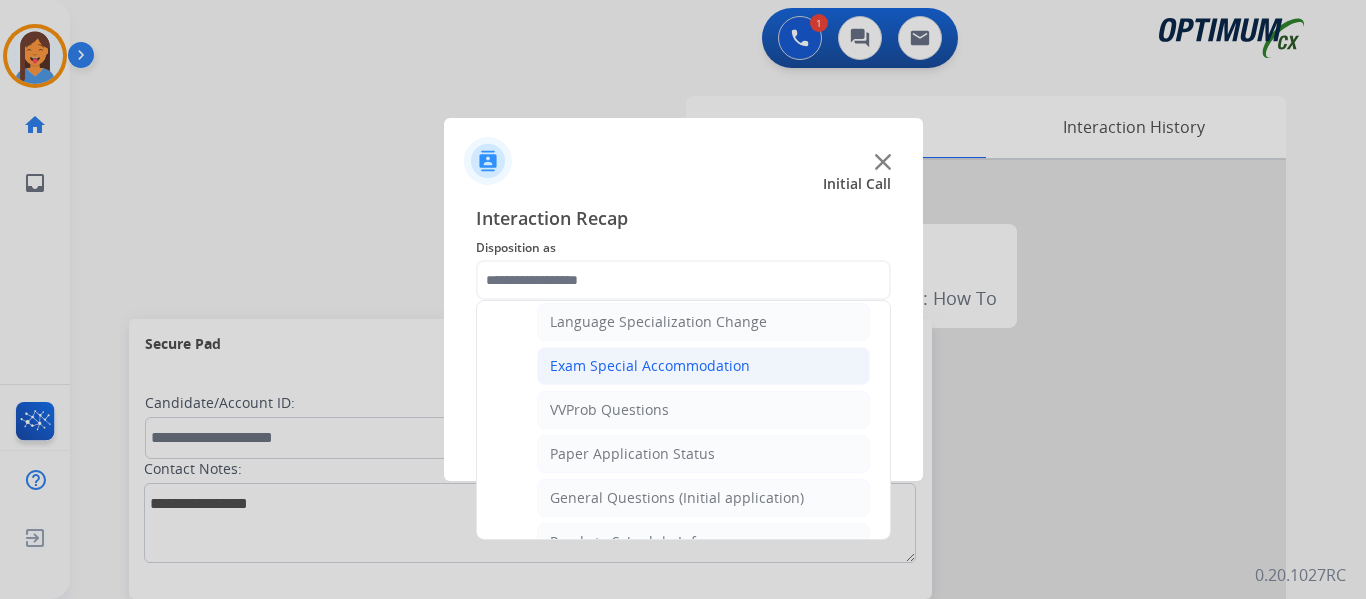 click on "Exam Special Accommodation" 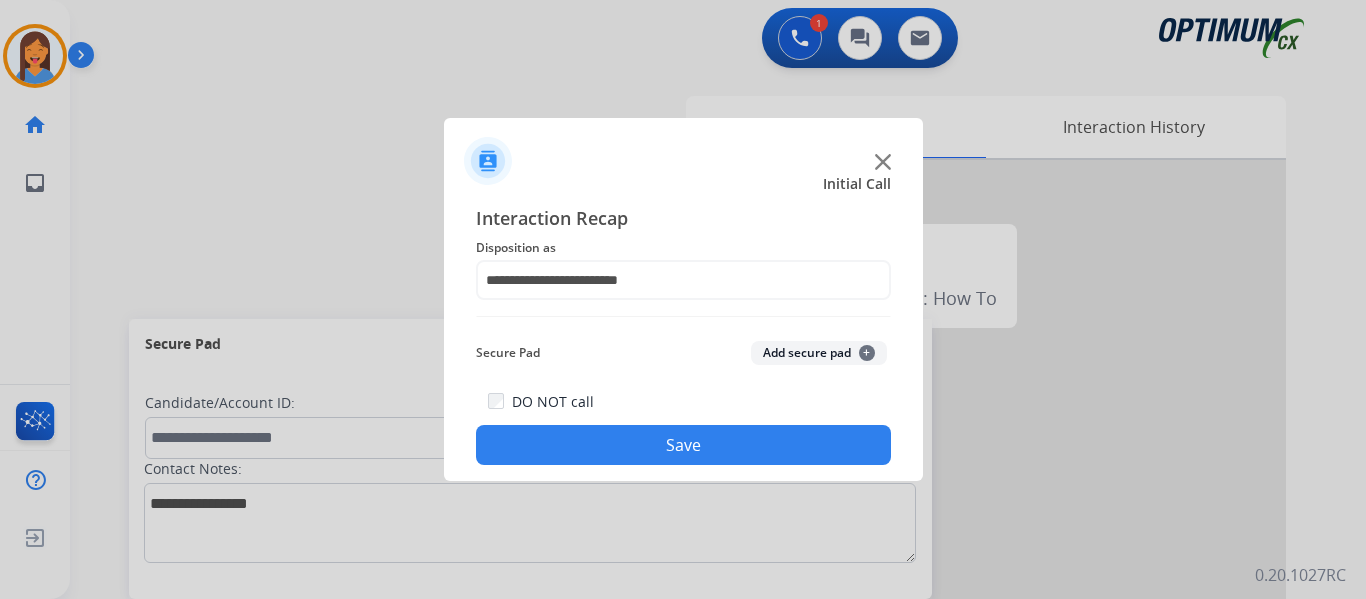 click on "Save" 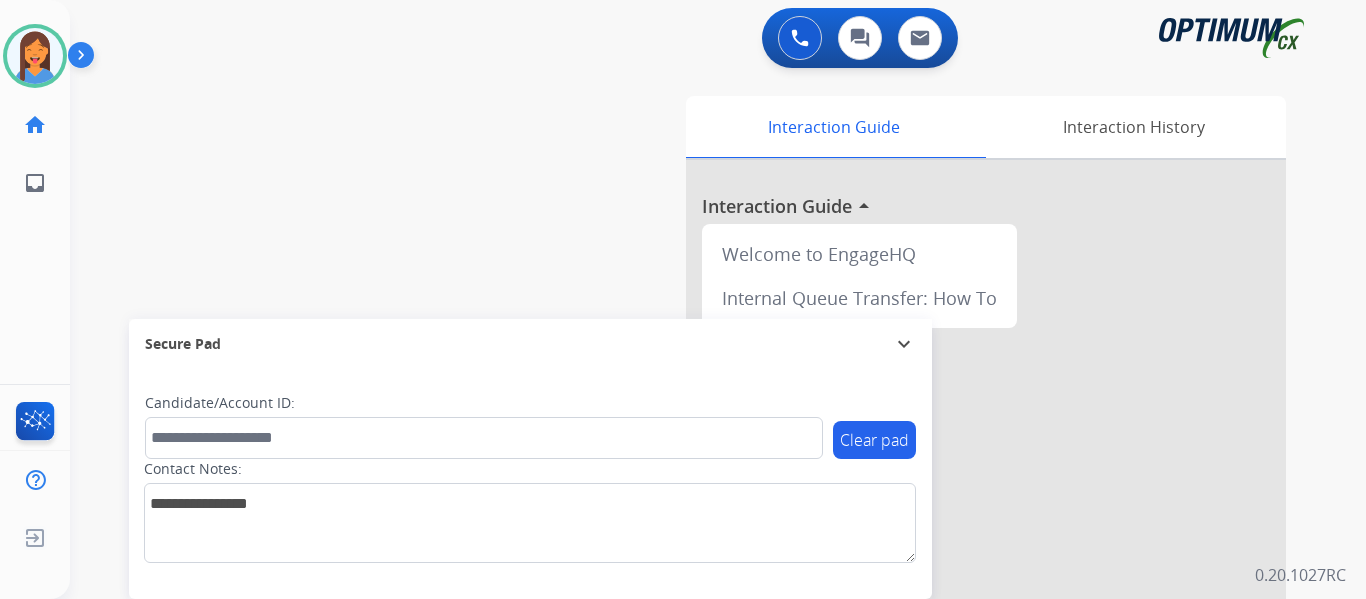 click on "[PERSON_NAME]   Available  Edit Avatar  Agent:   [PERSON_NAME] Profile:  OCX Training home  Home  Home inbox  Emails  Emails  FocalPoints  Help Center  Help Center  Log out  Log out" 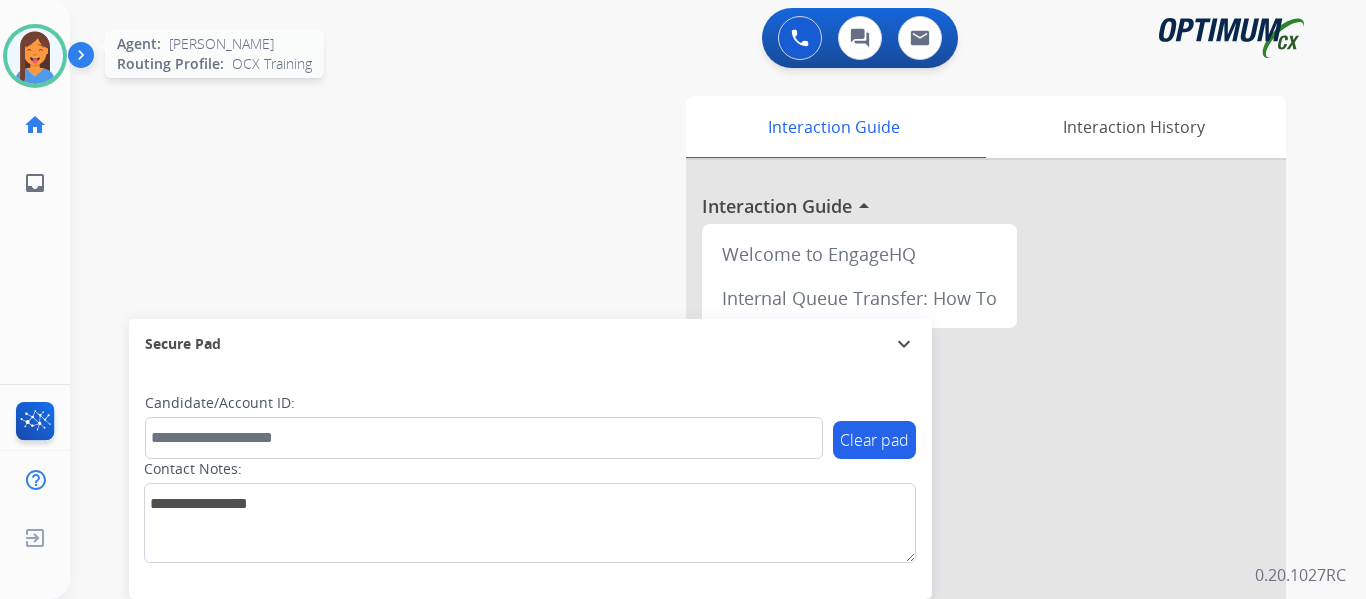click at bounding box center [35, 56] 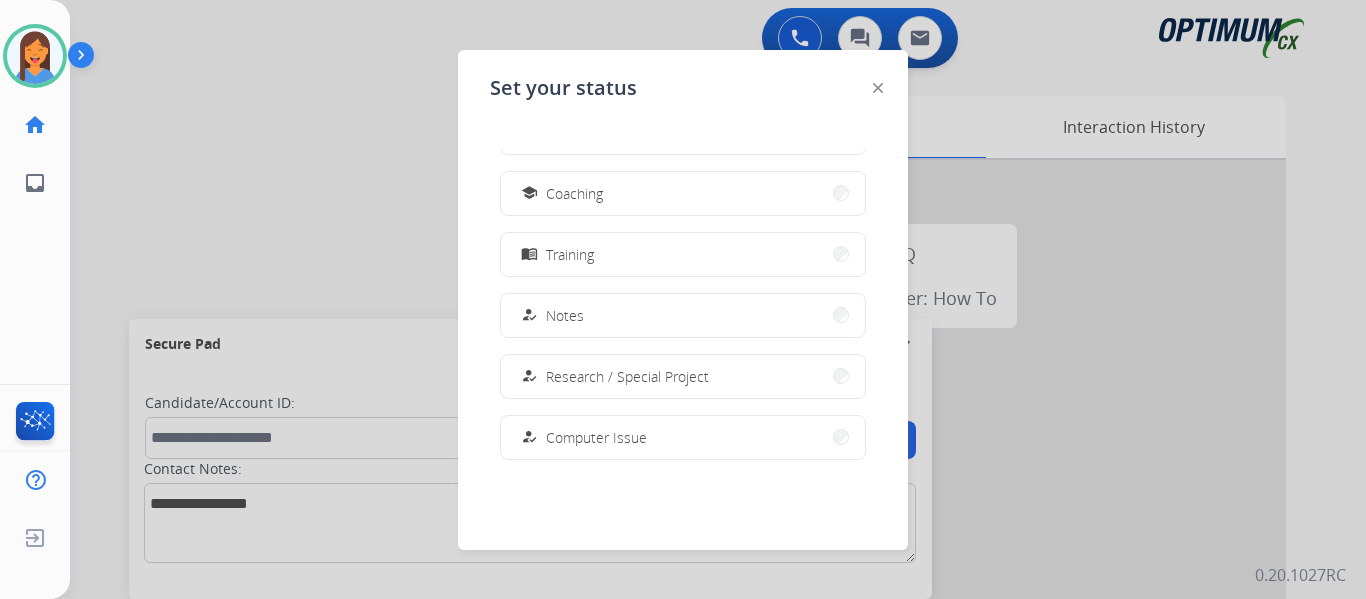 scroll, scrollTop: 499, scrollLeft: 0, axis: vertical 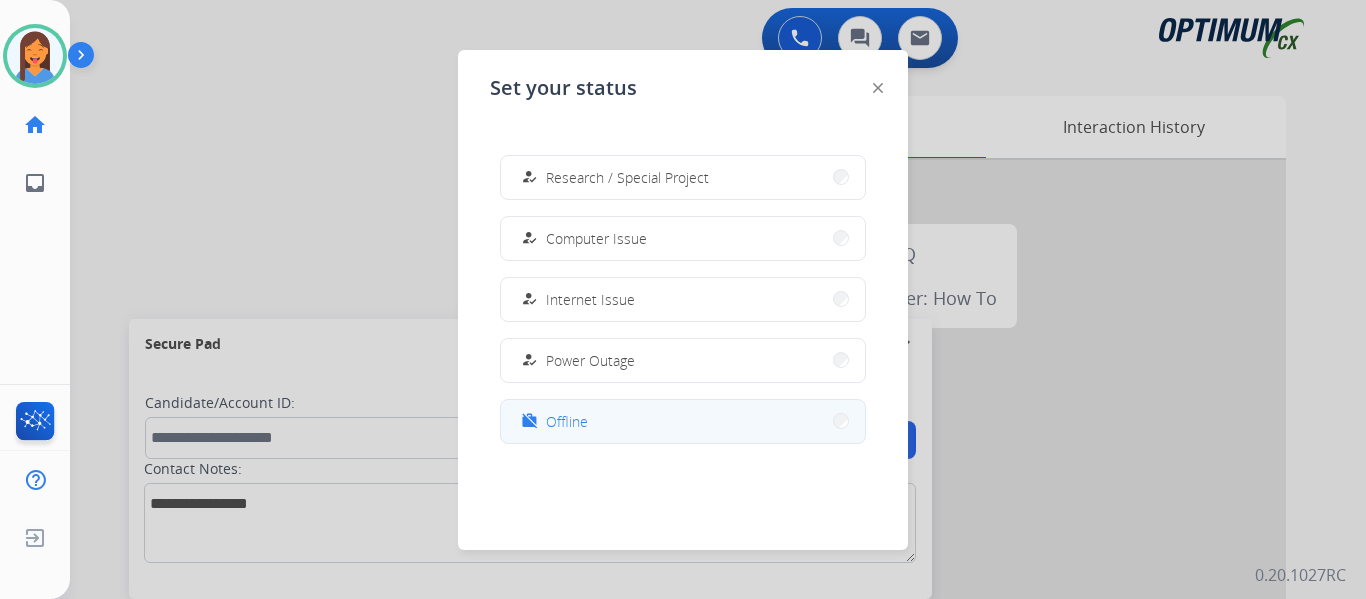 click on "work_off Offline" at bounding box center [683, 421] 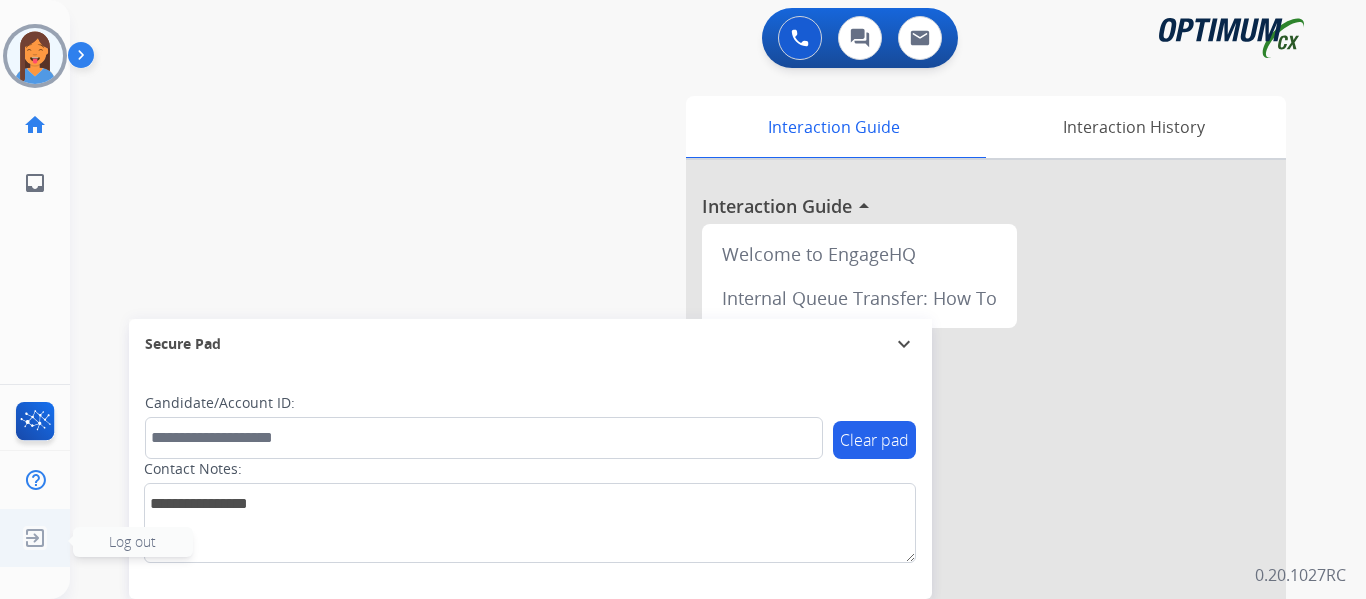 click 